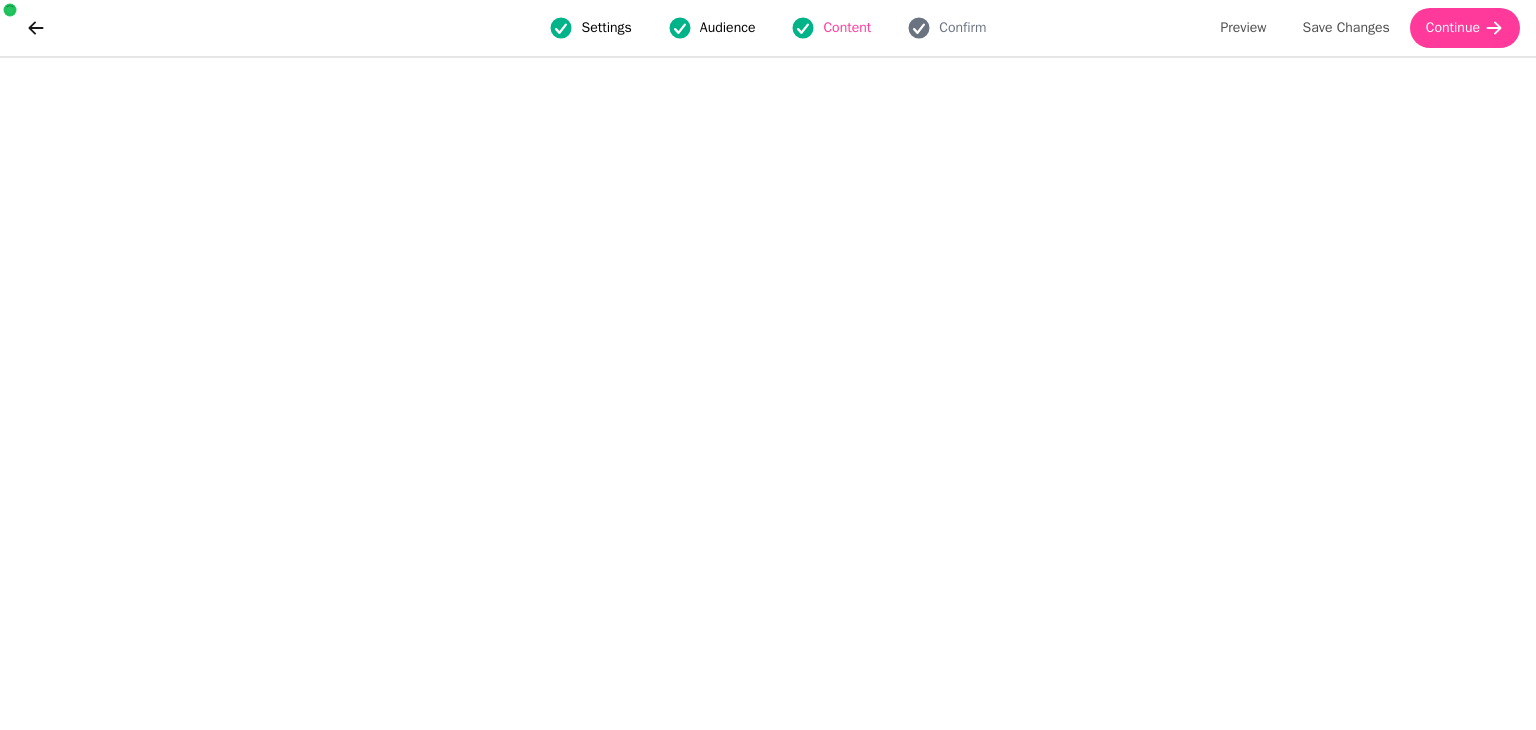 scroll, scrollTop: 0, scrollLeft: 0, axis: both 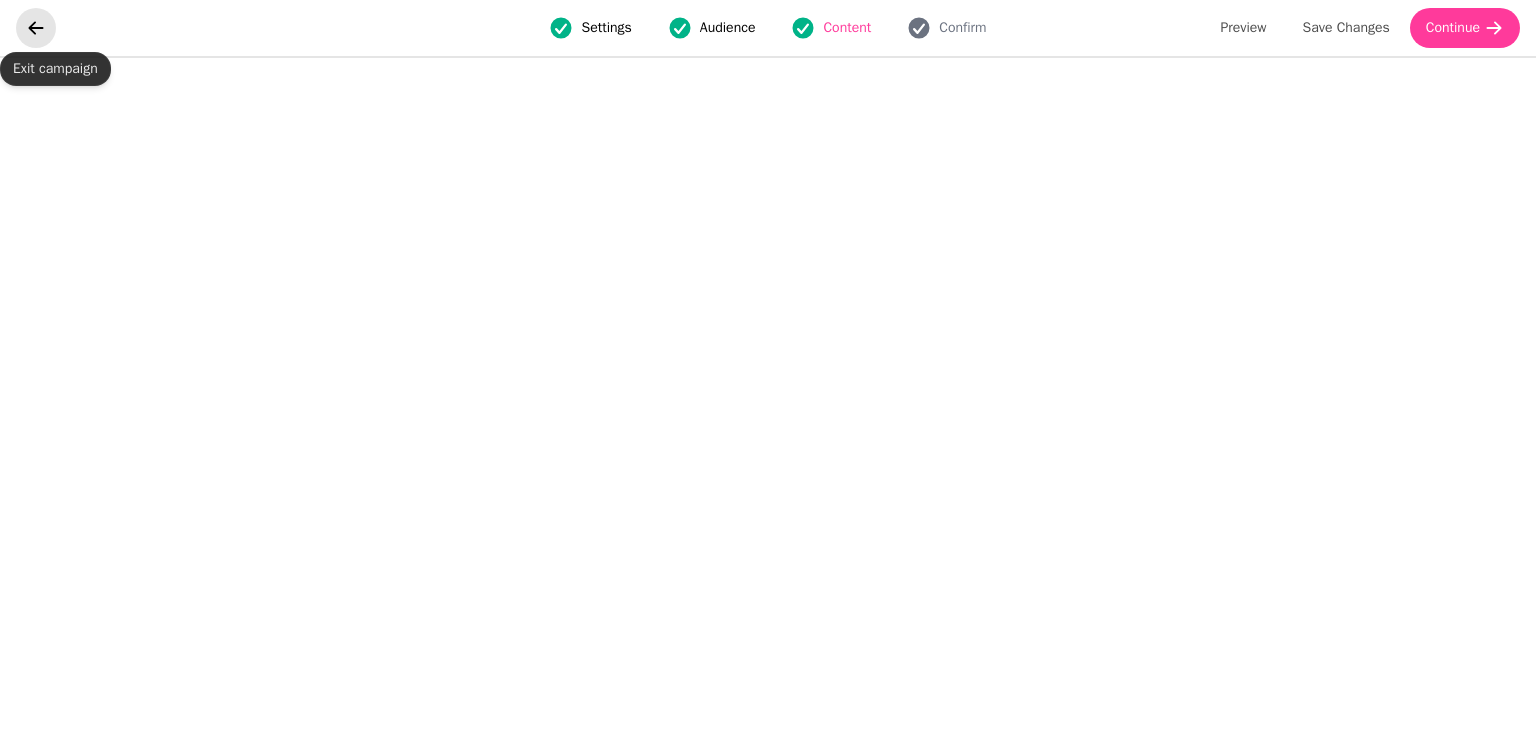click 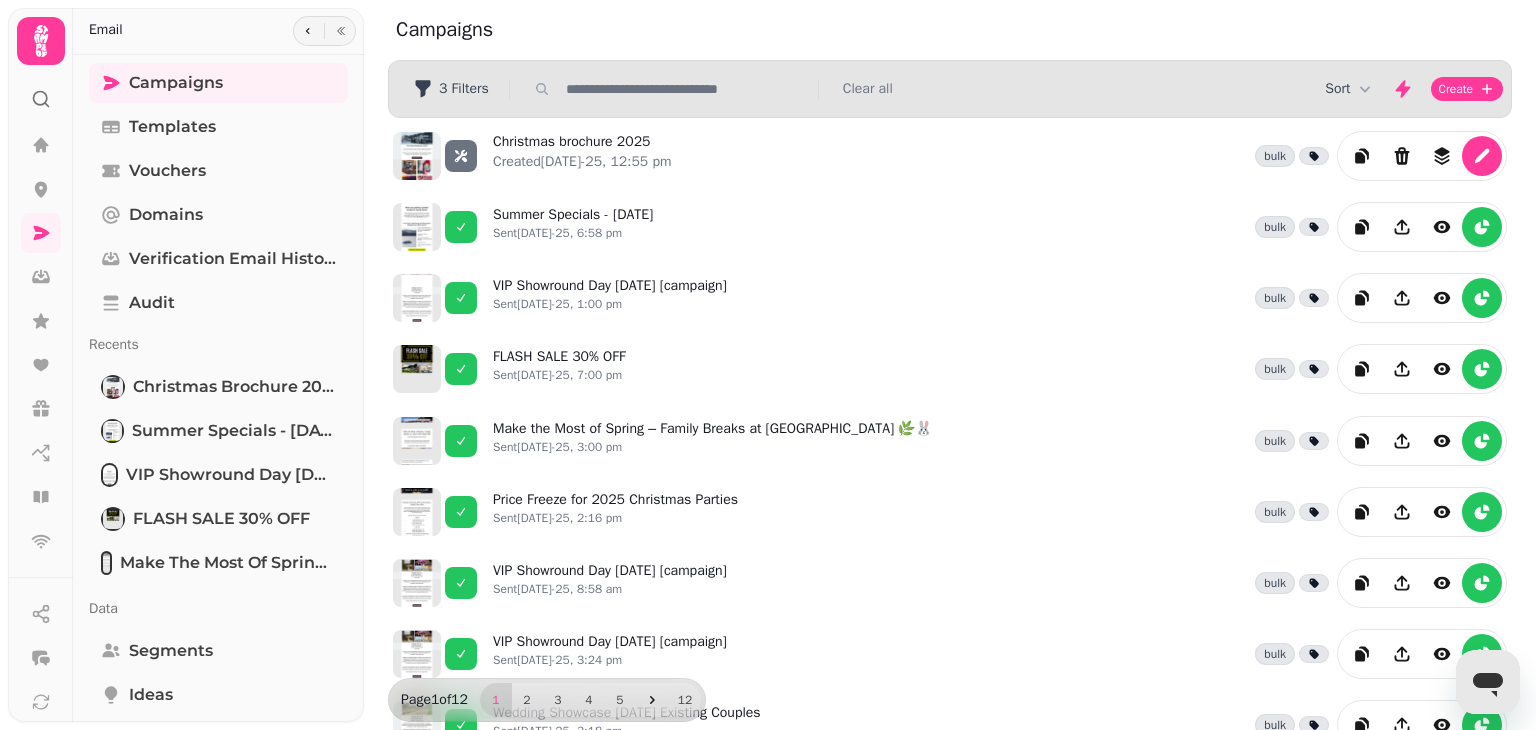 scroll, scrollTop: 224, scrollLeft: 0, axis: vertical 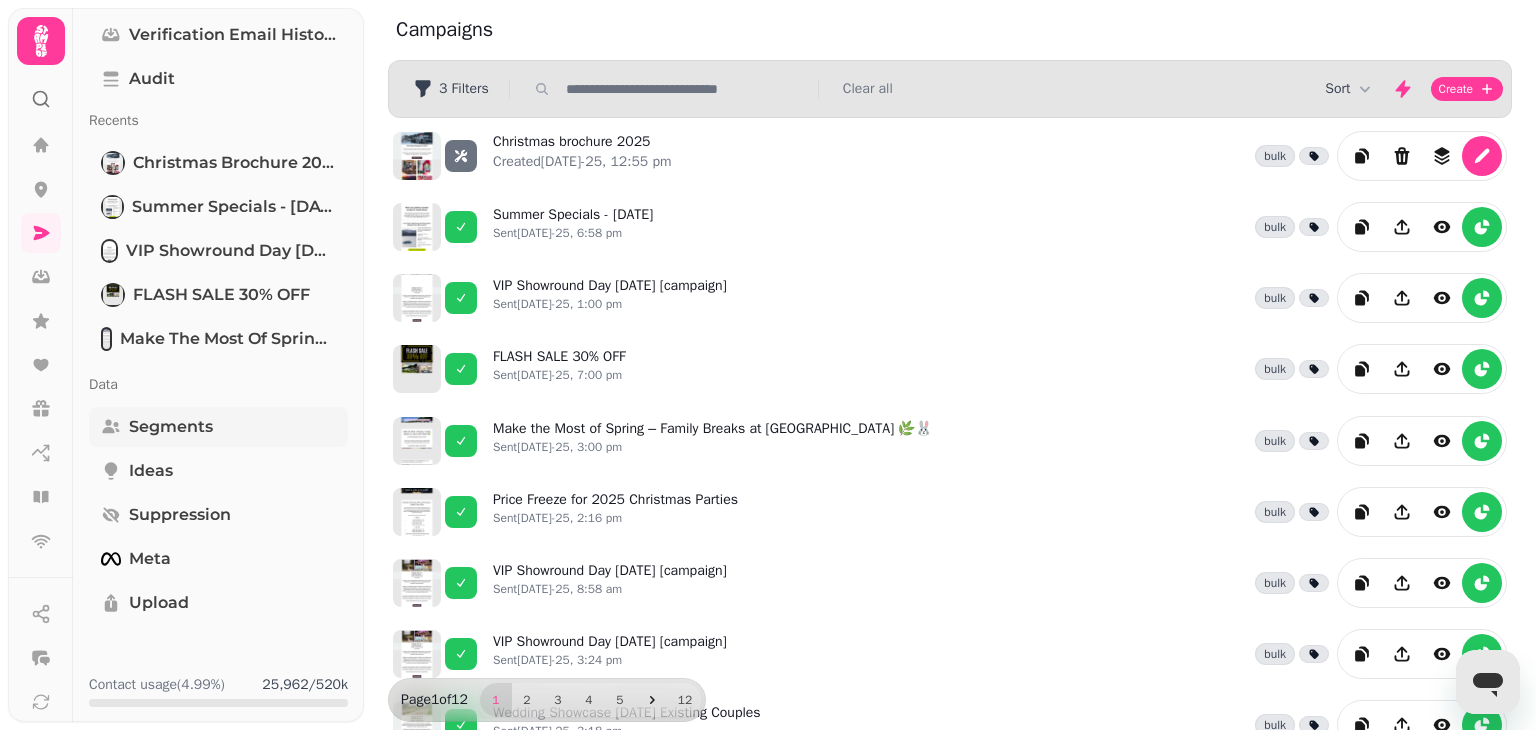 click on "Segments" at bounding box center [171, 427] 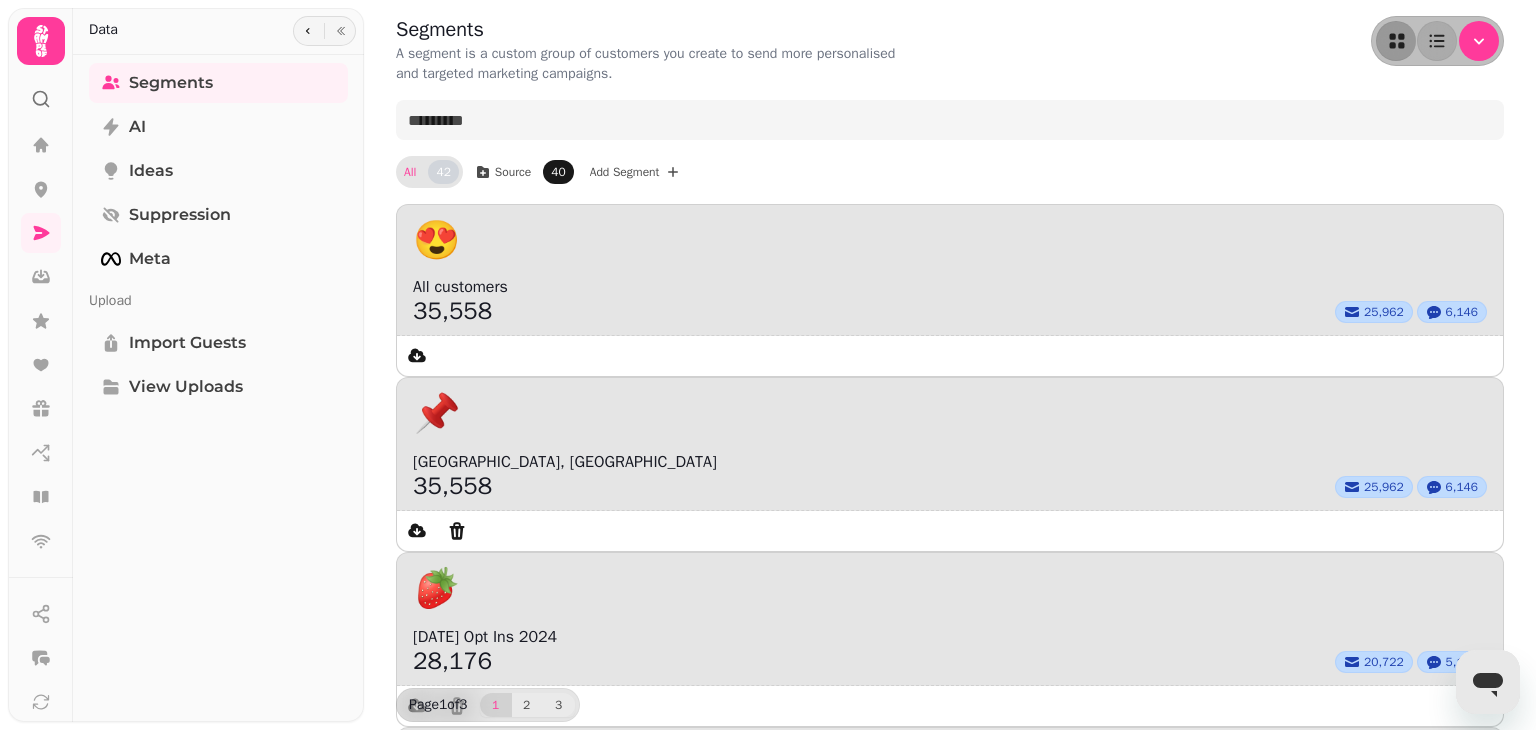 scroll, scrollTop: 261, scrollLeft: 0, axis: vertical 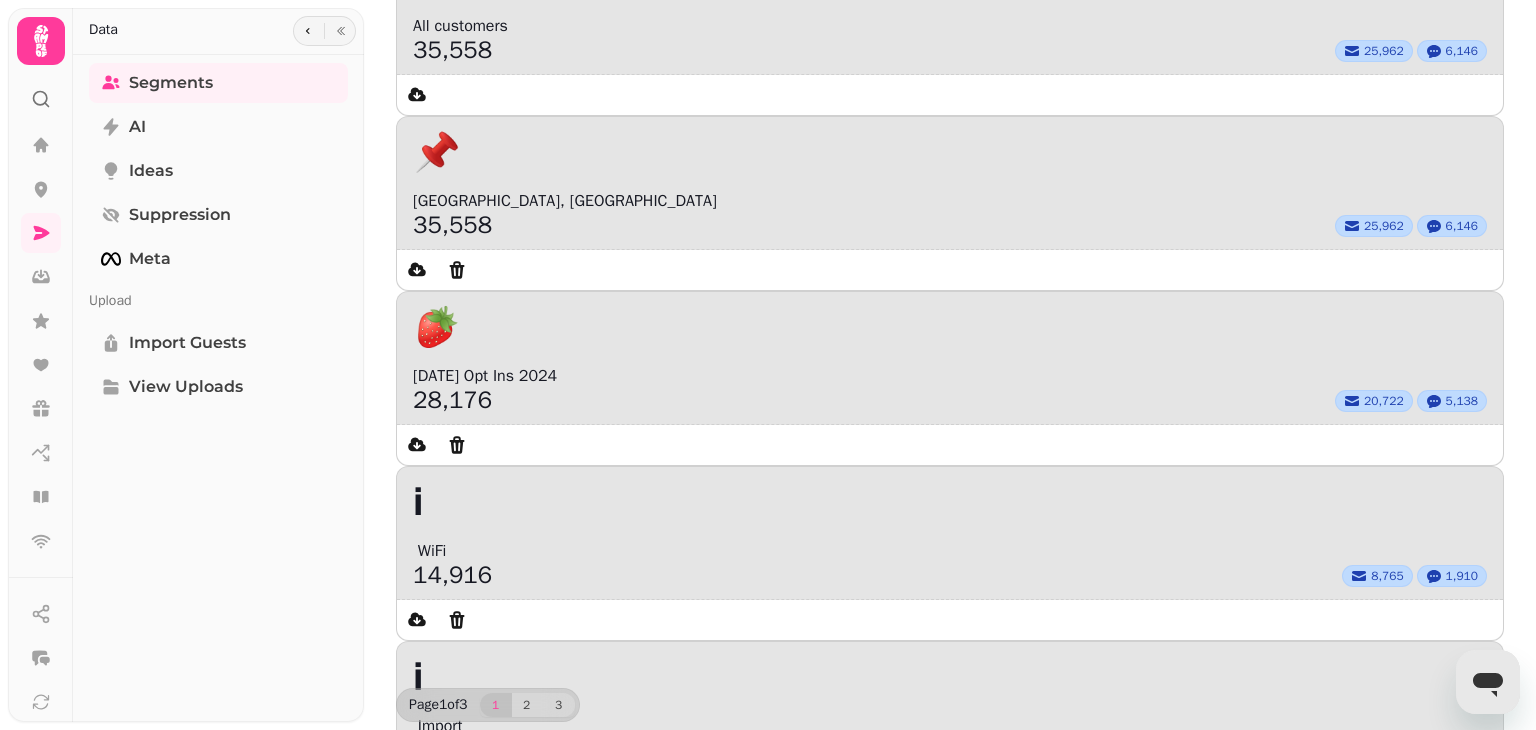 click on "🏷" at bounding box center [950, 1903] 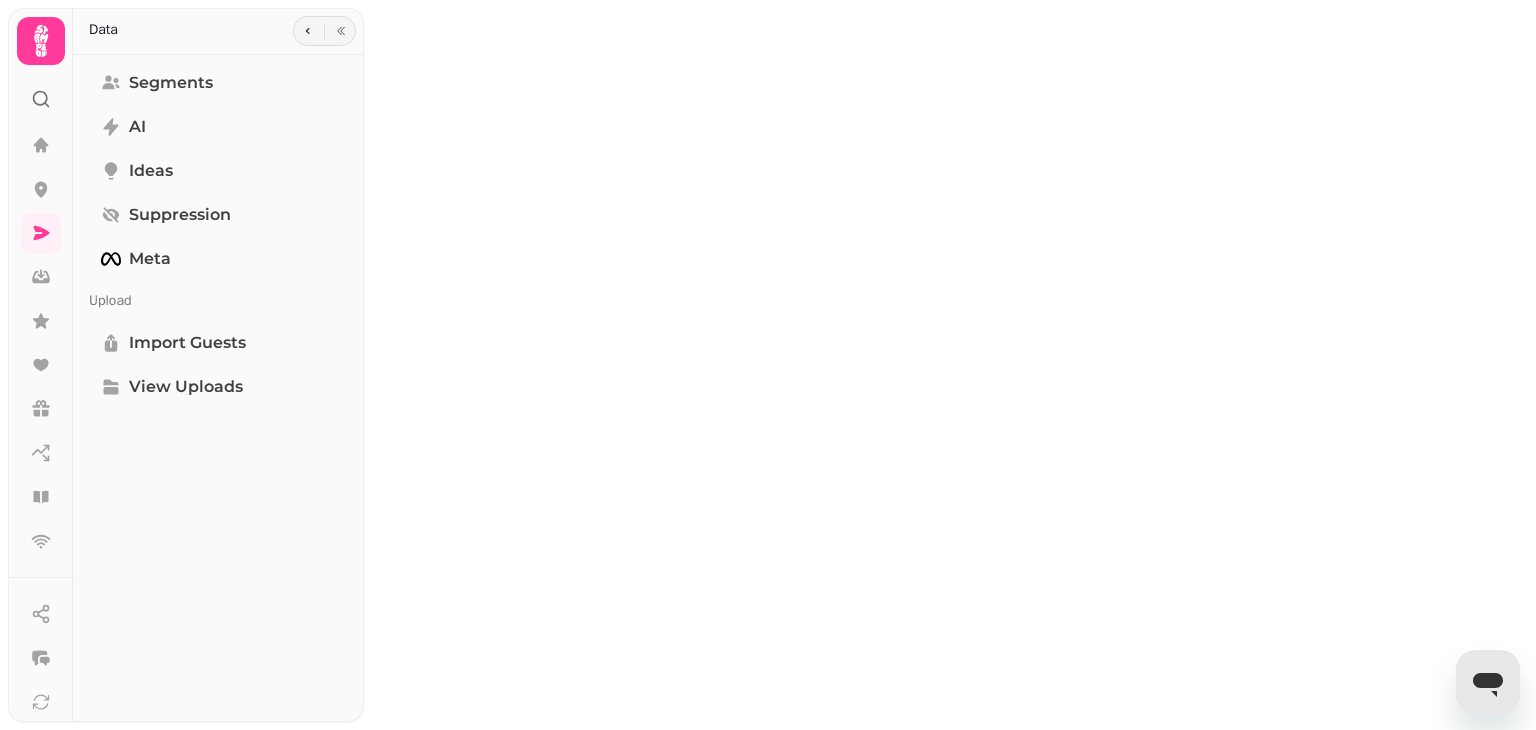 scroll, scrollTop: 0, scrollLeft: 0, axis: both 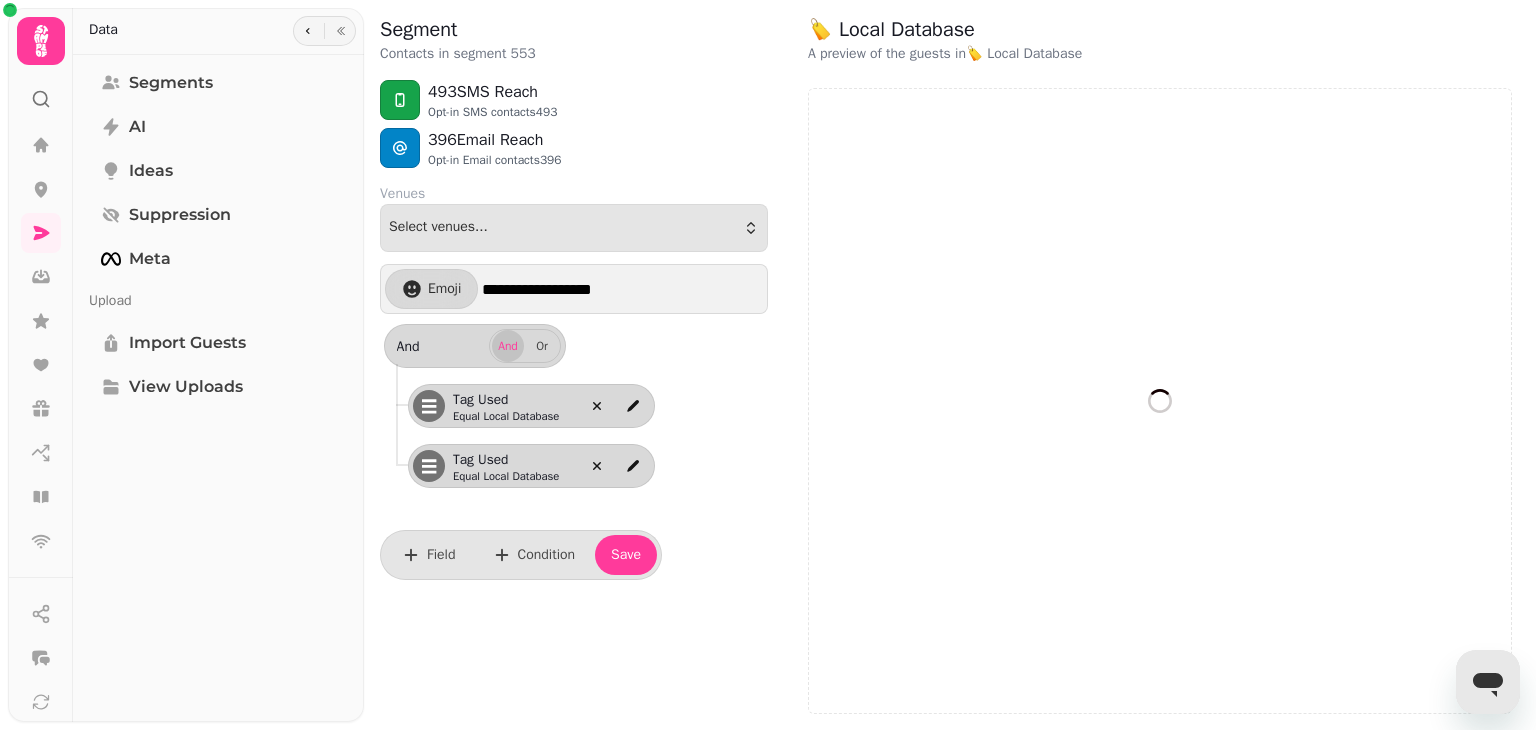 select on "**" 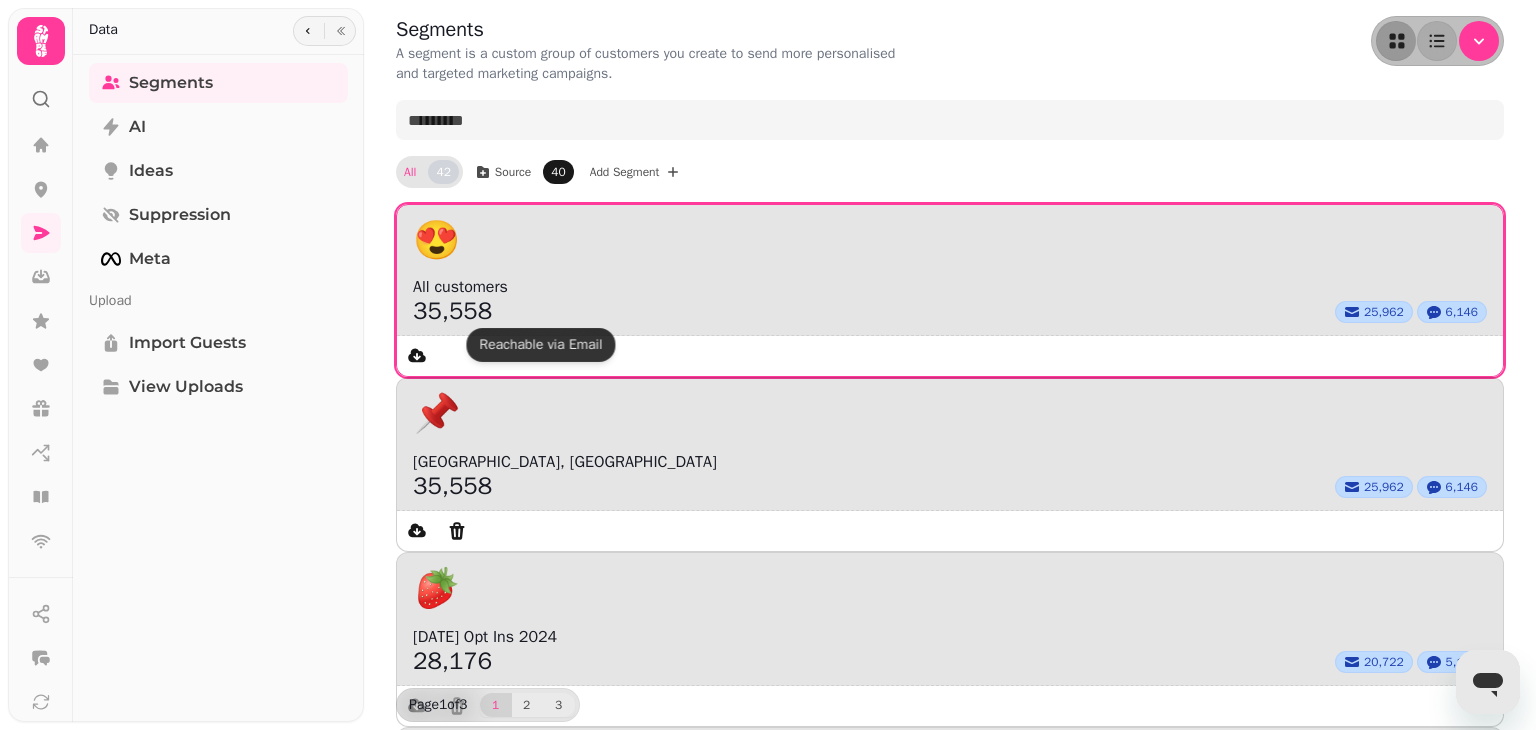 click on "😍" at bounding box center [950, 240] 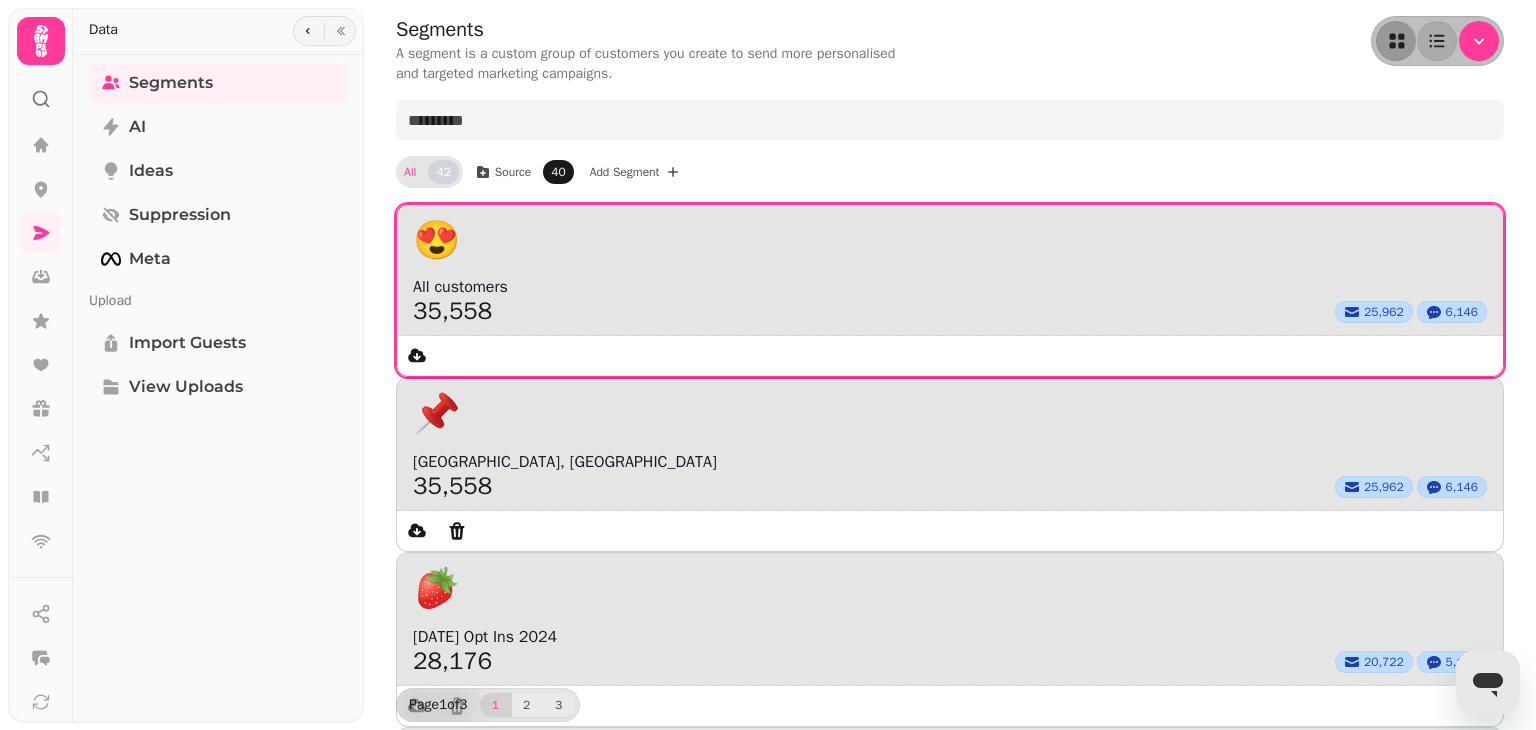 click on "35,558 25,962 6,146" at bounding box center (950, 311) 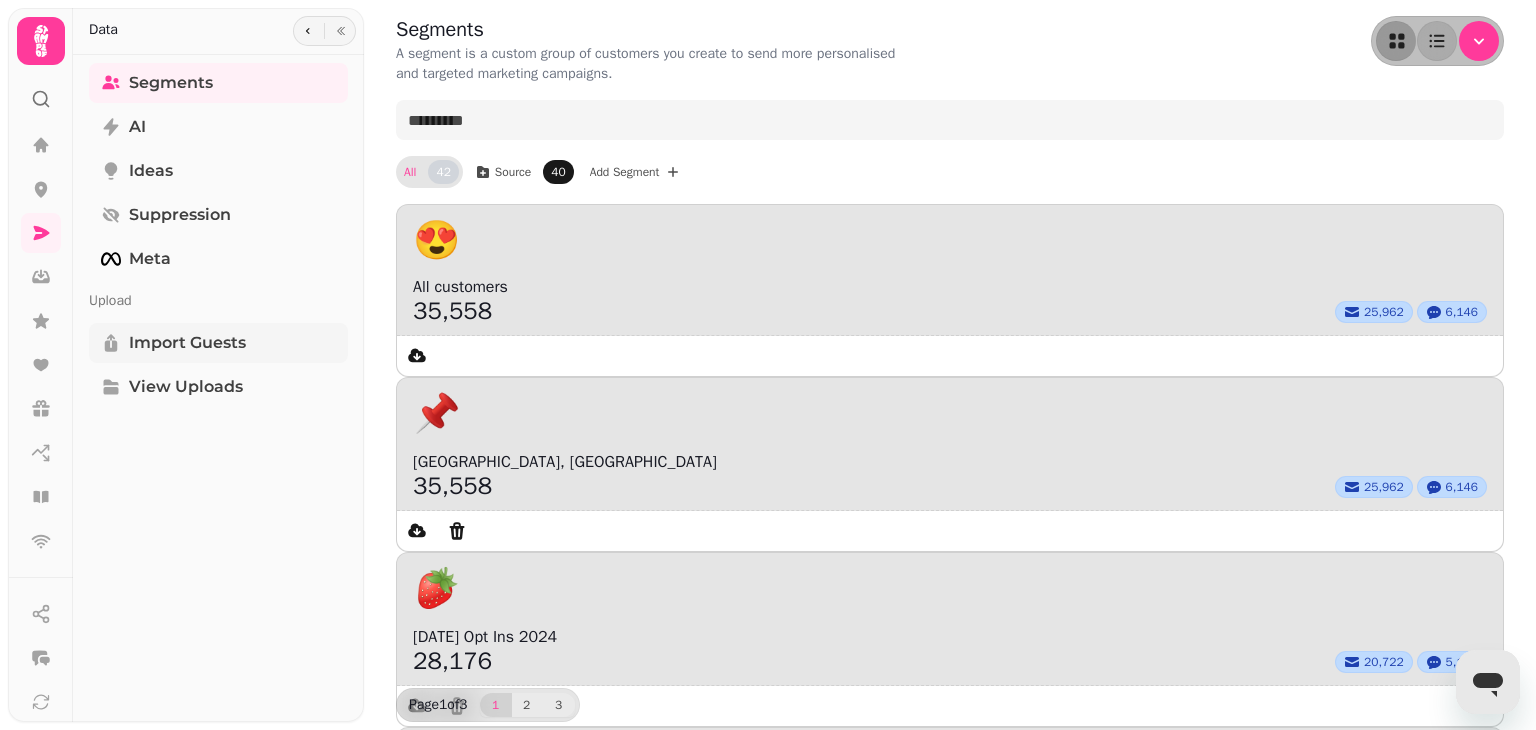 click on "Import Guests" at bounding box center (187, 343) 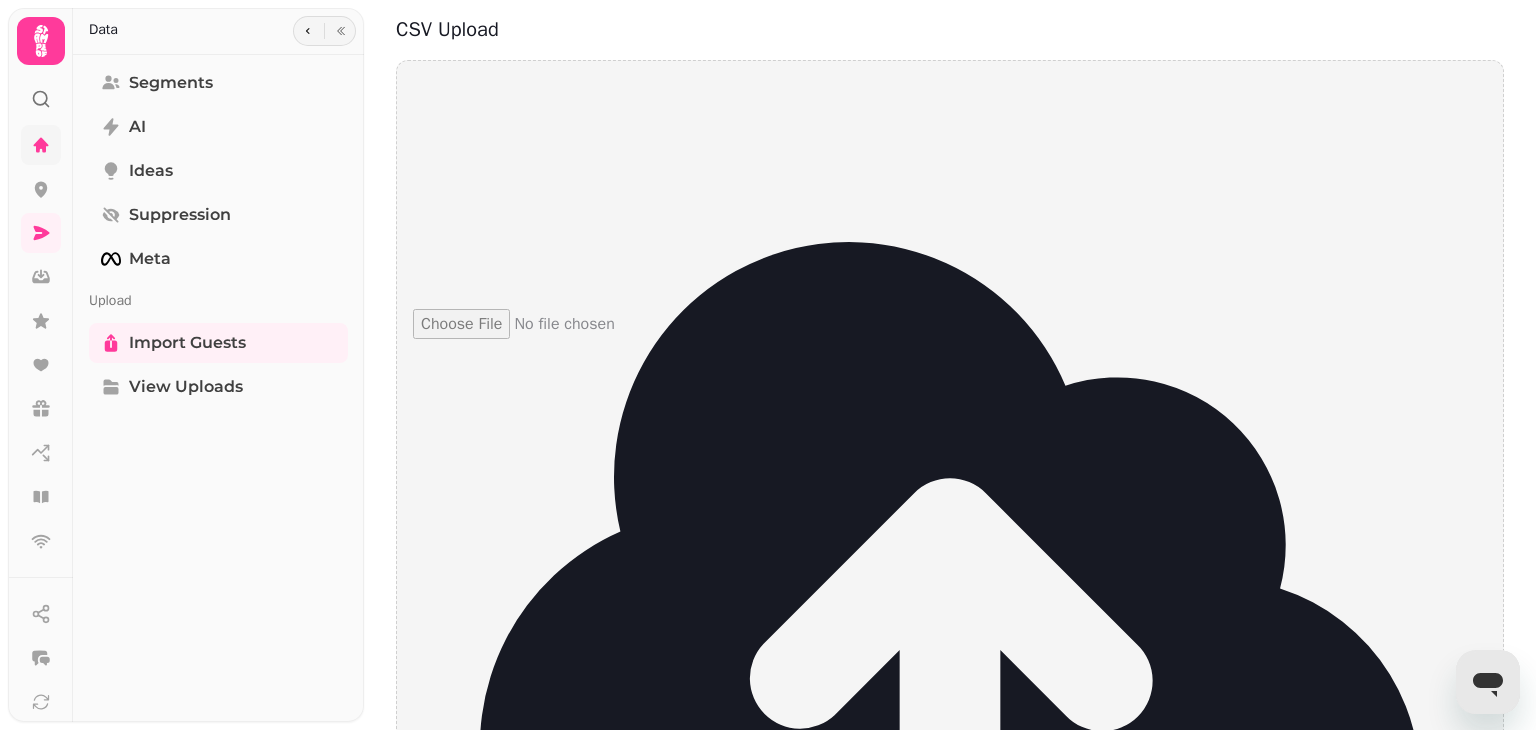 click 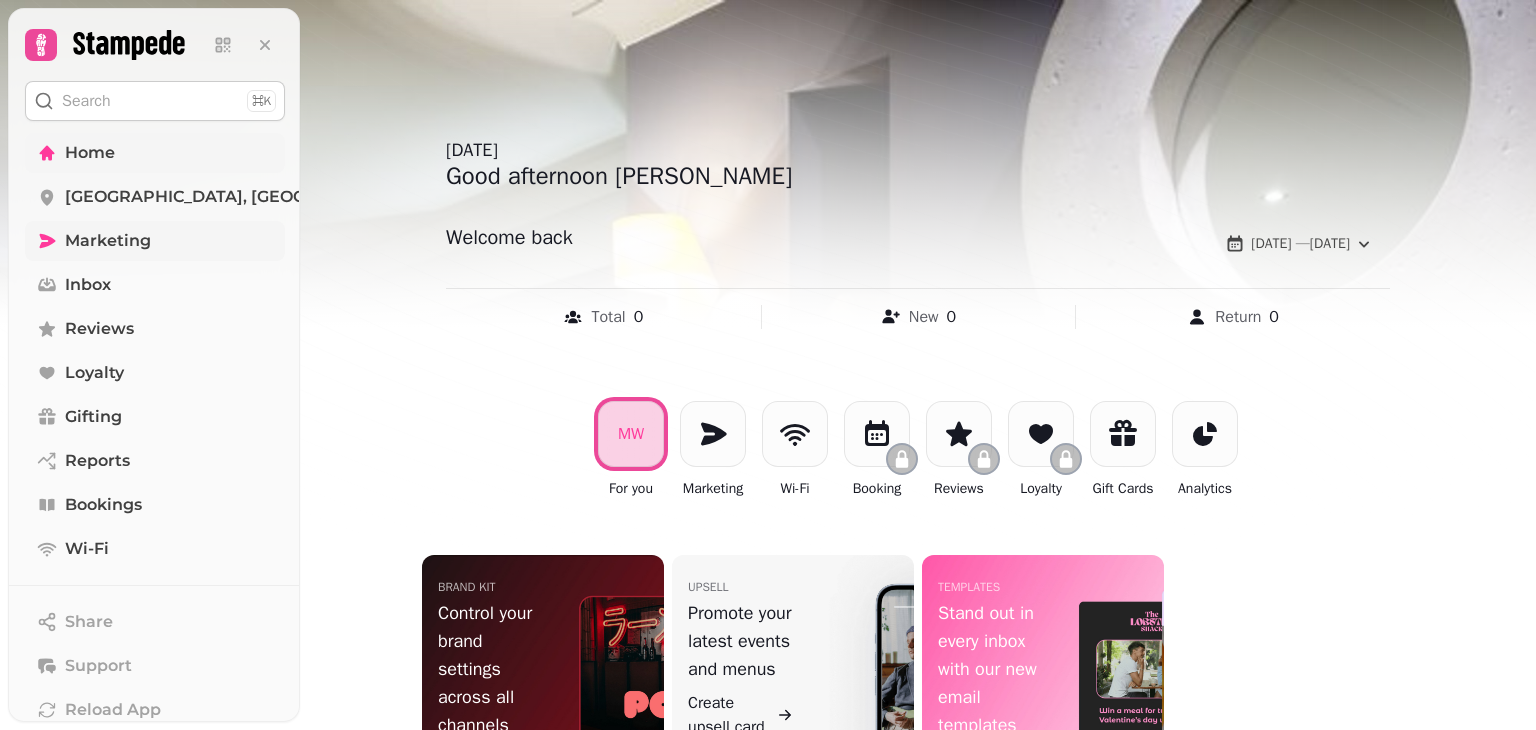 click 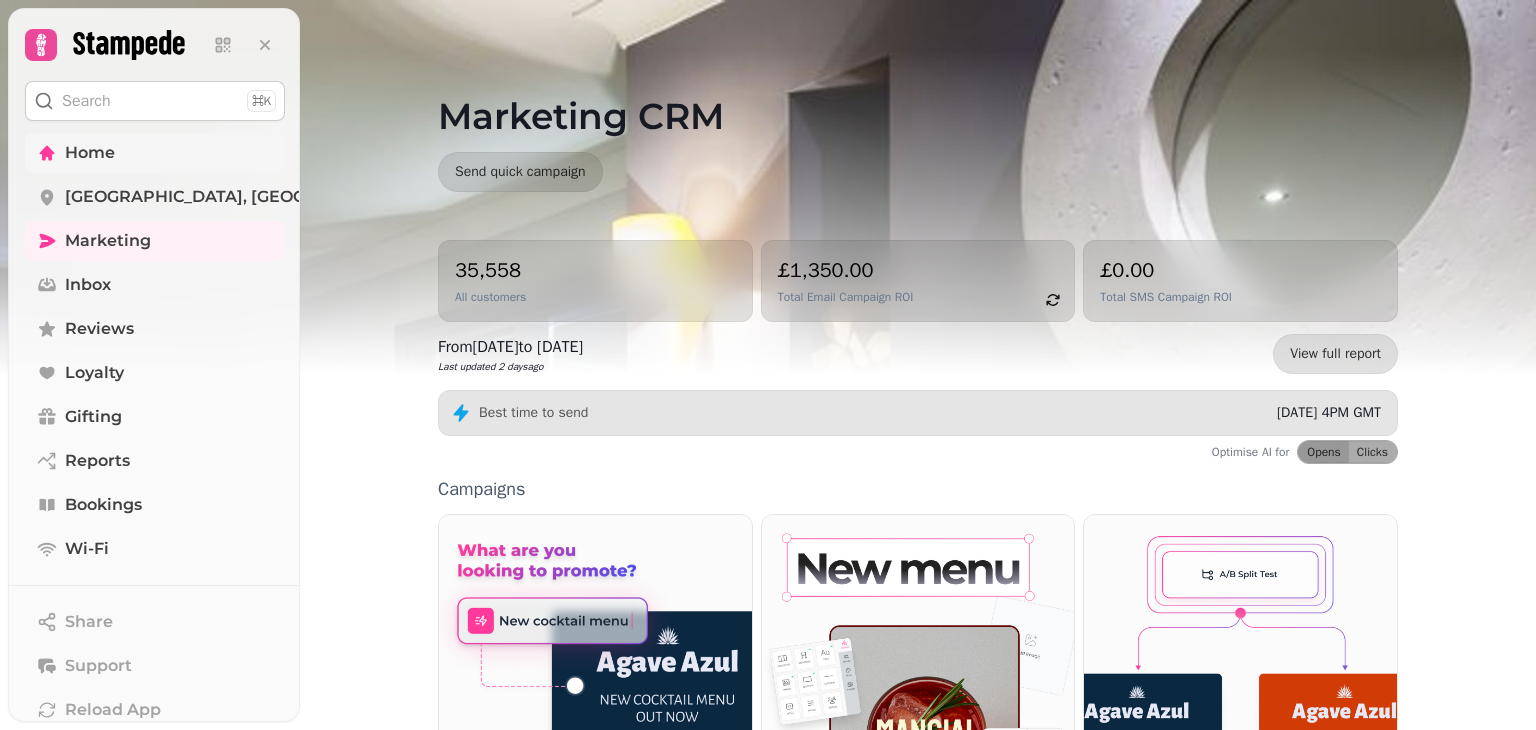 scroll, scrollTop: 516, scrollLeft: 0, axis: vertical 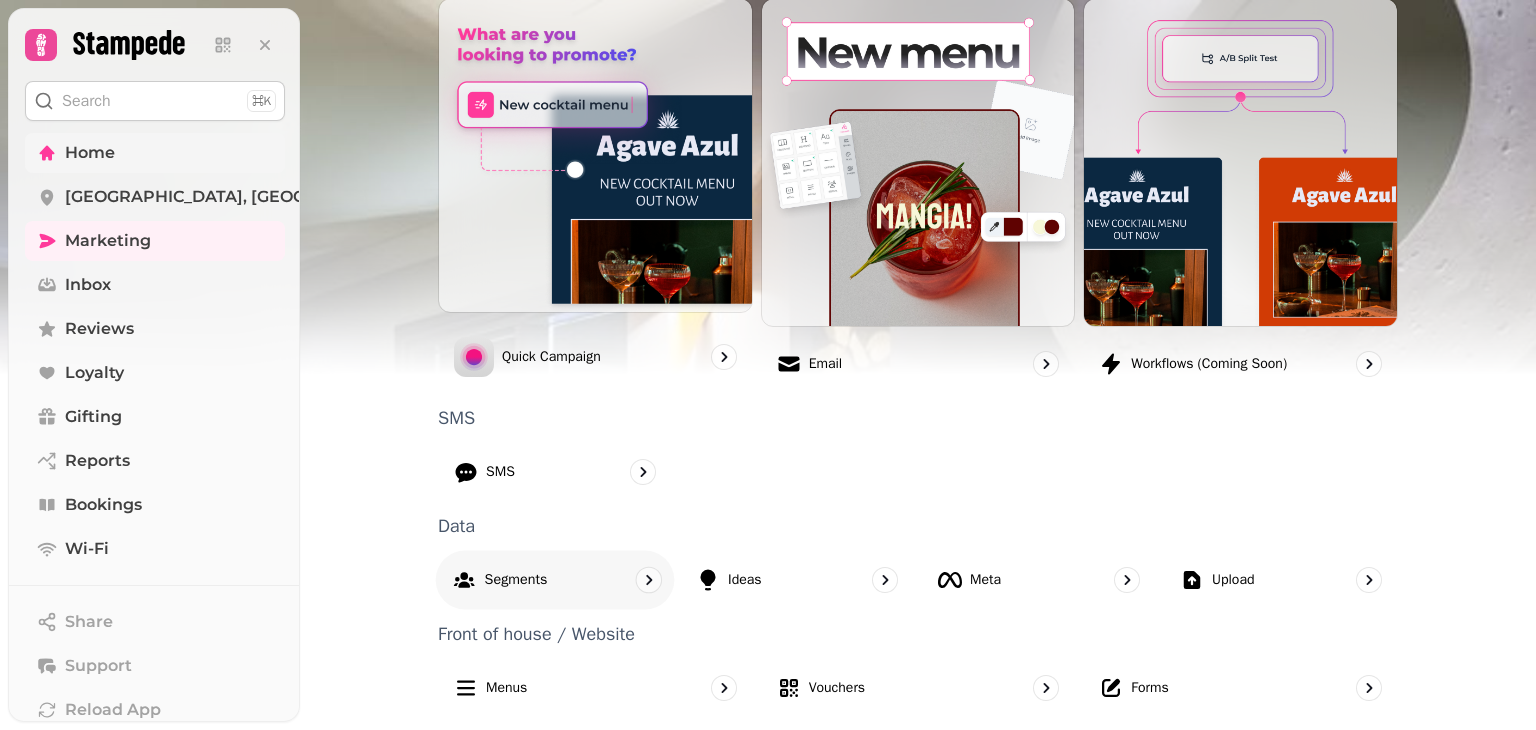 click on "Segments" at bounding box center [516, 579] 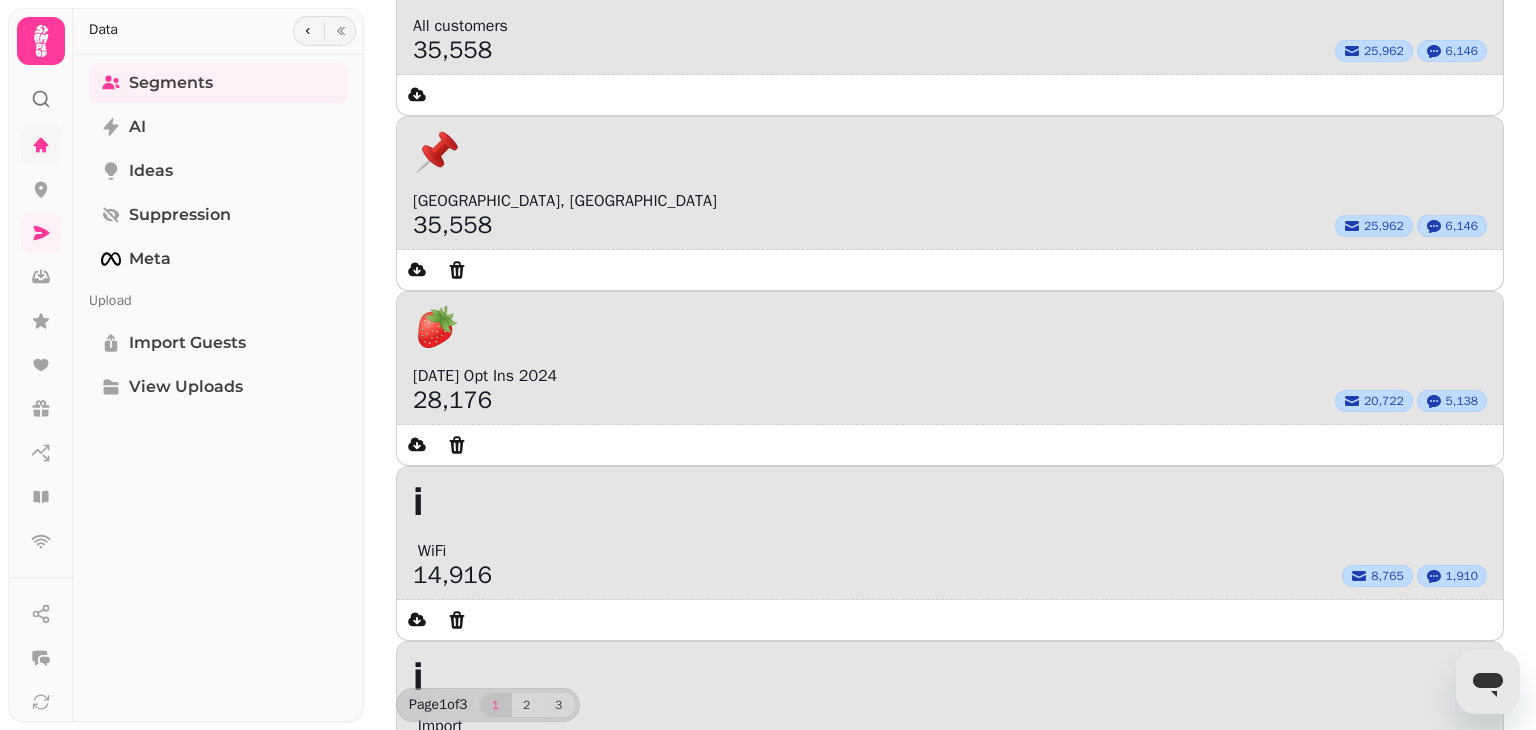 scroll, scrollTop: 0, scrollLeft: 0, axis: both 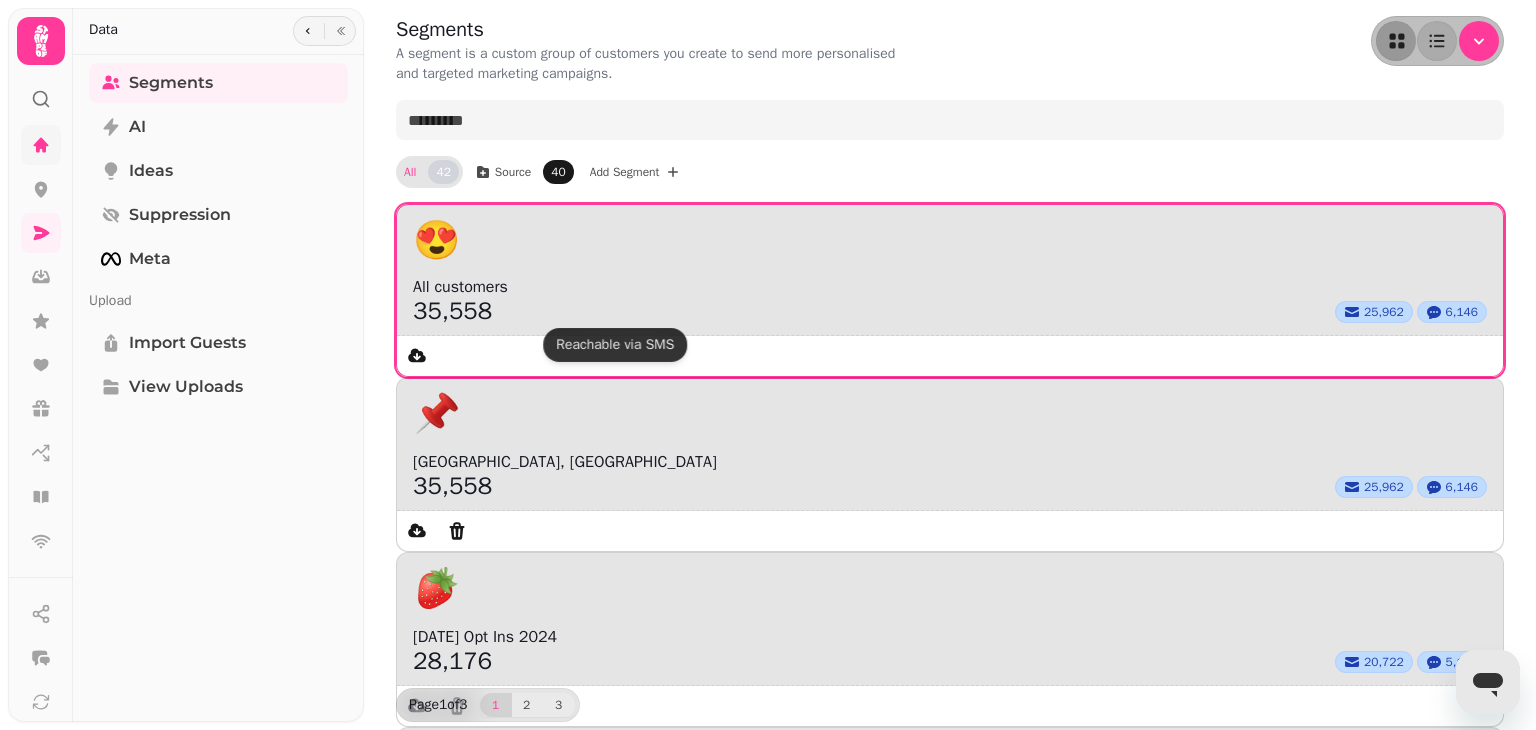 click on "All customers" at bounding box center [950, 287] 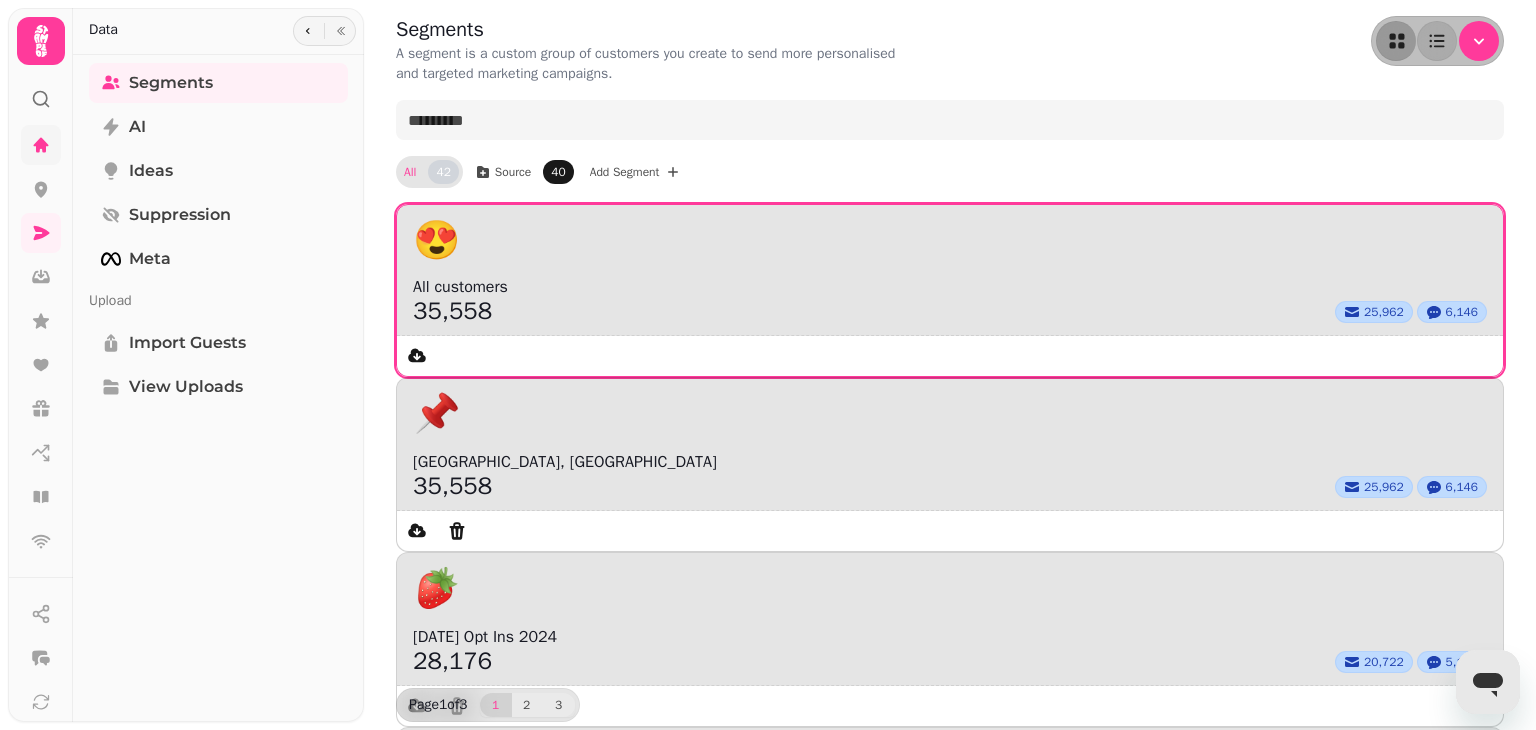 click on "35,558" at bounding box center [452, 311] 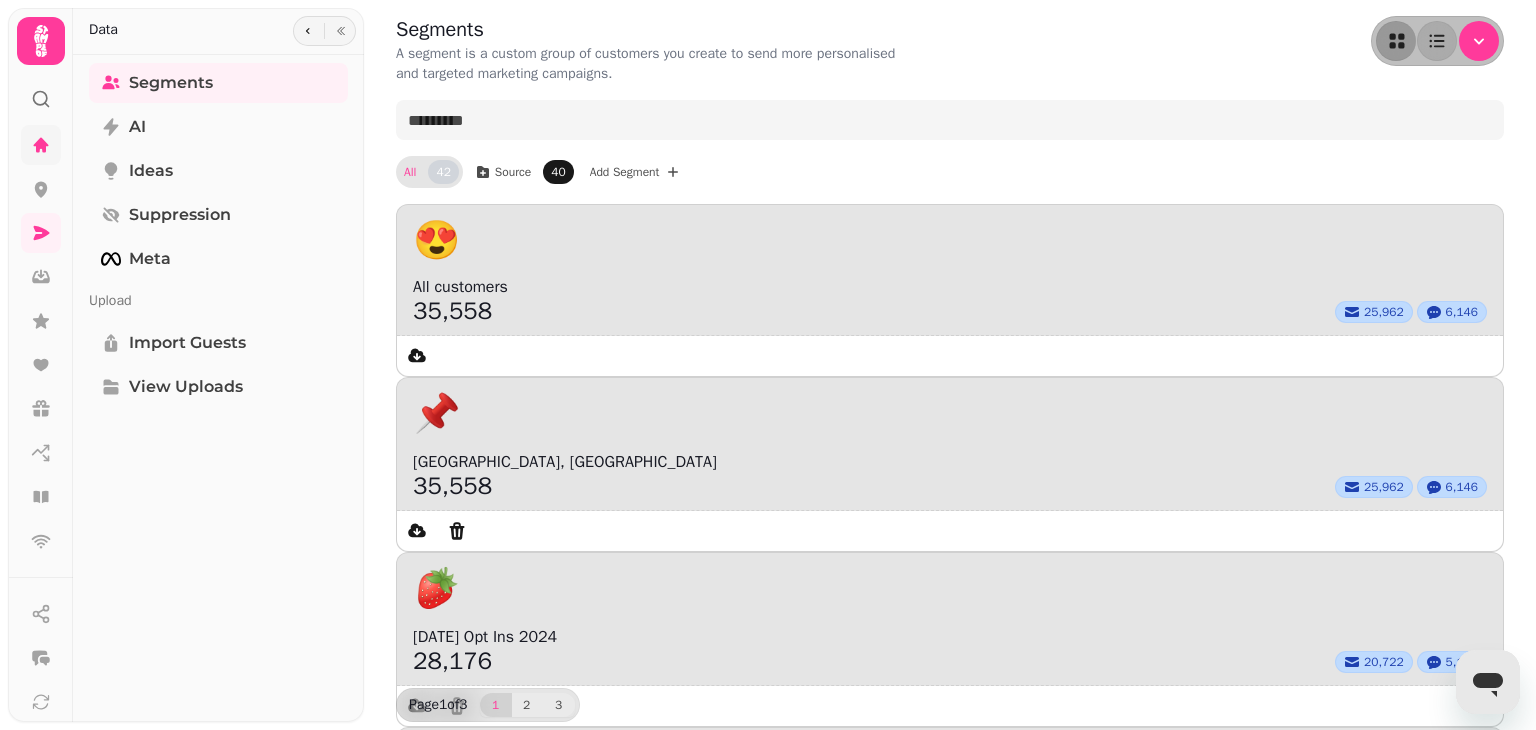 click 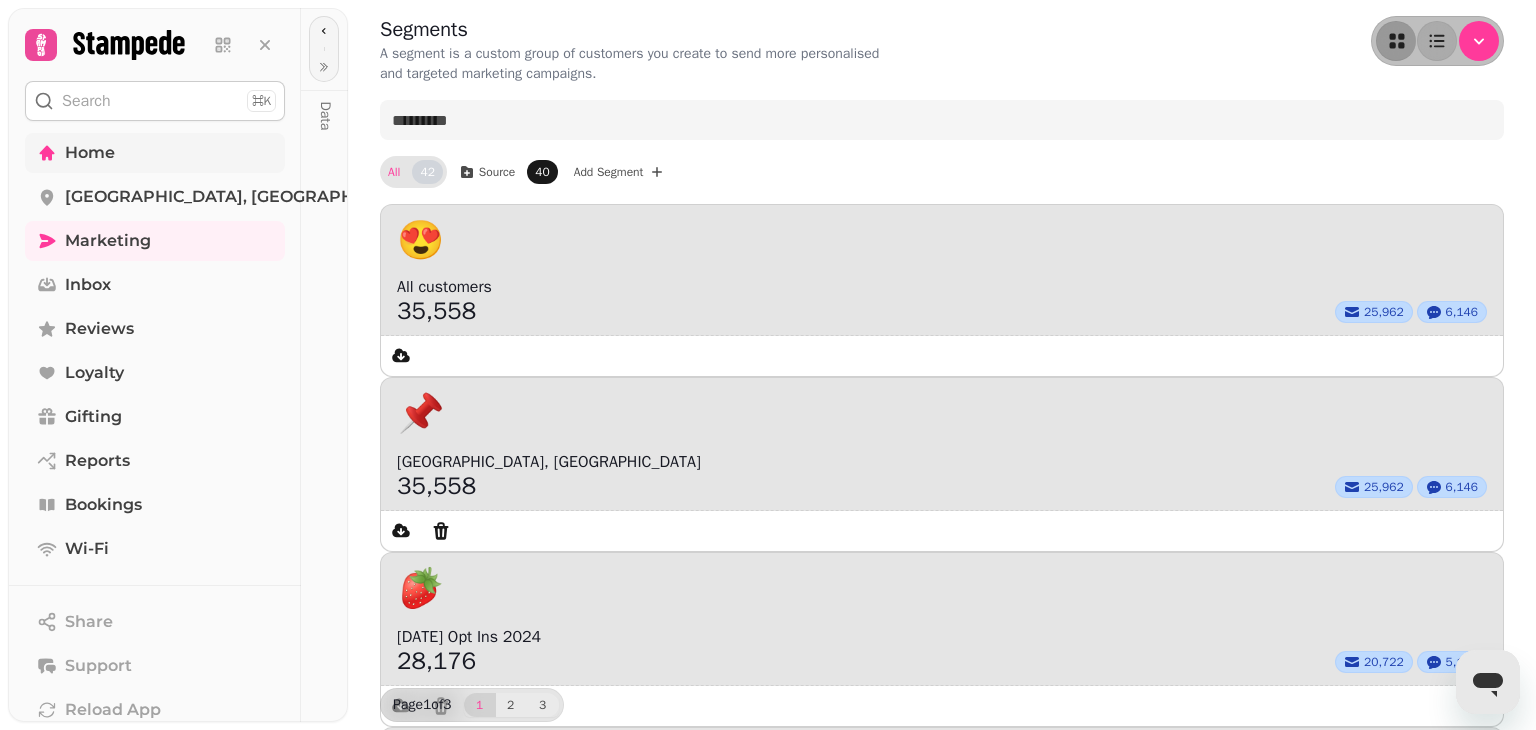 click on "Search" at bounding box center (86, 101) 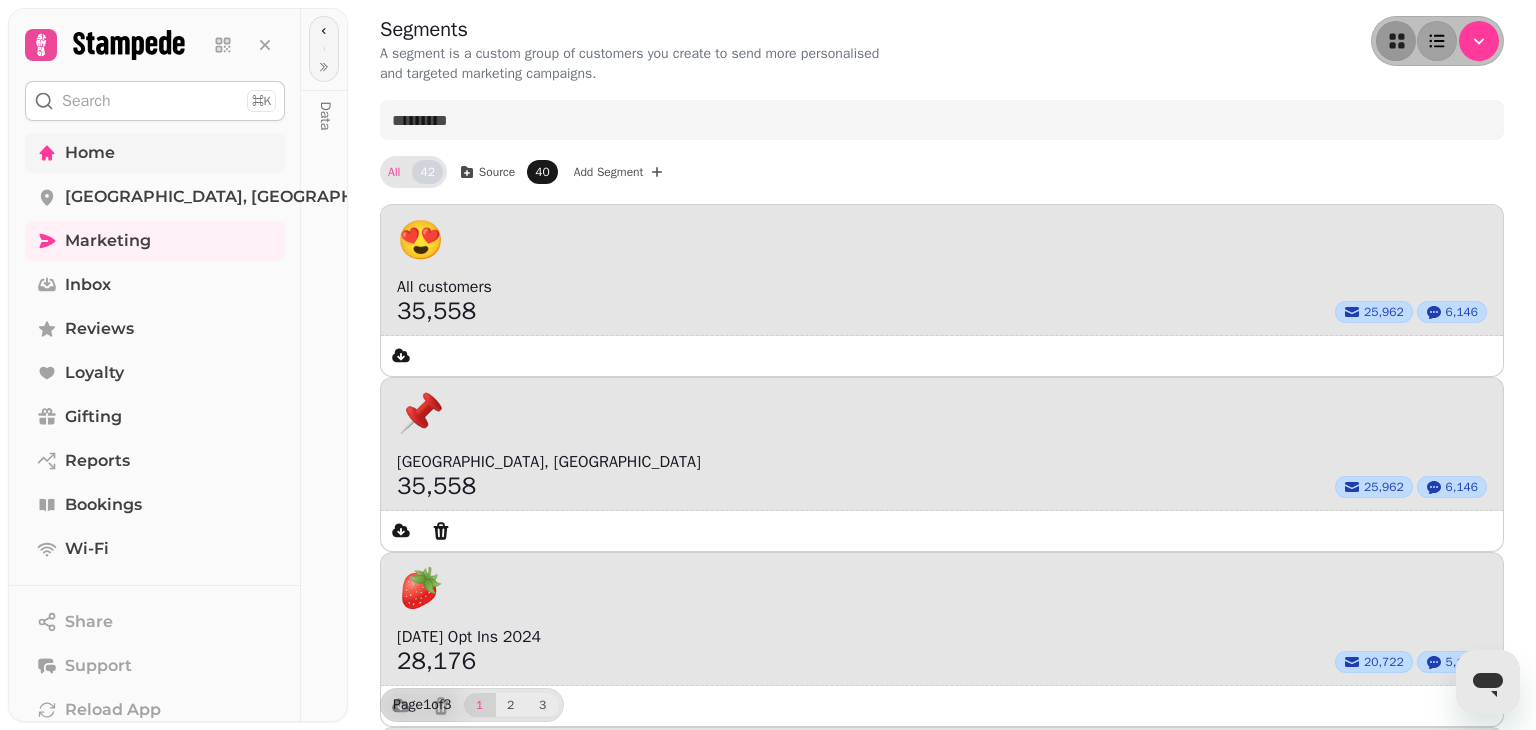 click 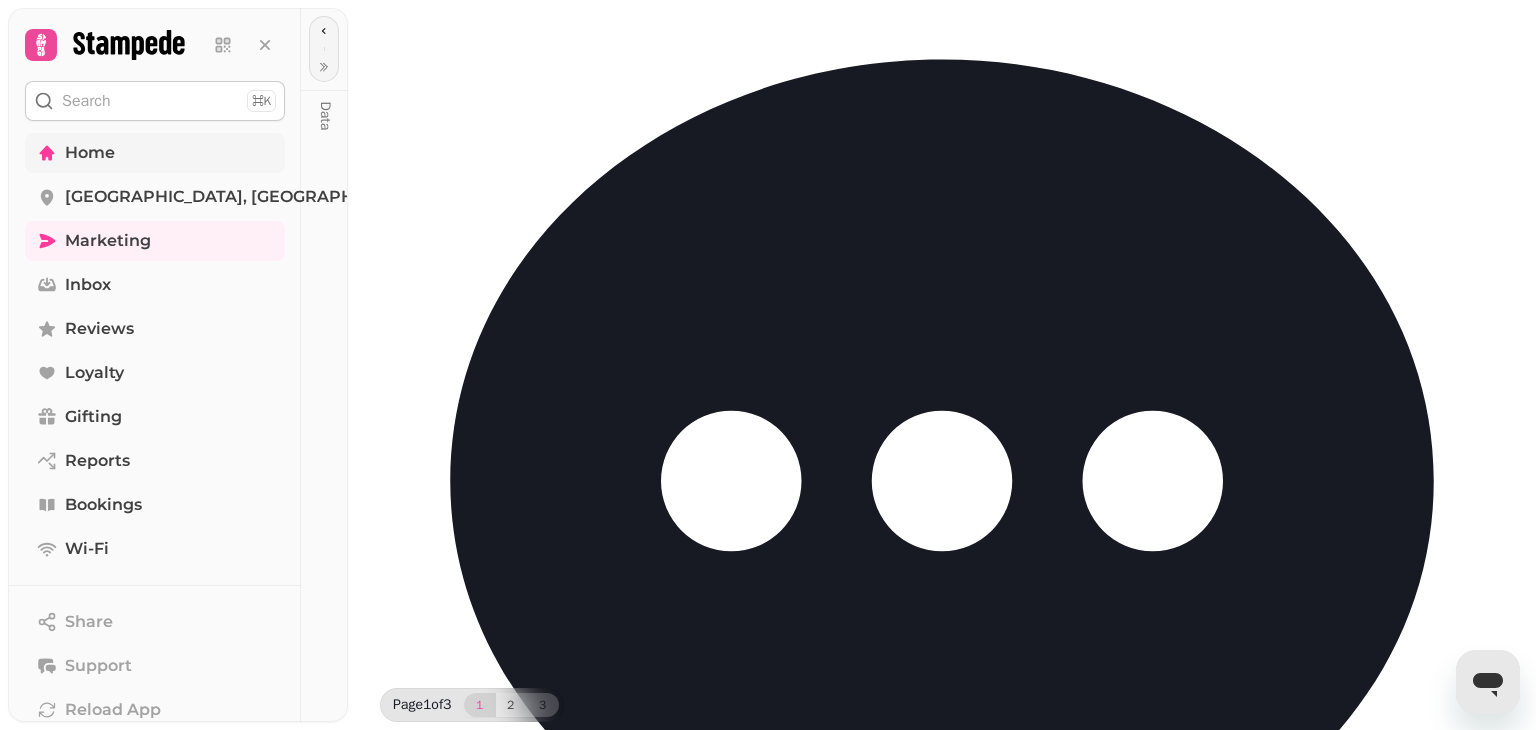 scroll, scrollTop: 752, scrollLeft: 0, axis: vertical 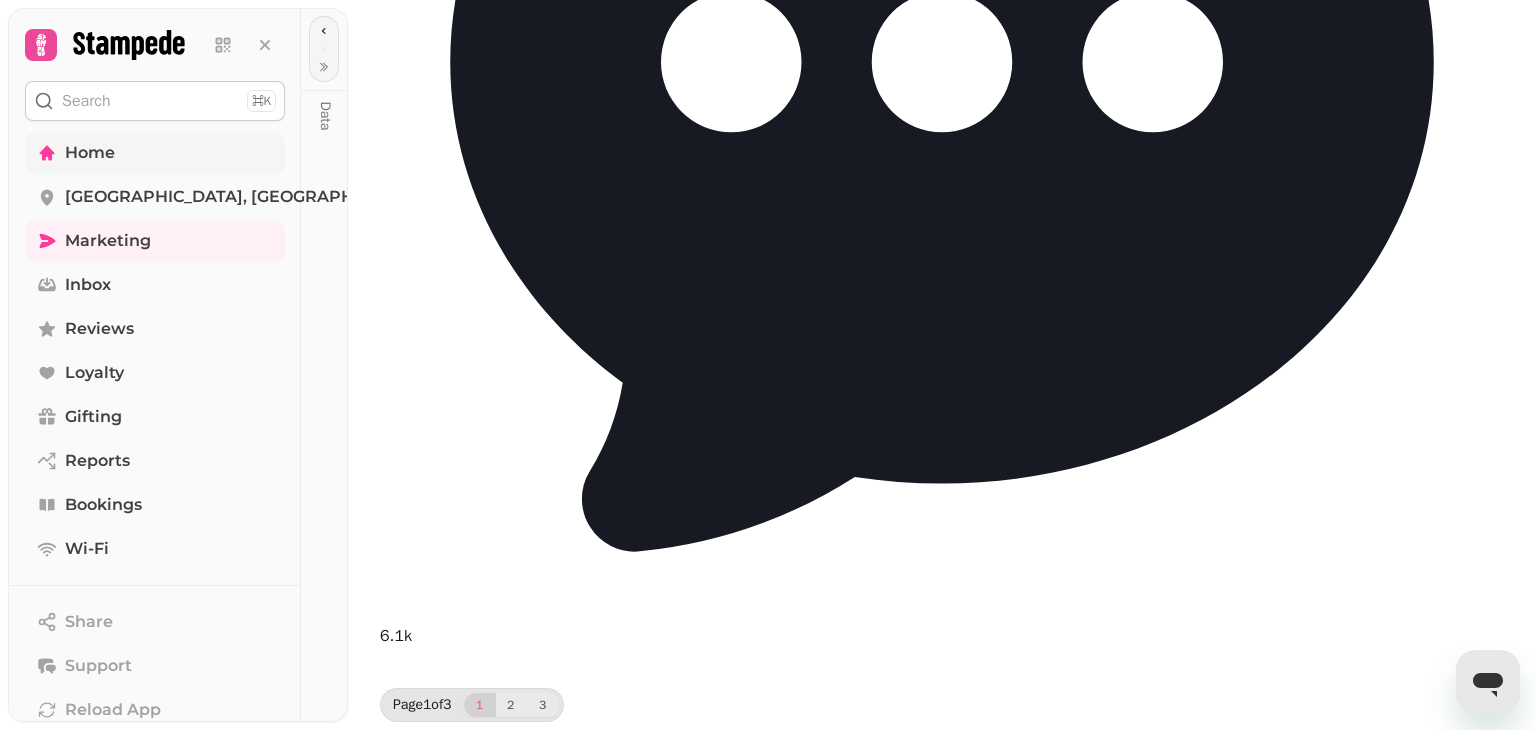 click 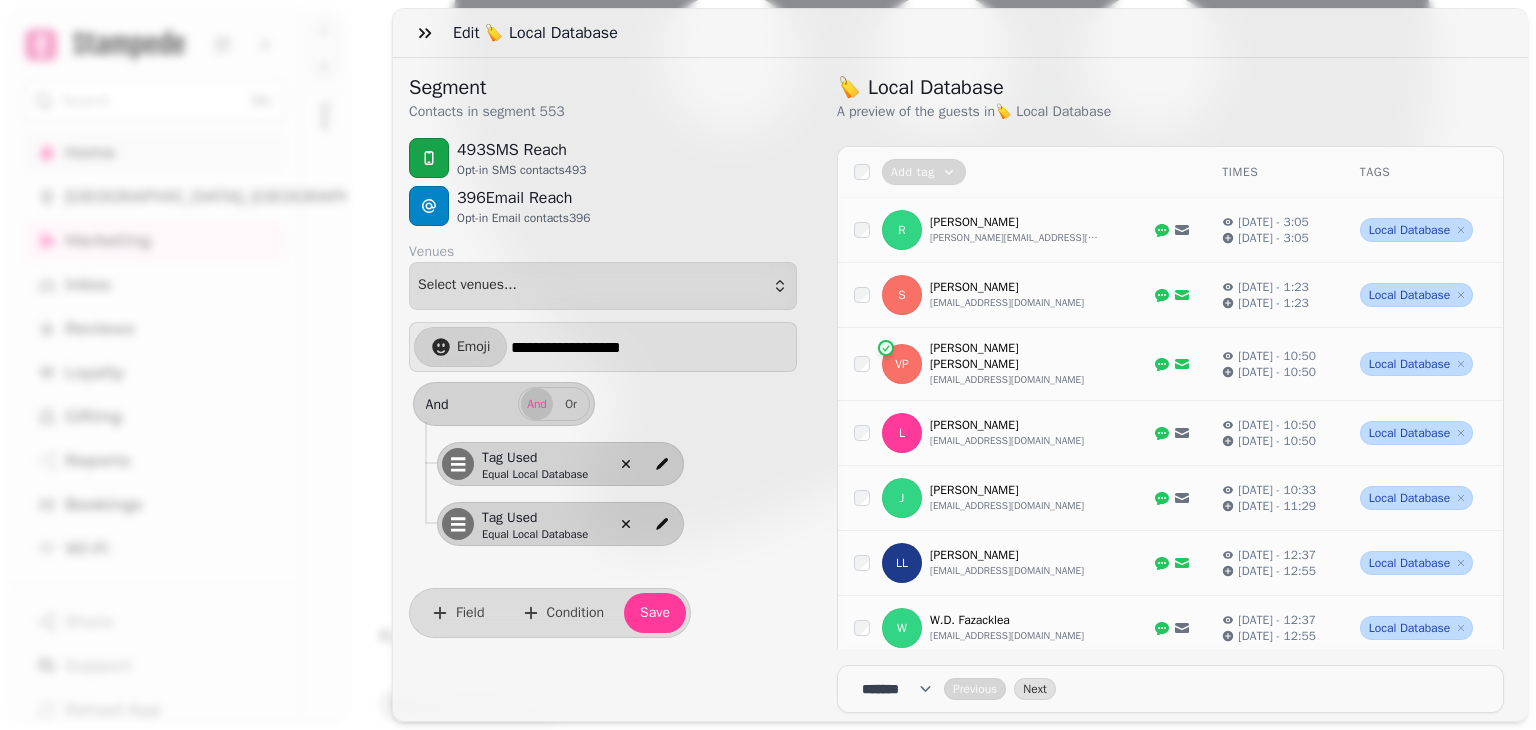 click on "**********" at bounding box center (651, 347) 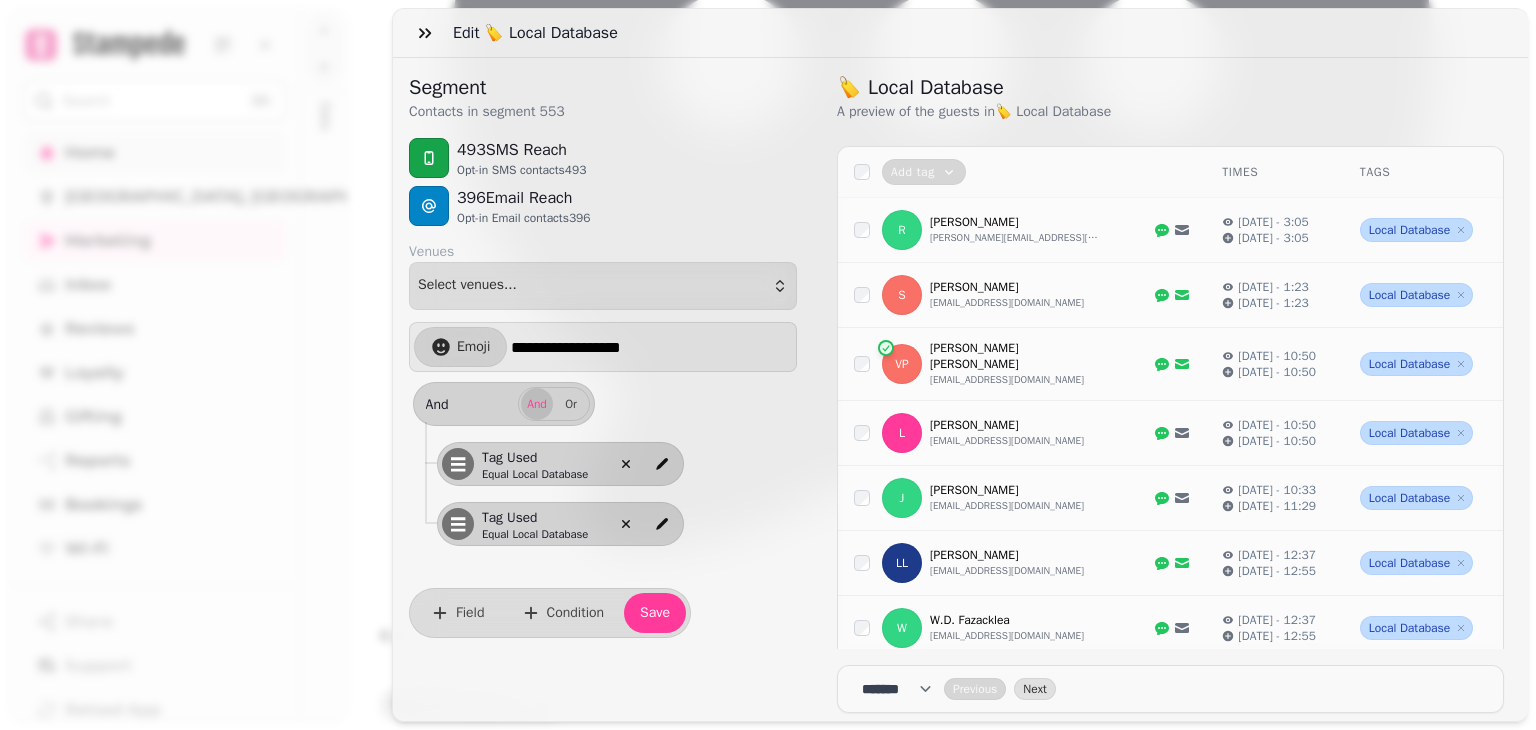 click on "**********" at bounding box center (651, 347) 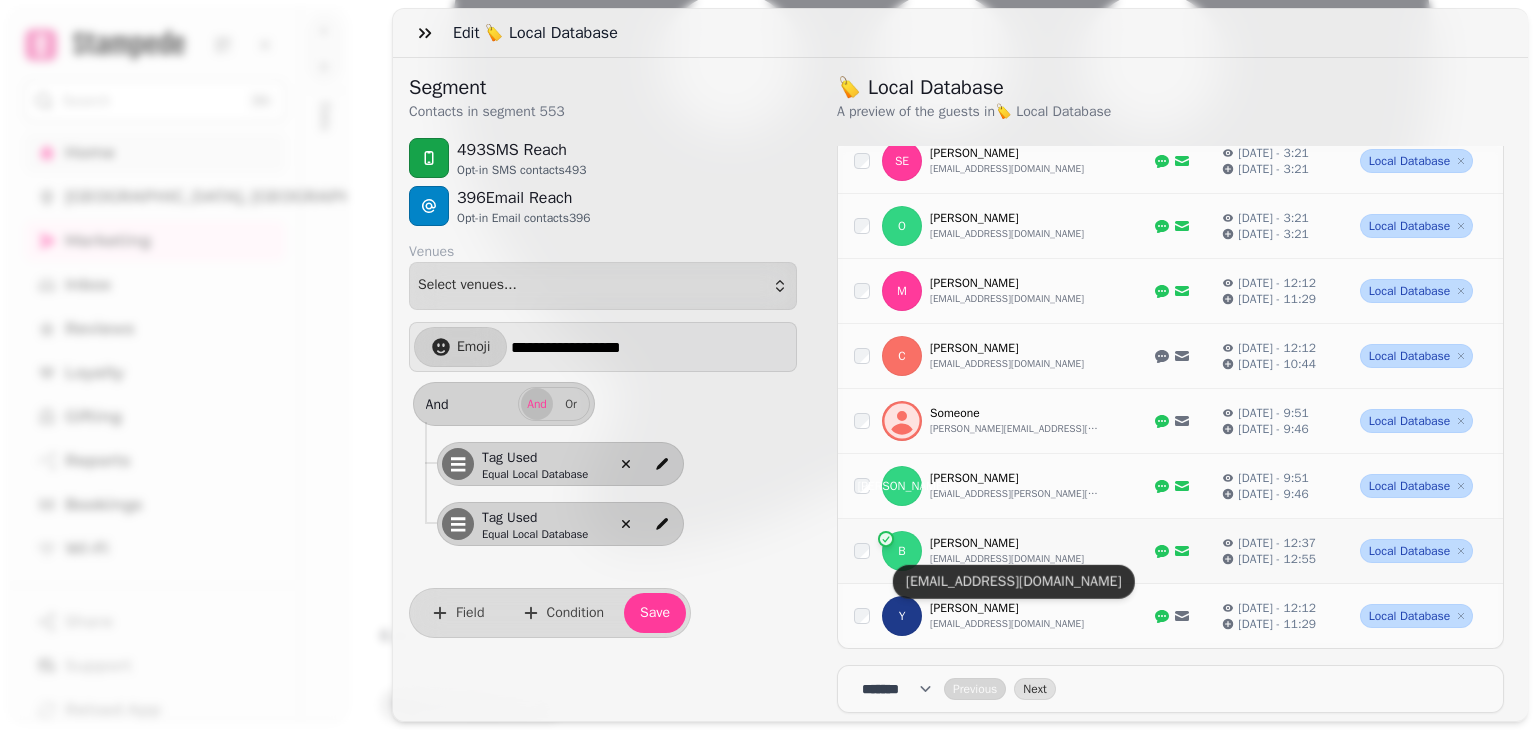 scroll, scrollTop: 1198, scrollLeft: 0, axis: vertical 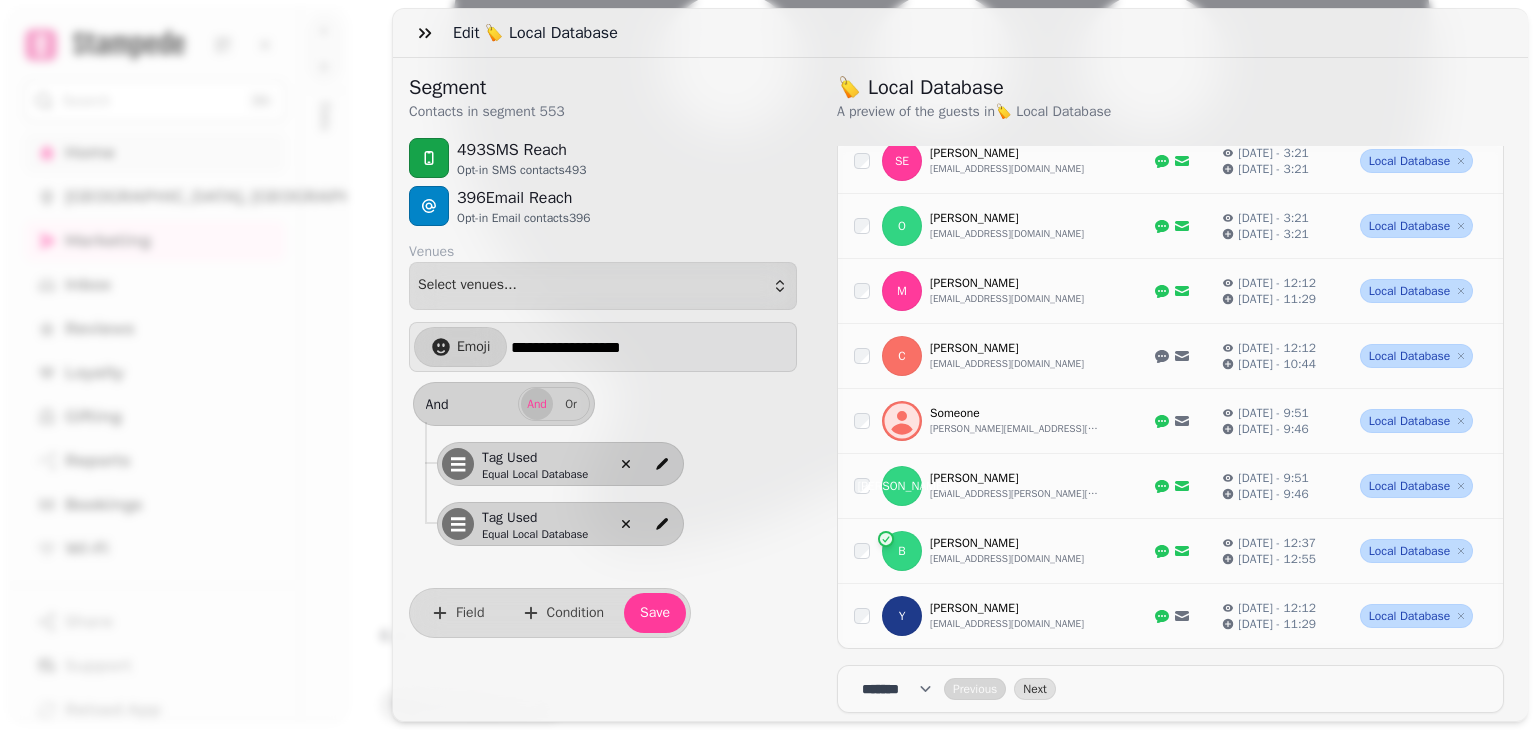 click on "Edit 🏷️ Local Database" at bounding box center [539, 33] 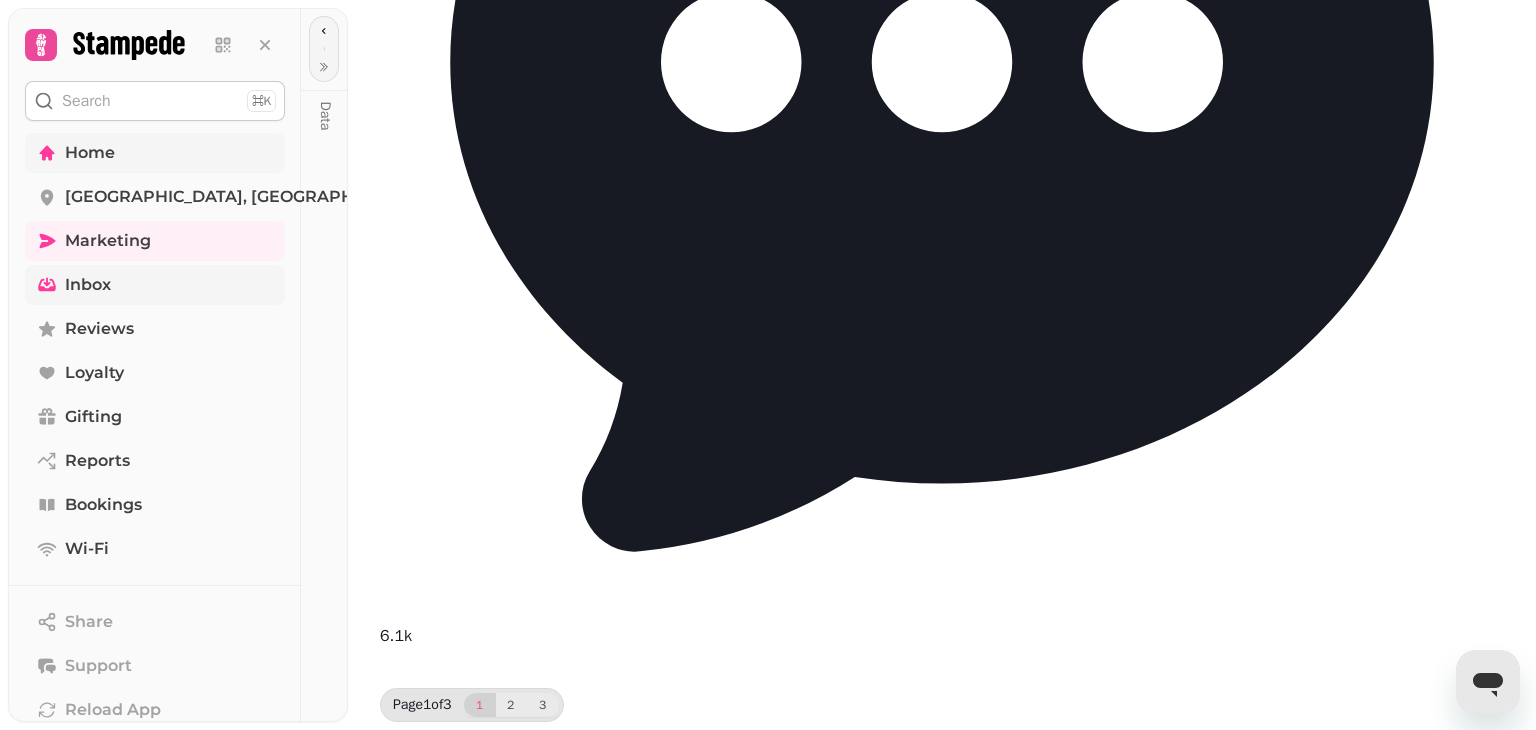 click on "Inbox" at bounding box center (88, 285) 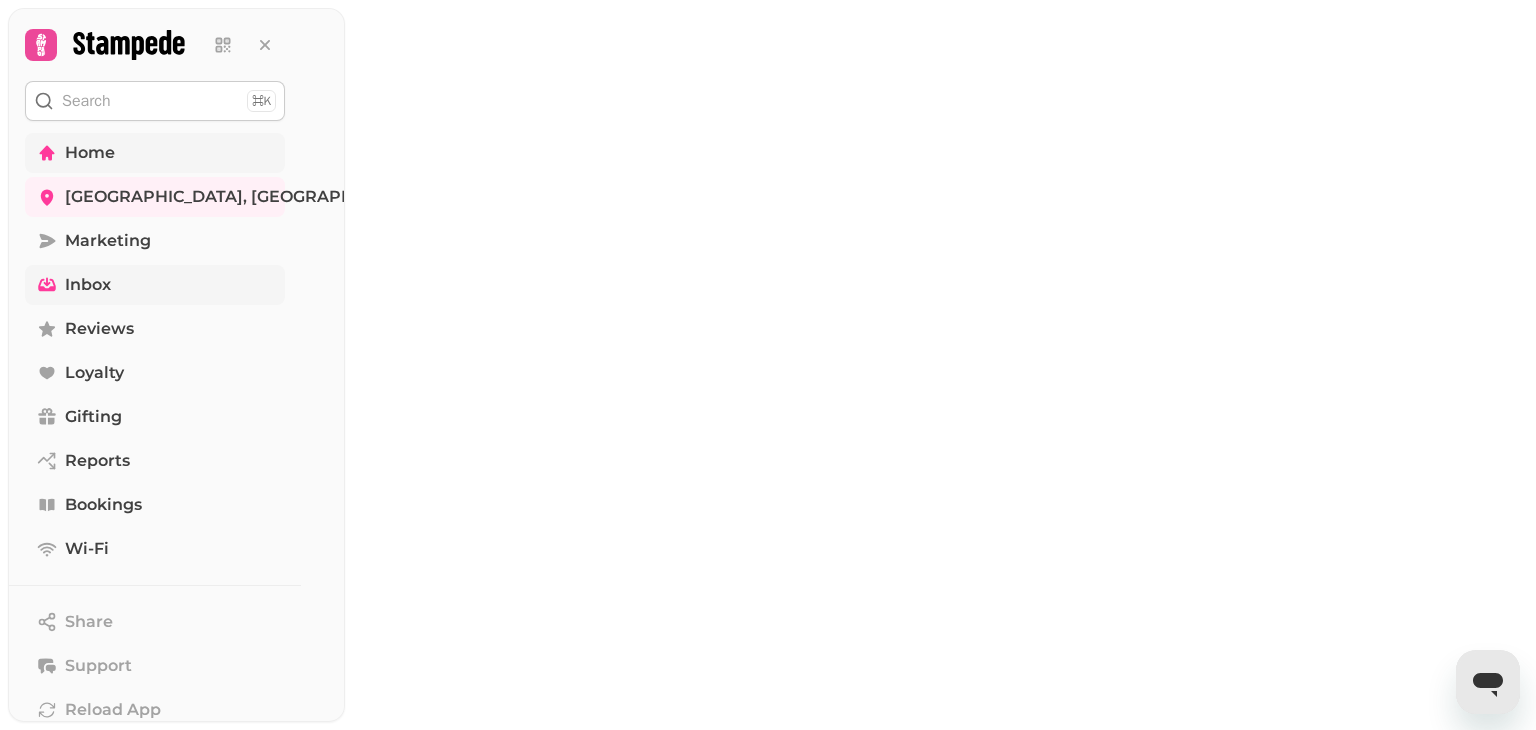 scroll, scrollTop: 0, scrollLeft: 0, axis: both 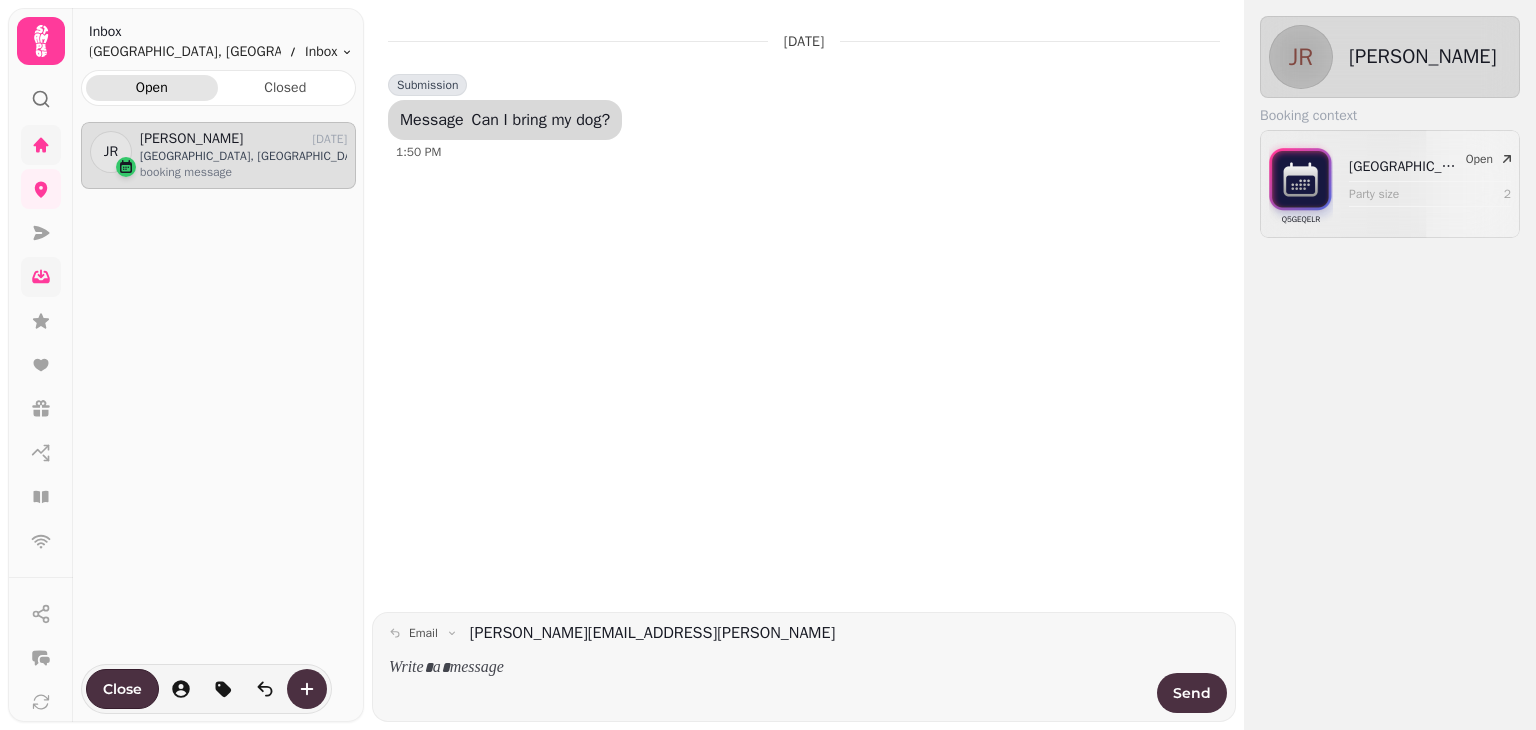click 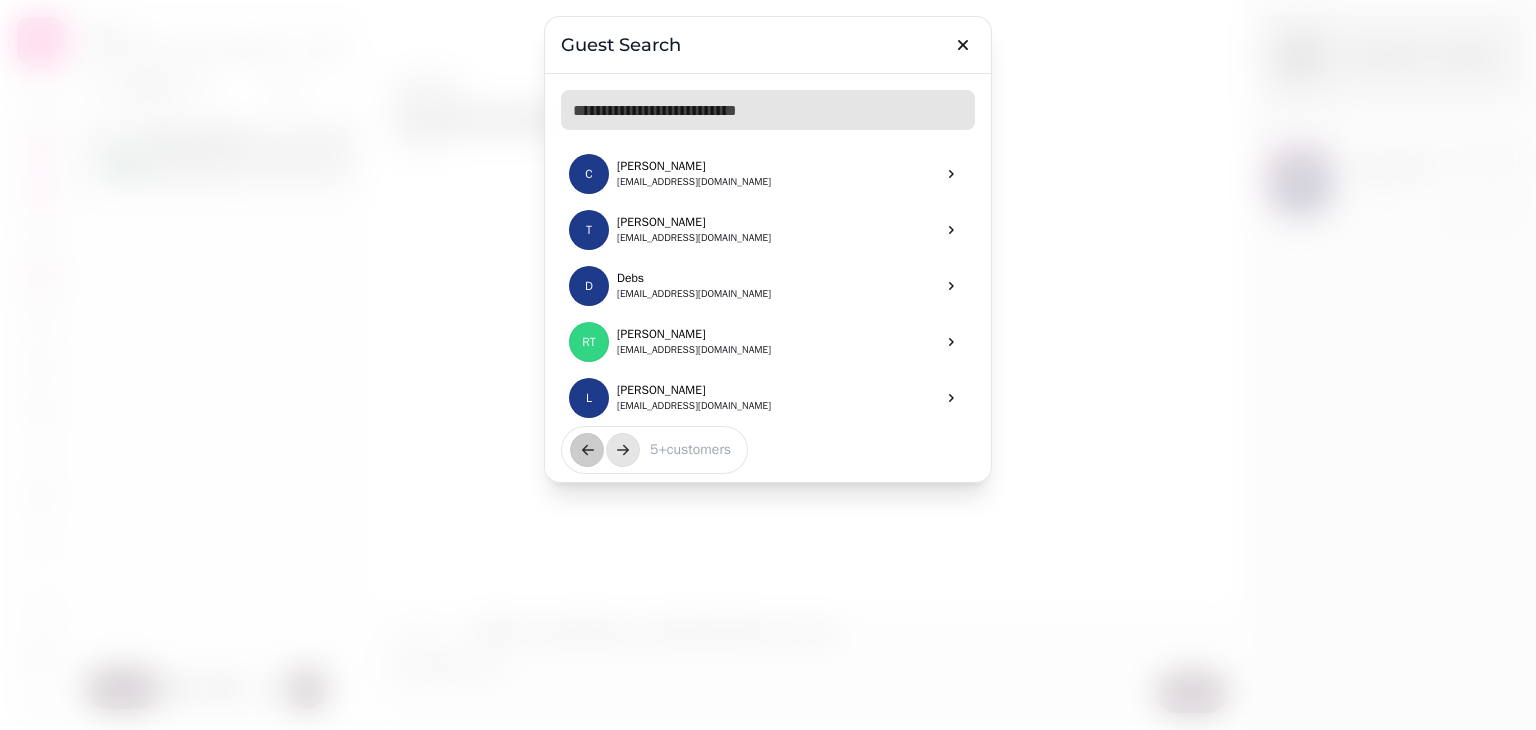 click at bounding box center [768, 110] 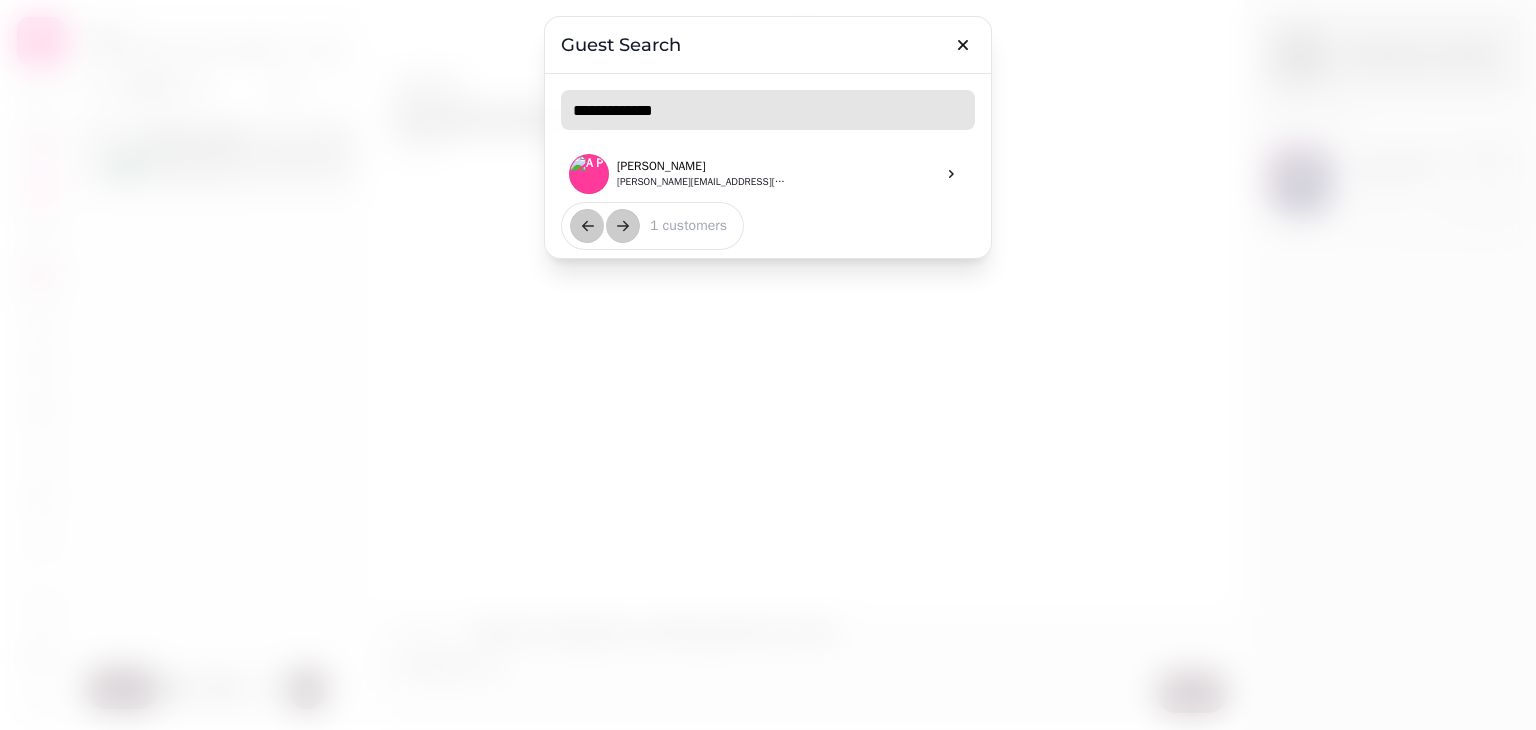 type on "**********" 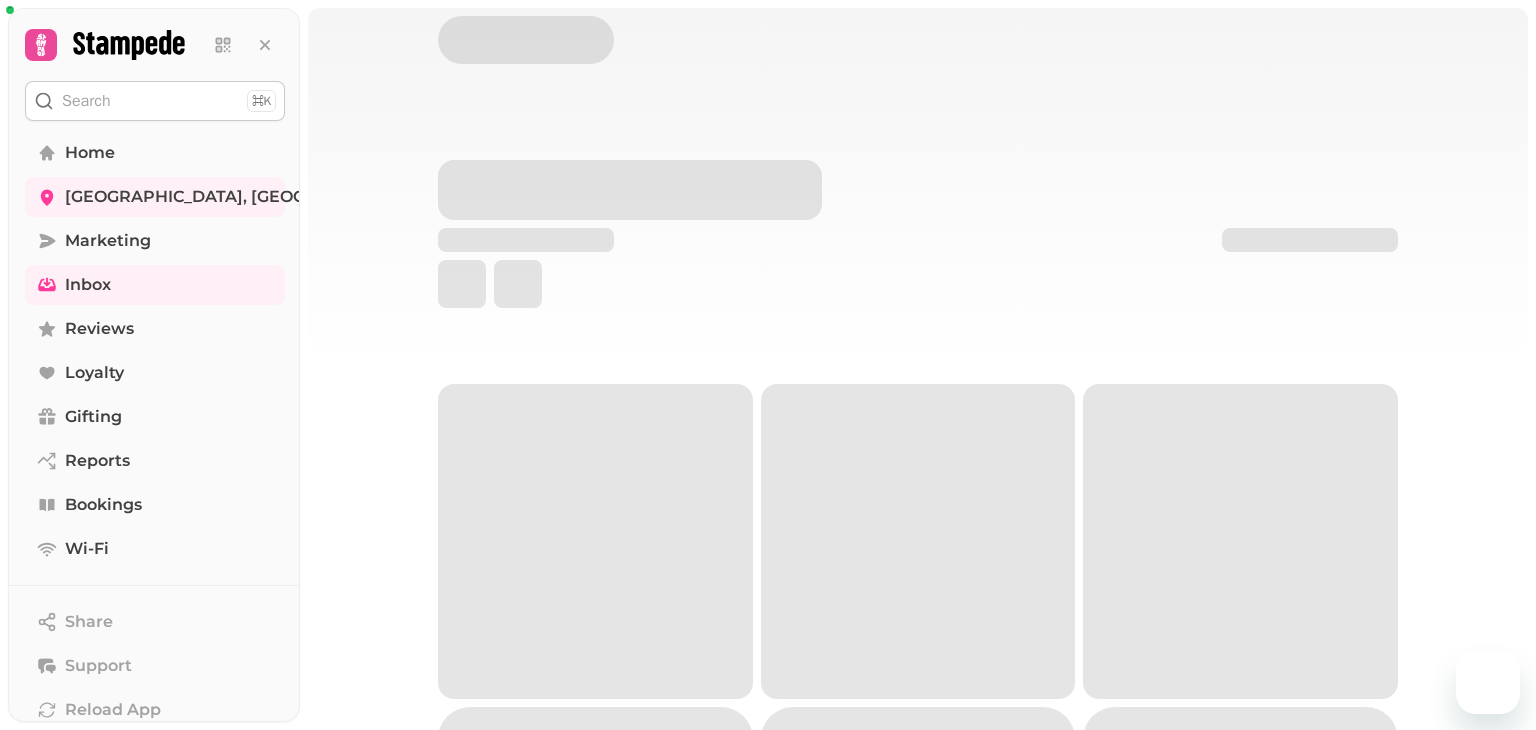 scroll, scrollTop: 0, scrollLeft: 0, axis: both 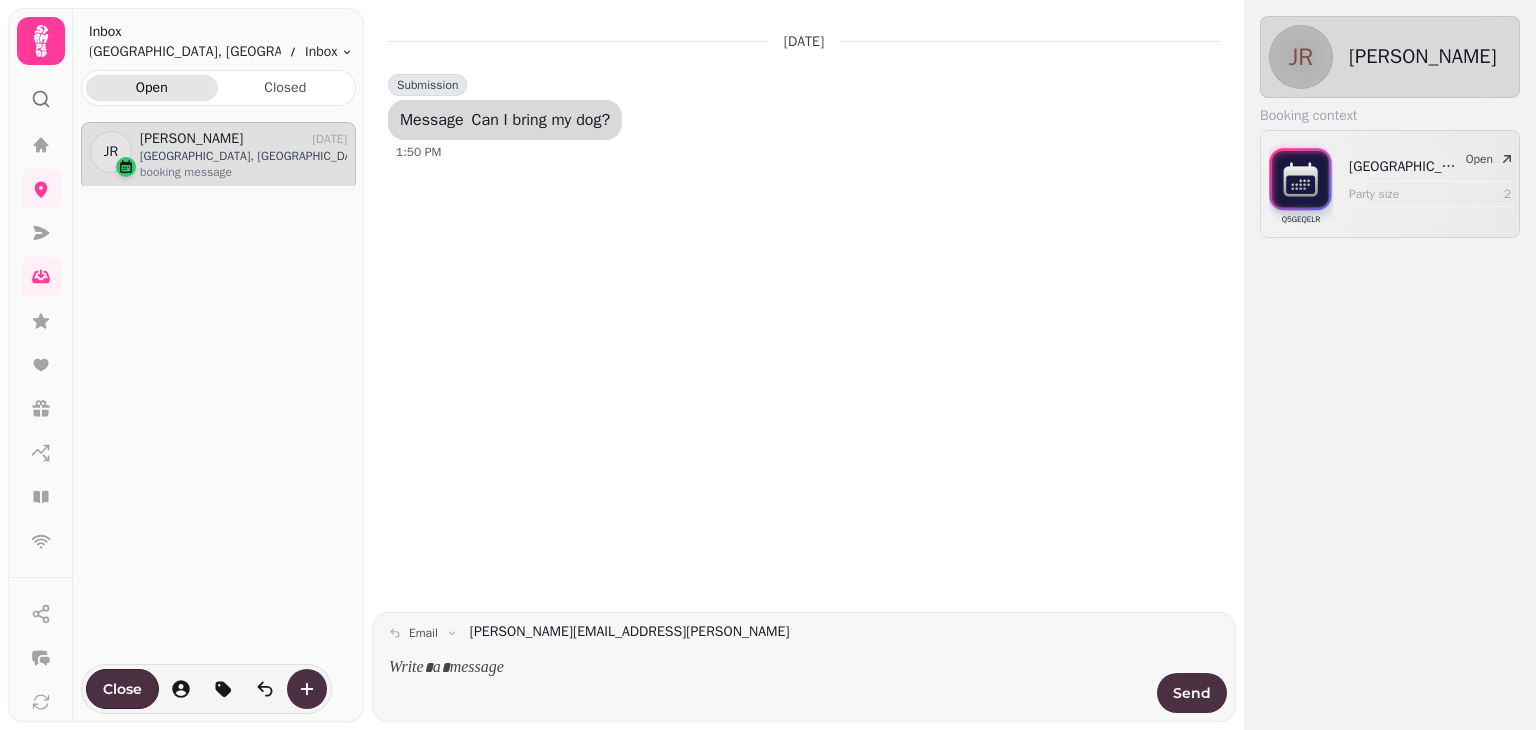 click 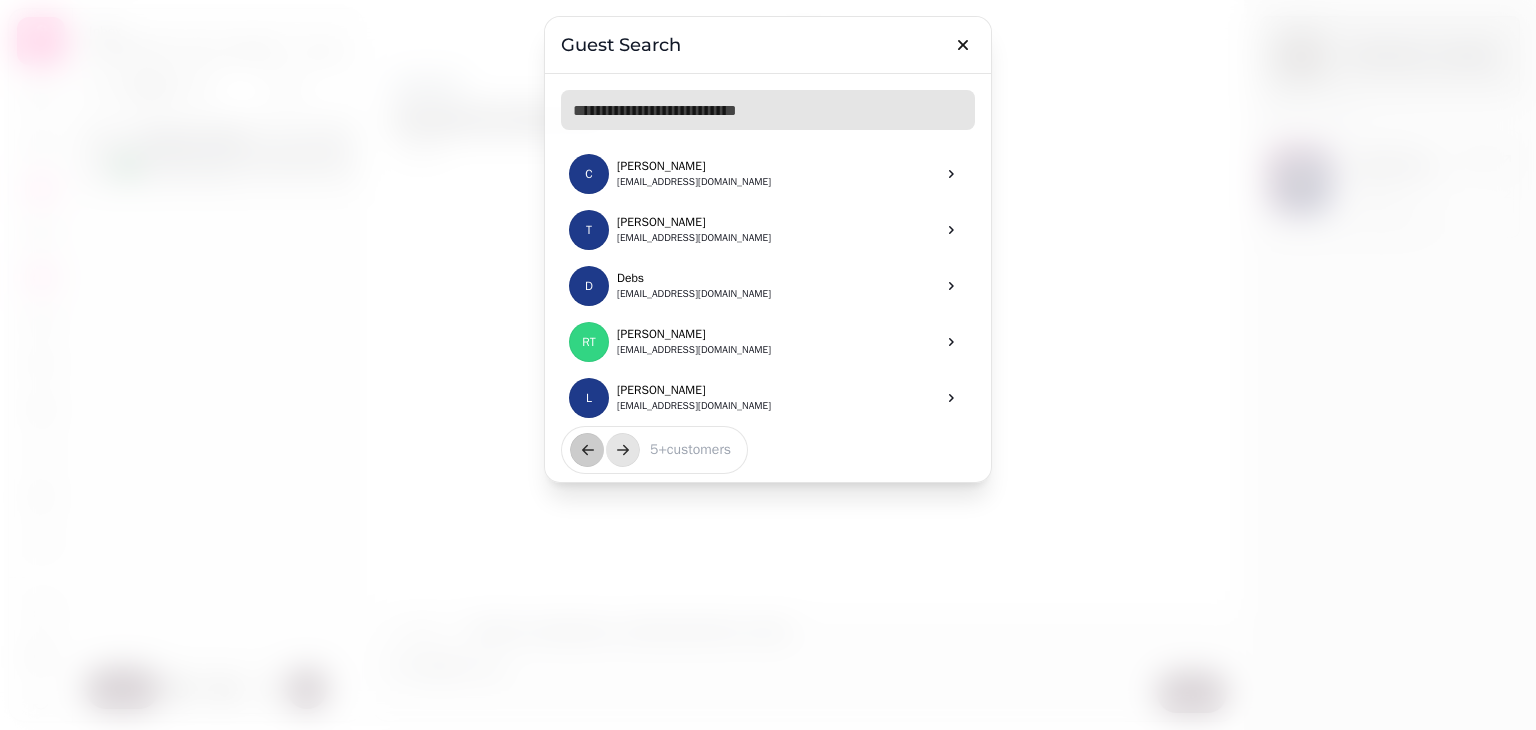 click at bounding box center (768, 110) 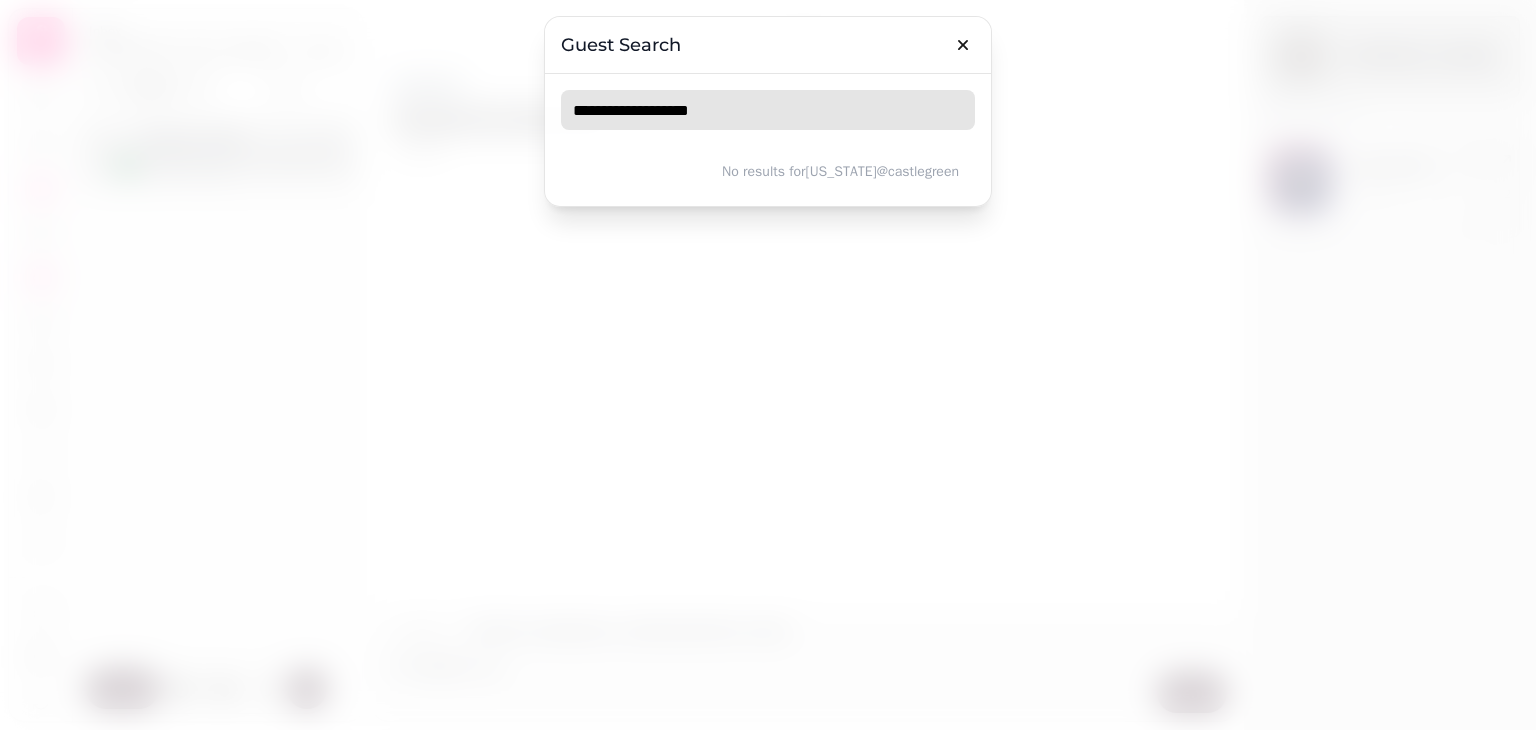 type on "**********" 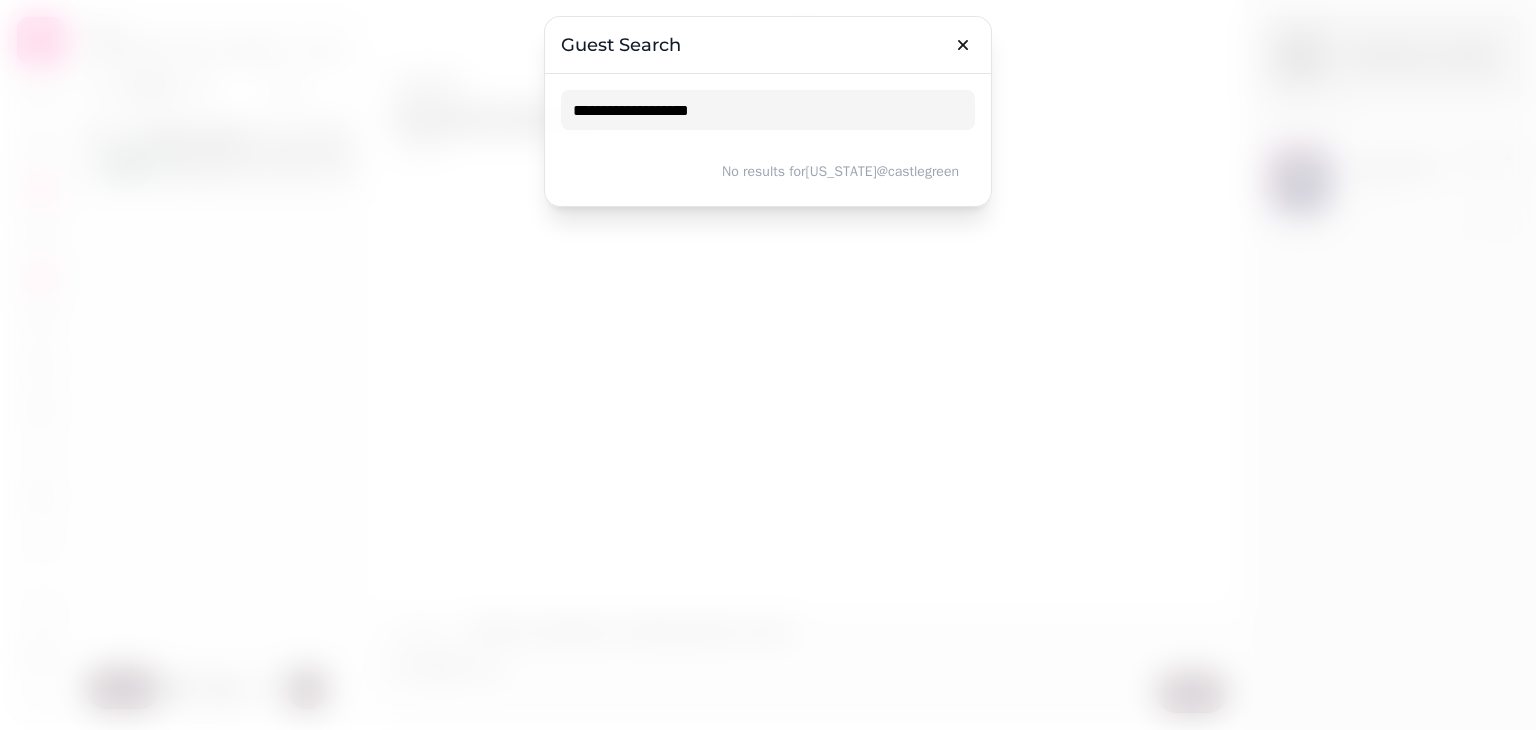 click 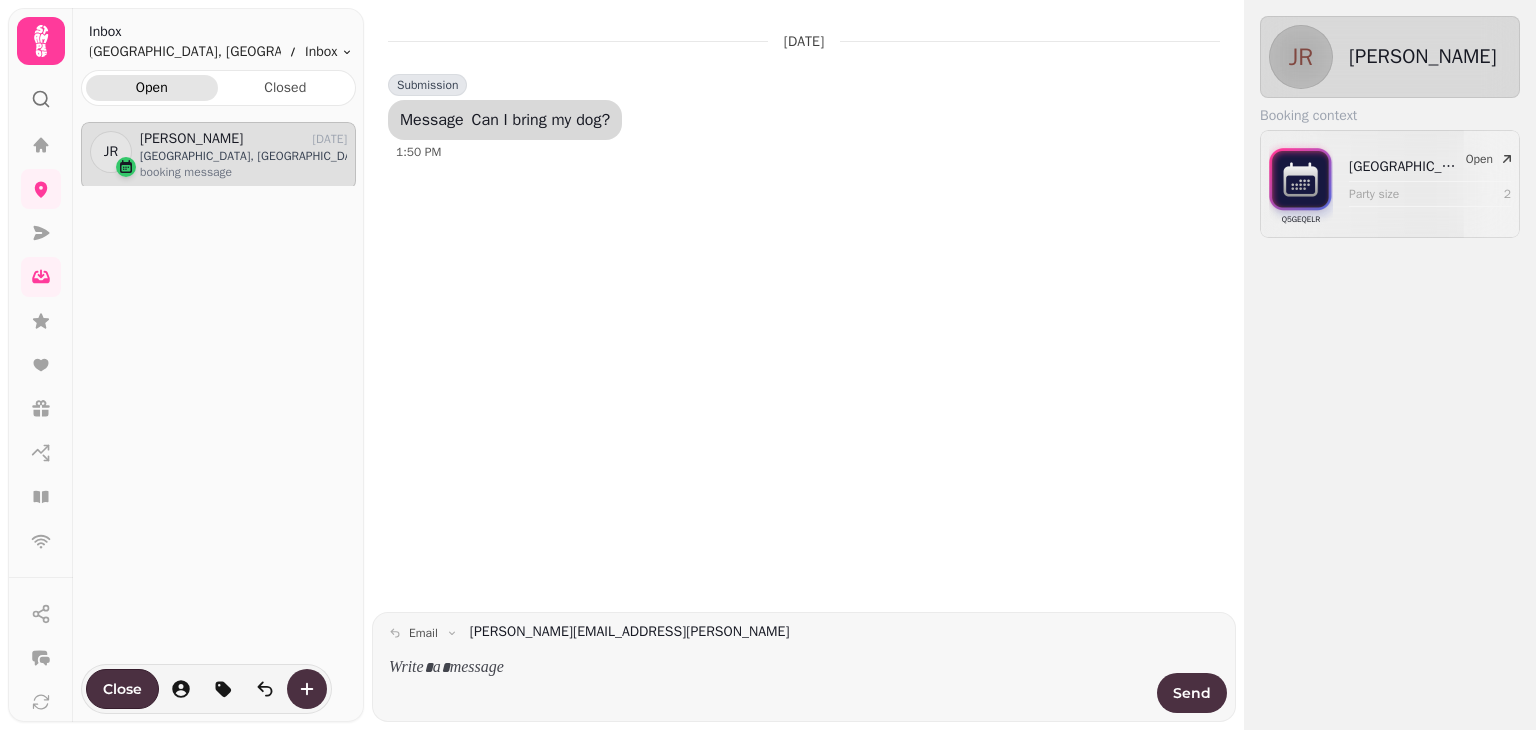 click 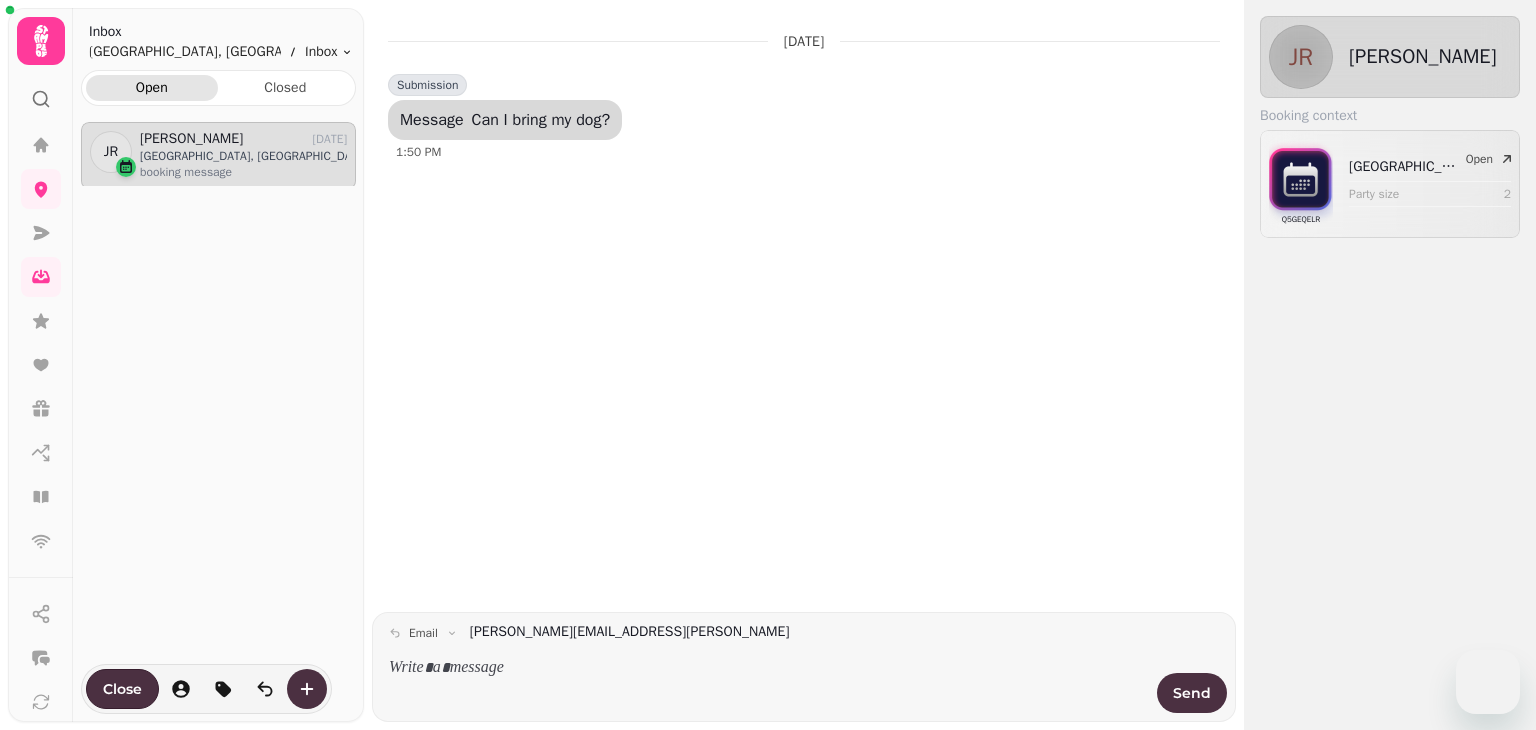 scroll, scrollTop: 0, scrollLeft: 0, axis: both 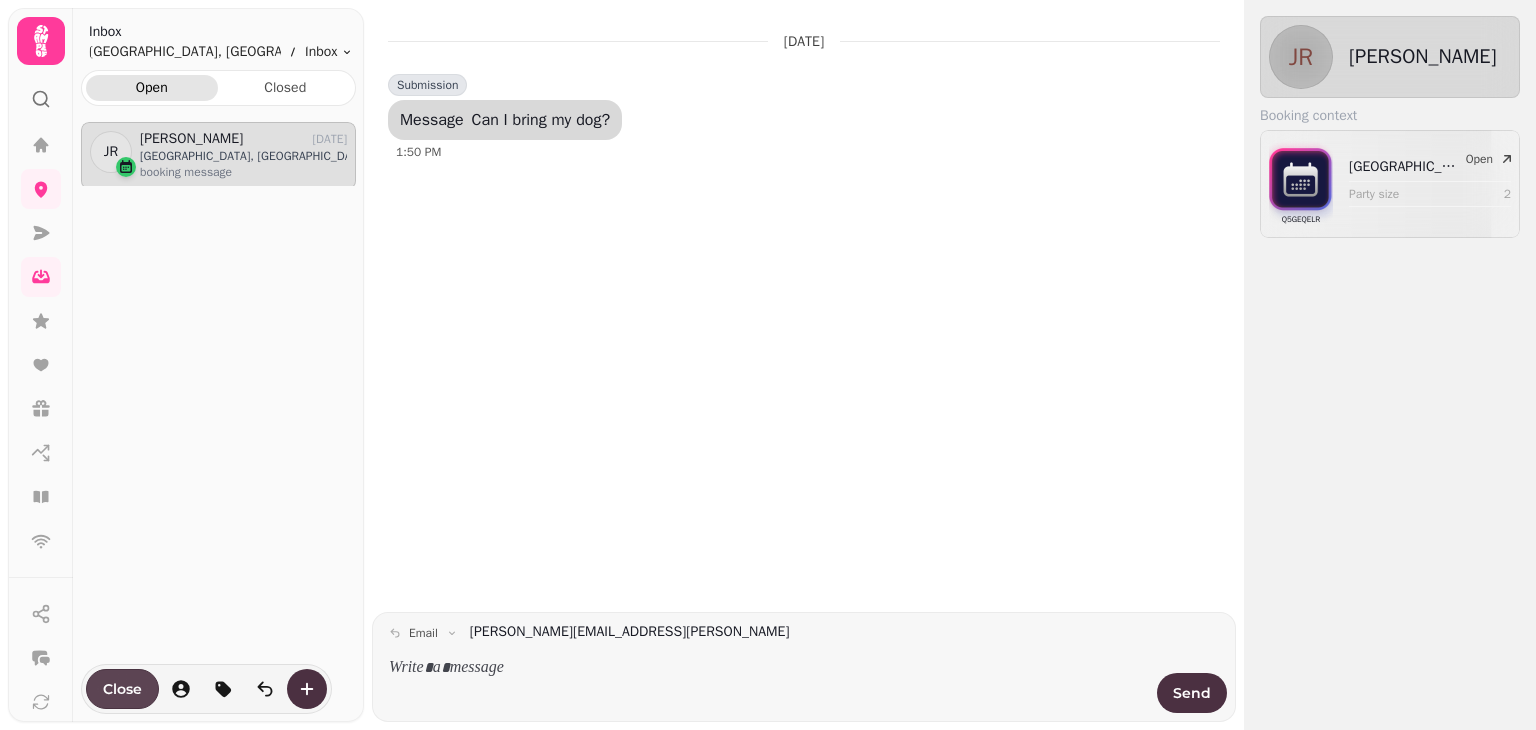 click on "Close" at bounding box center [122, 689] 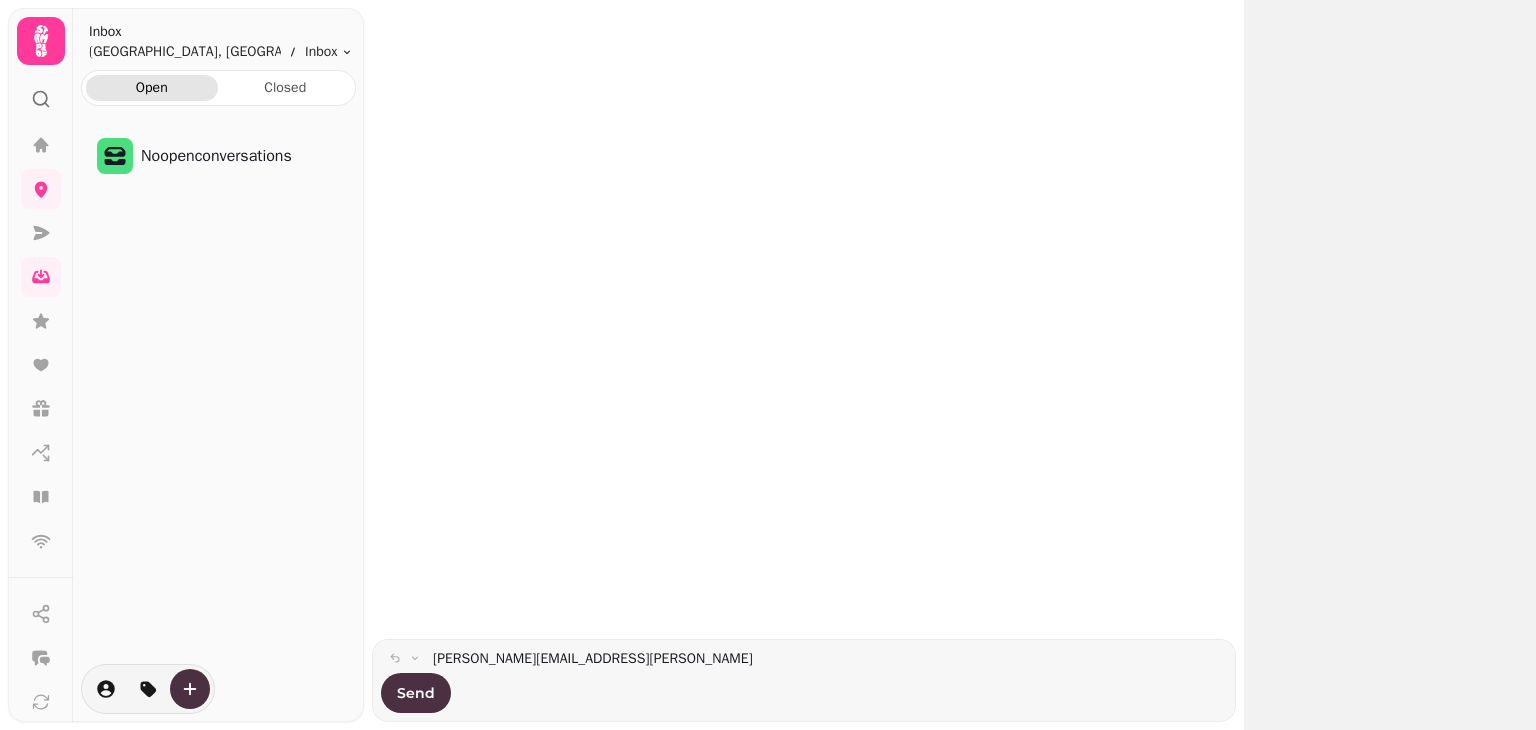 drag, startPoint x: 1443, startPoint y: 1, endPoint x: 827, endPoint y: 321, distance: 694.1585 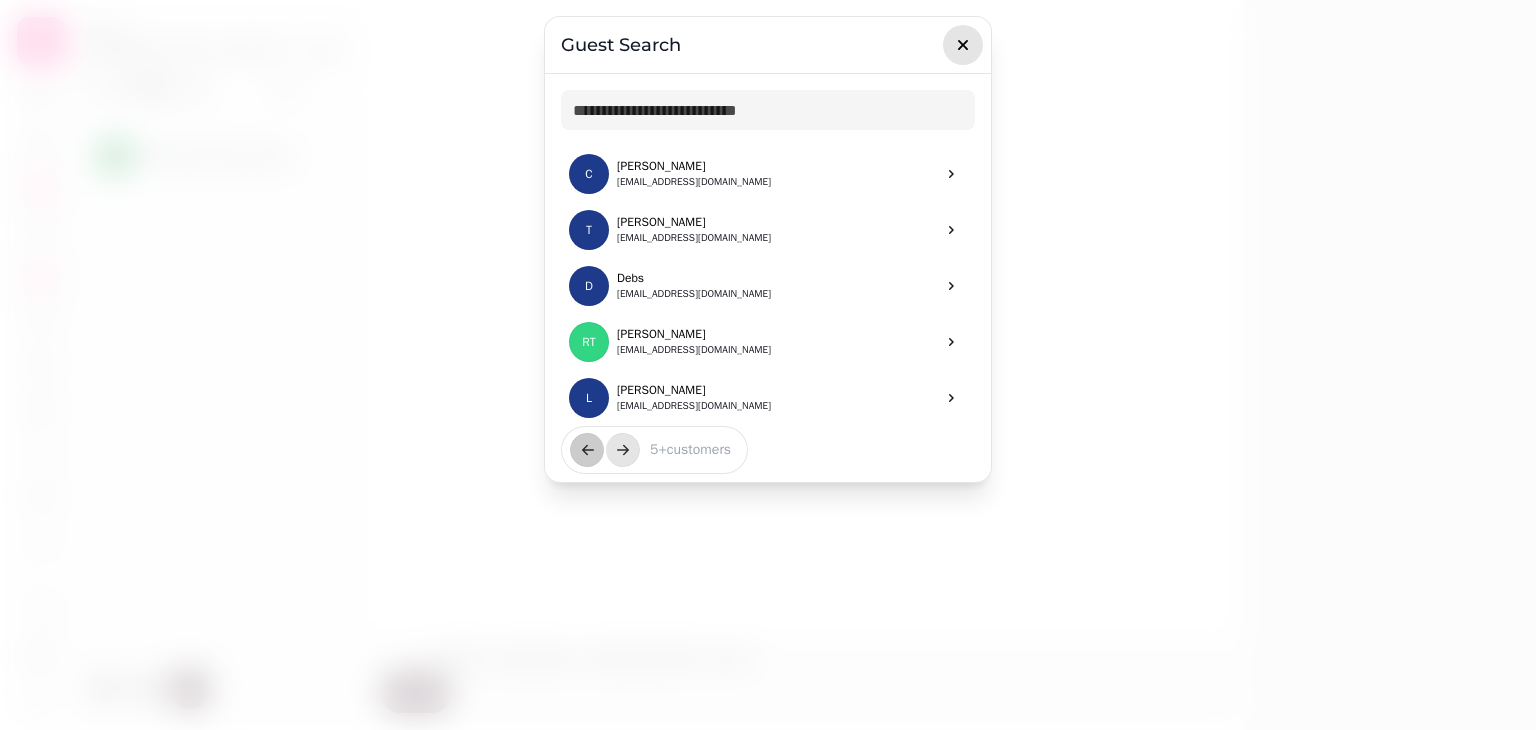 click 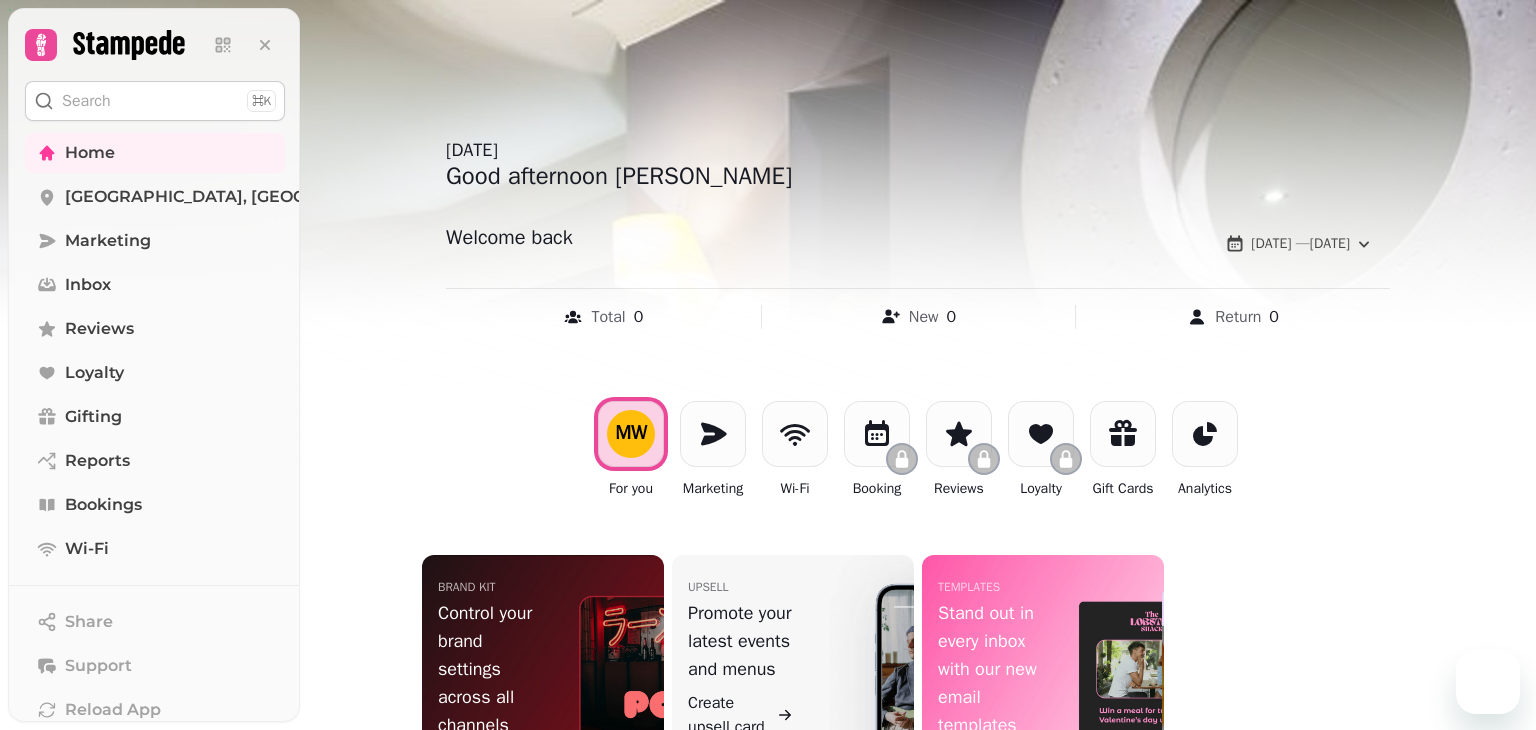 scroll, scrollTop: 0, scrollLeft: 0, axis: both 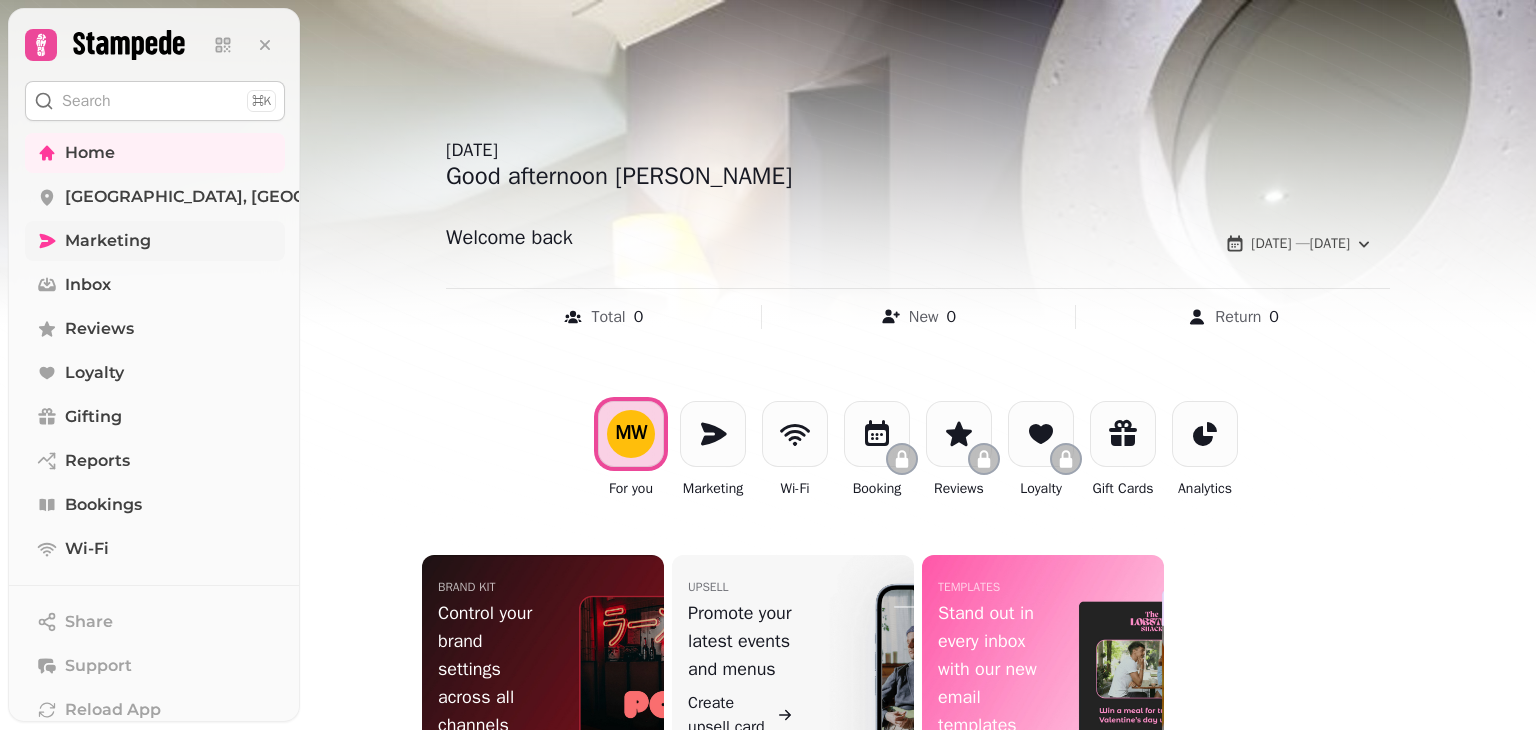 click on "Marketing" at bounding box center (108, 241) 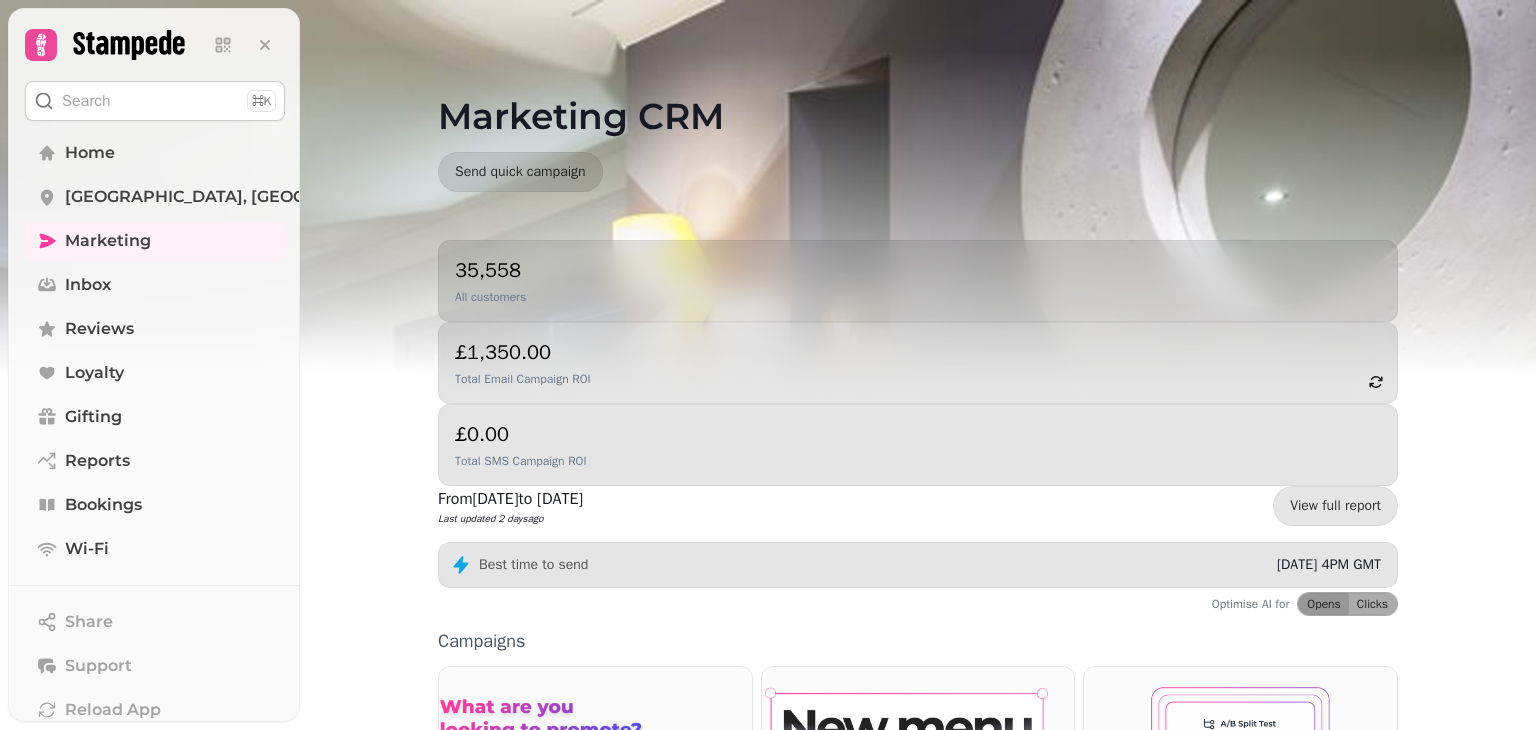 click on "35,558 All customers" at bounding box center [918, 281] 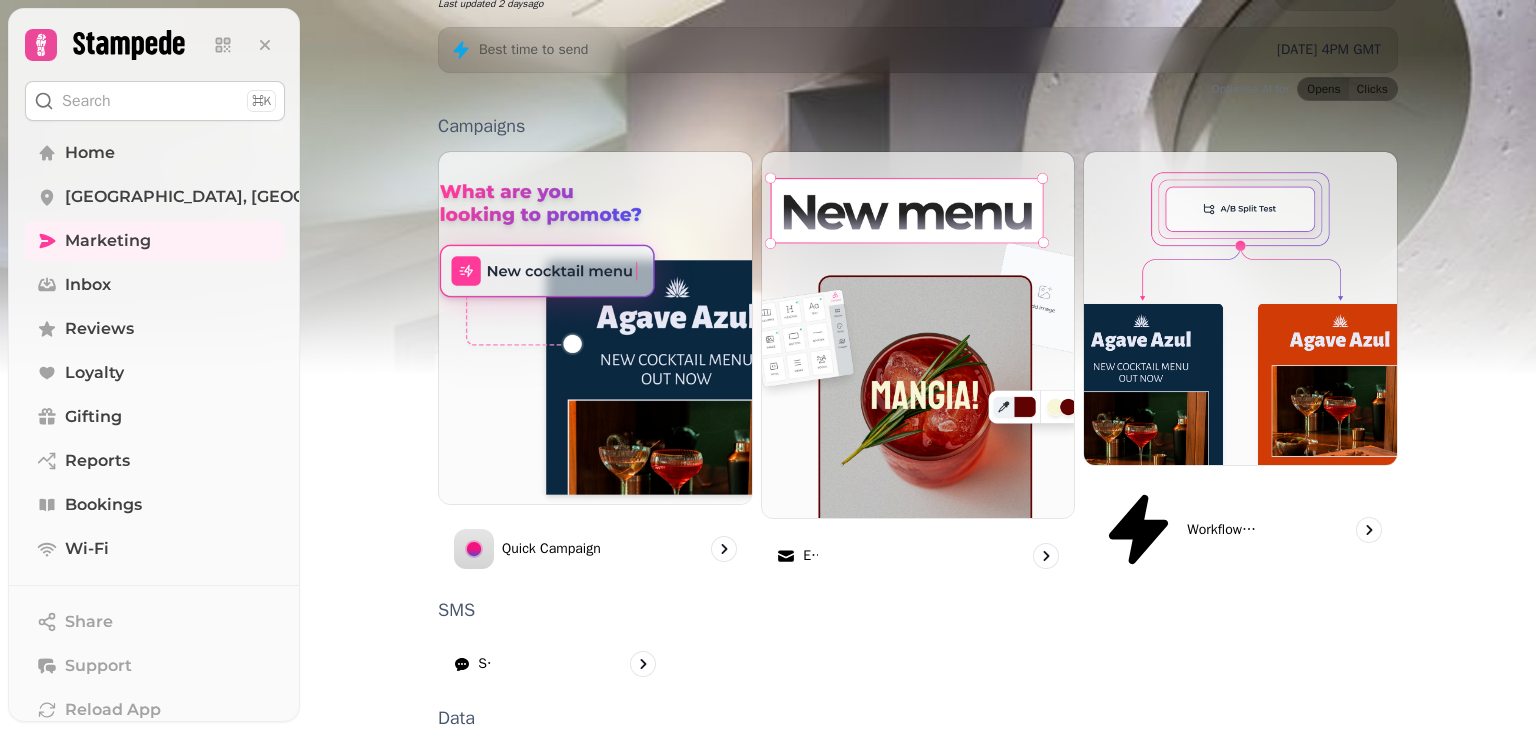 scroll, scrollTop: 516, scrollLeft: 0, axis: vertical 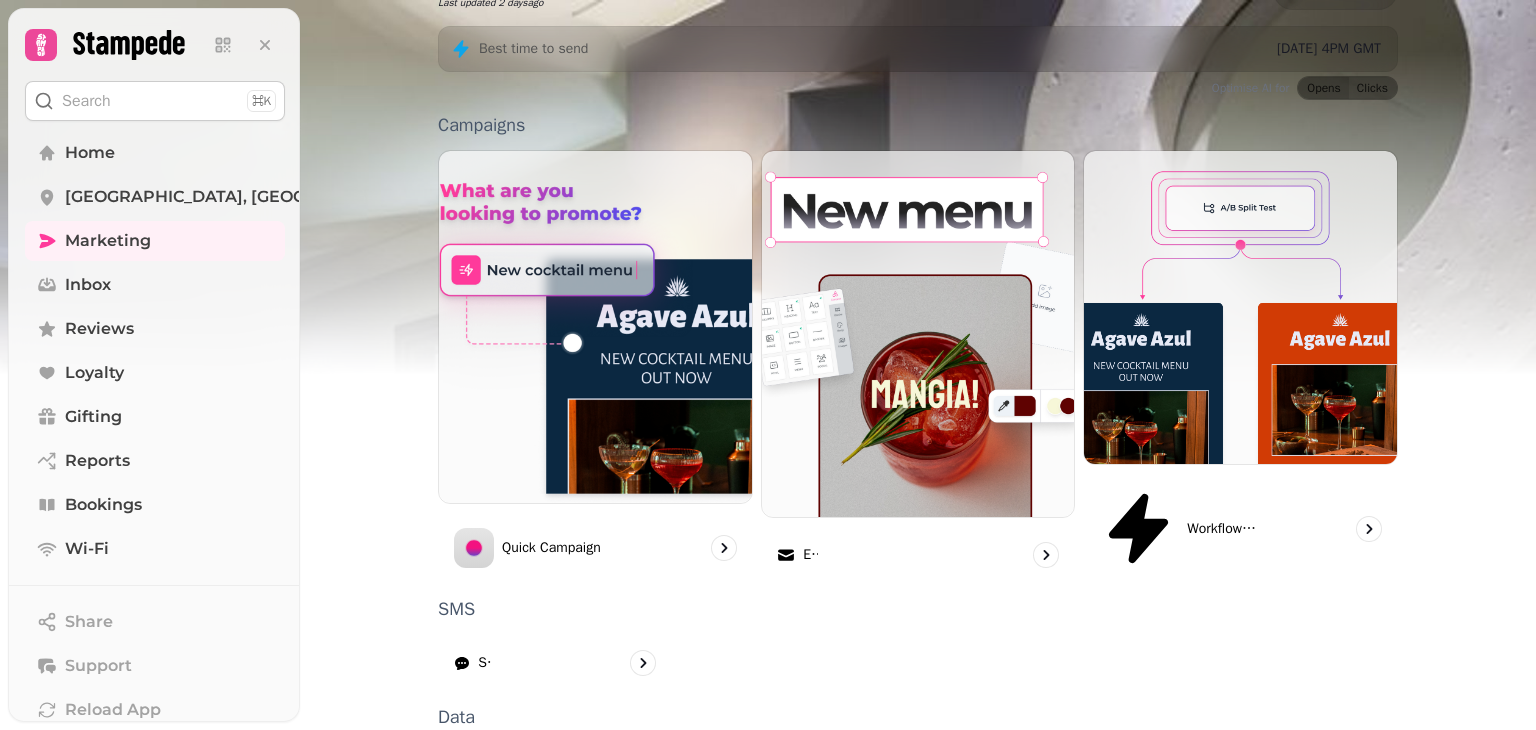 click on "Segments" at bounding box center (507, 775) 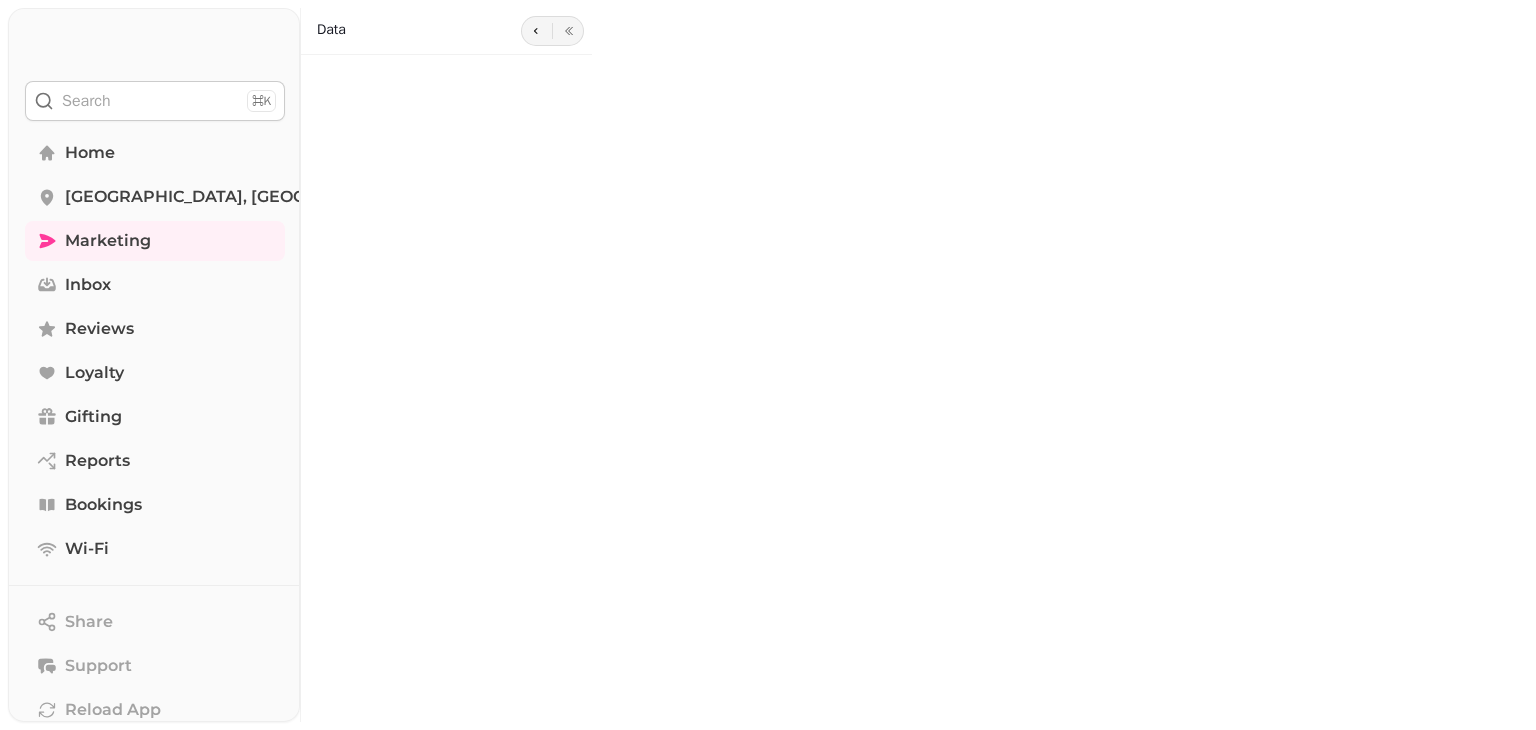 scroll, scrollTop: 0, scrollLeft: 0, axis: both 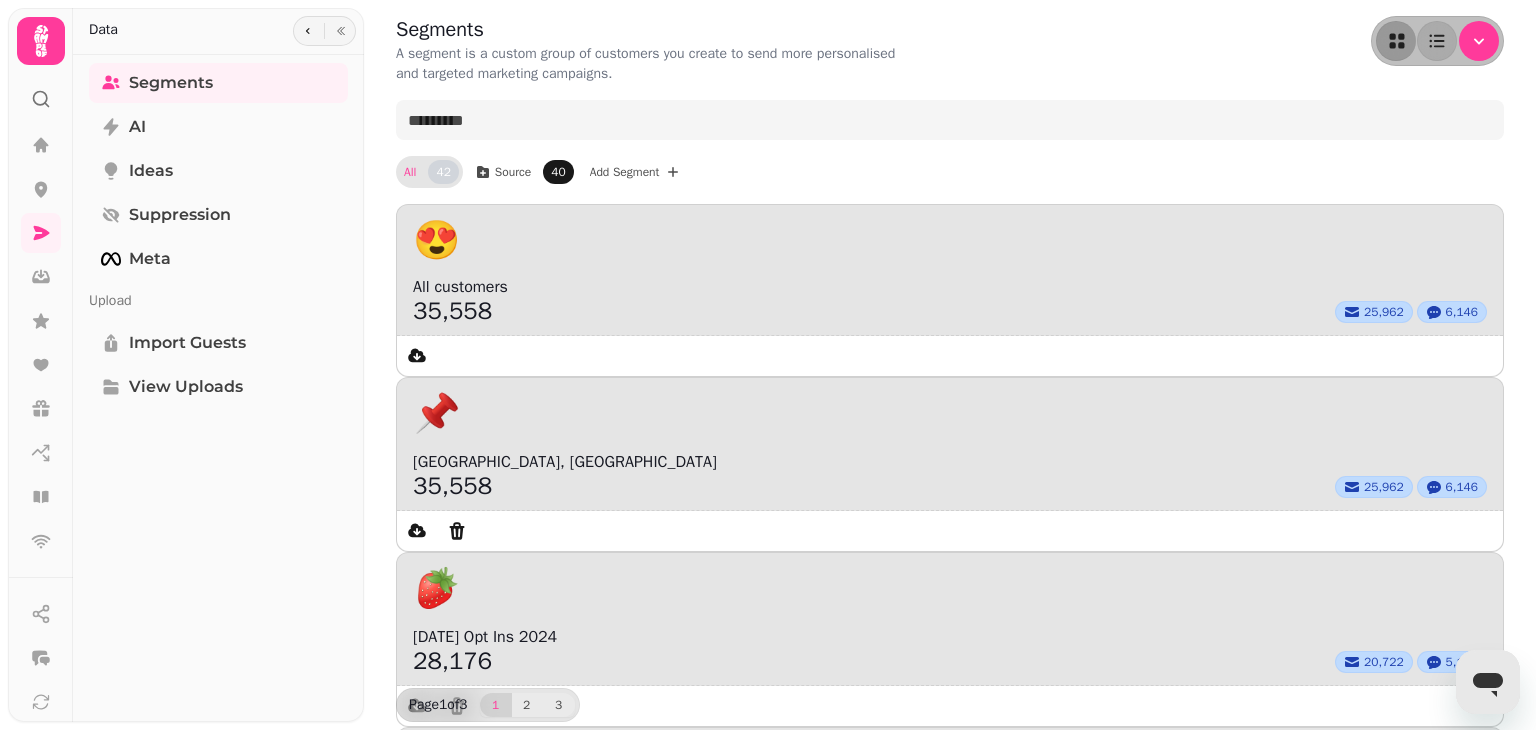 click on "553" at bounding box center (434, 2236) 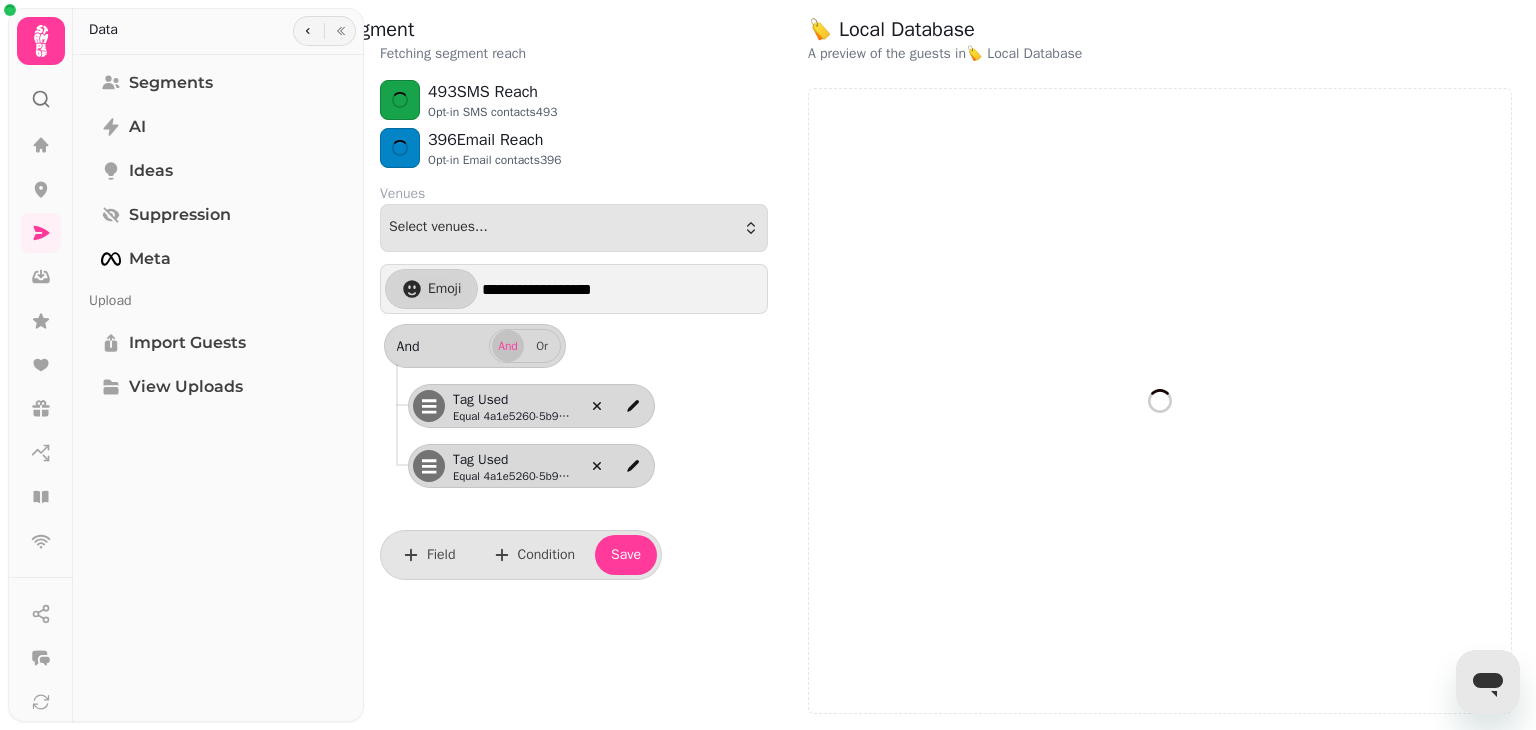 select on "**" 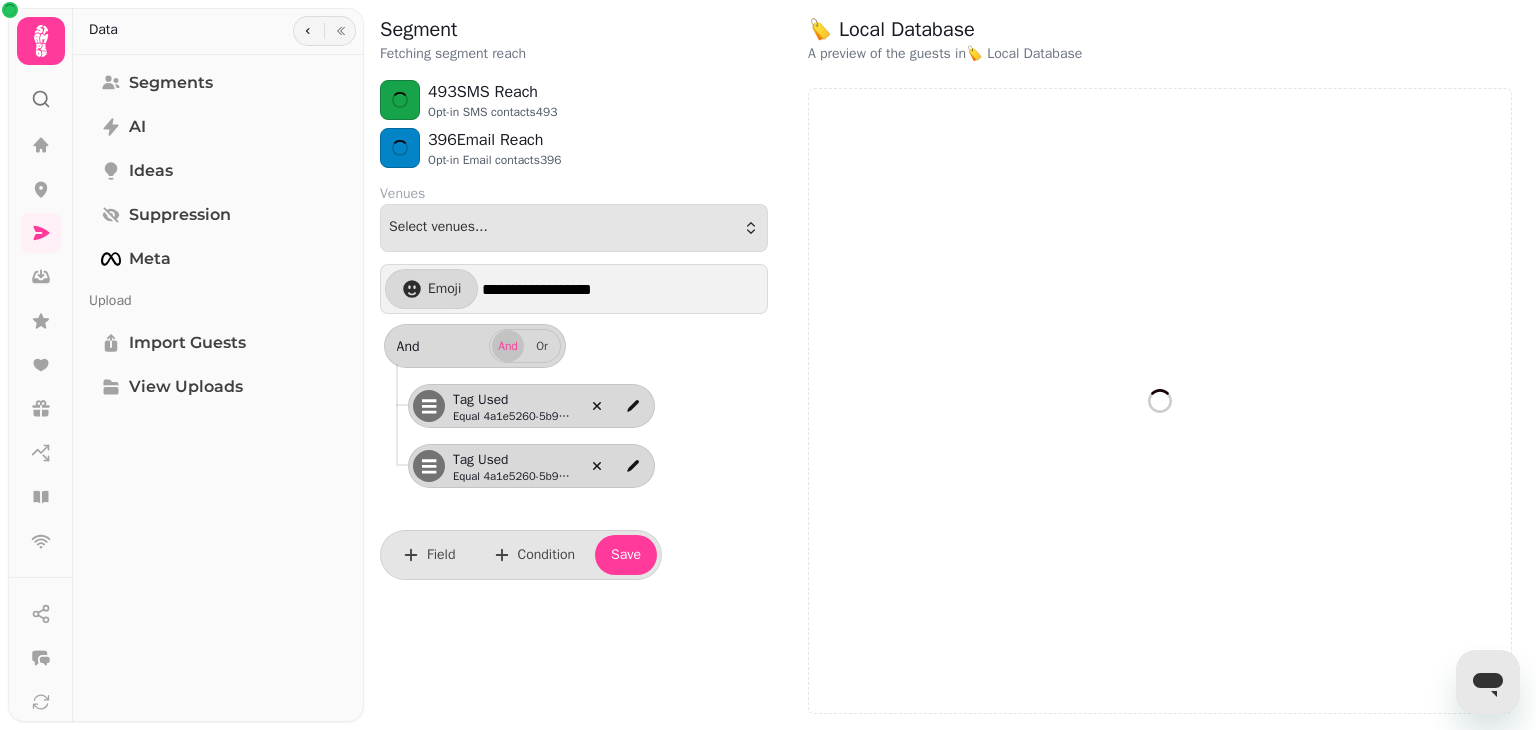 select on "**" 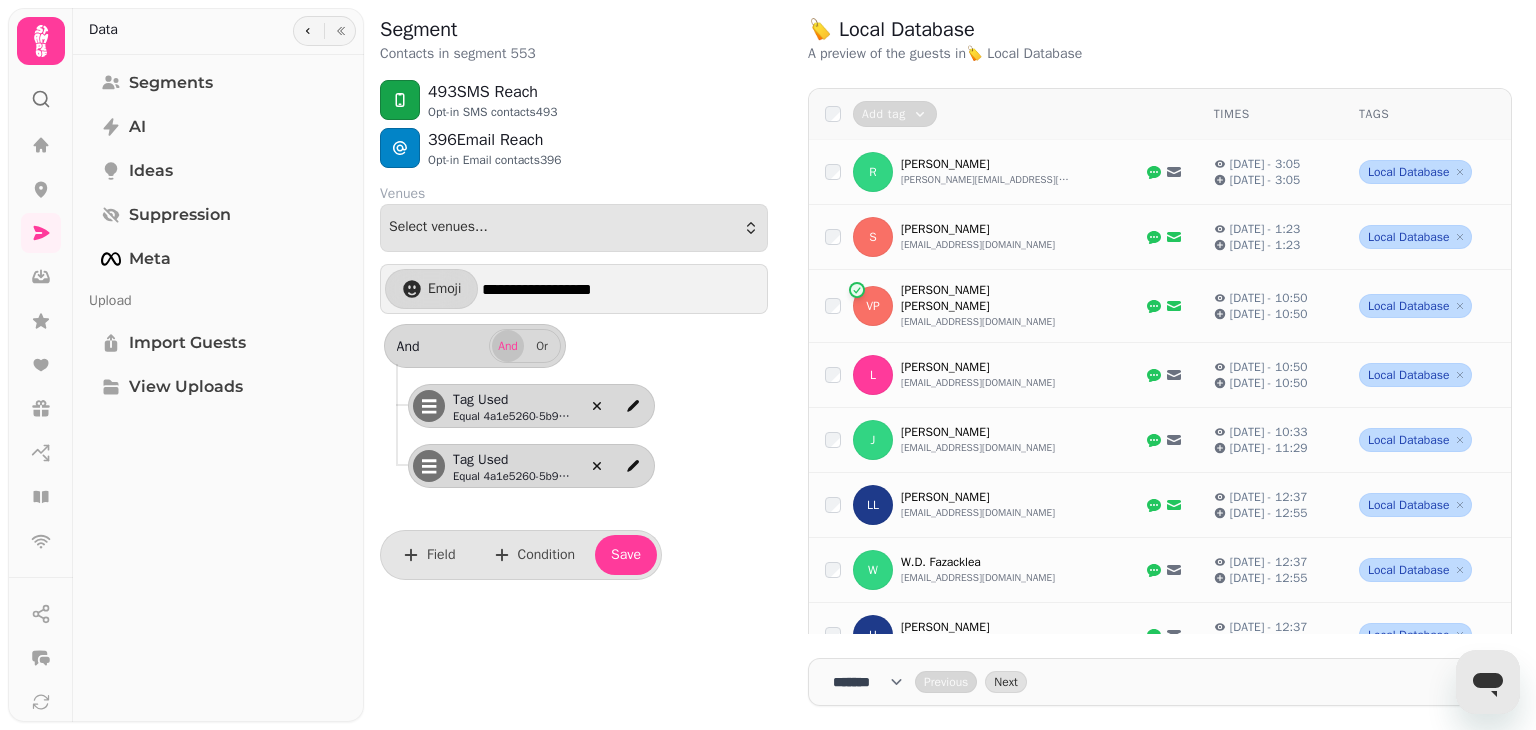 click 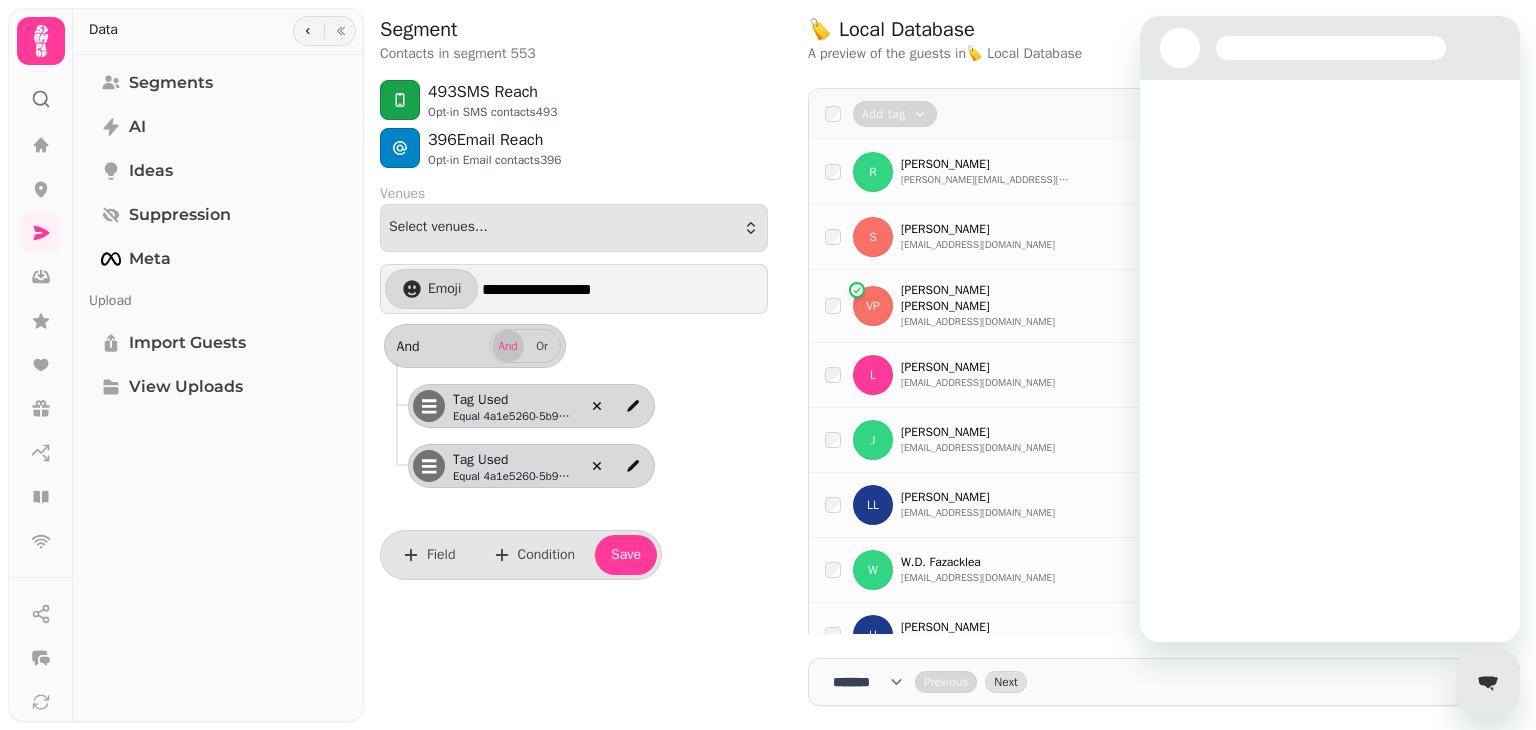 scroll, scrollTop: 0, scrollLeft: 0, axis: both 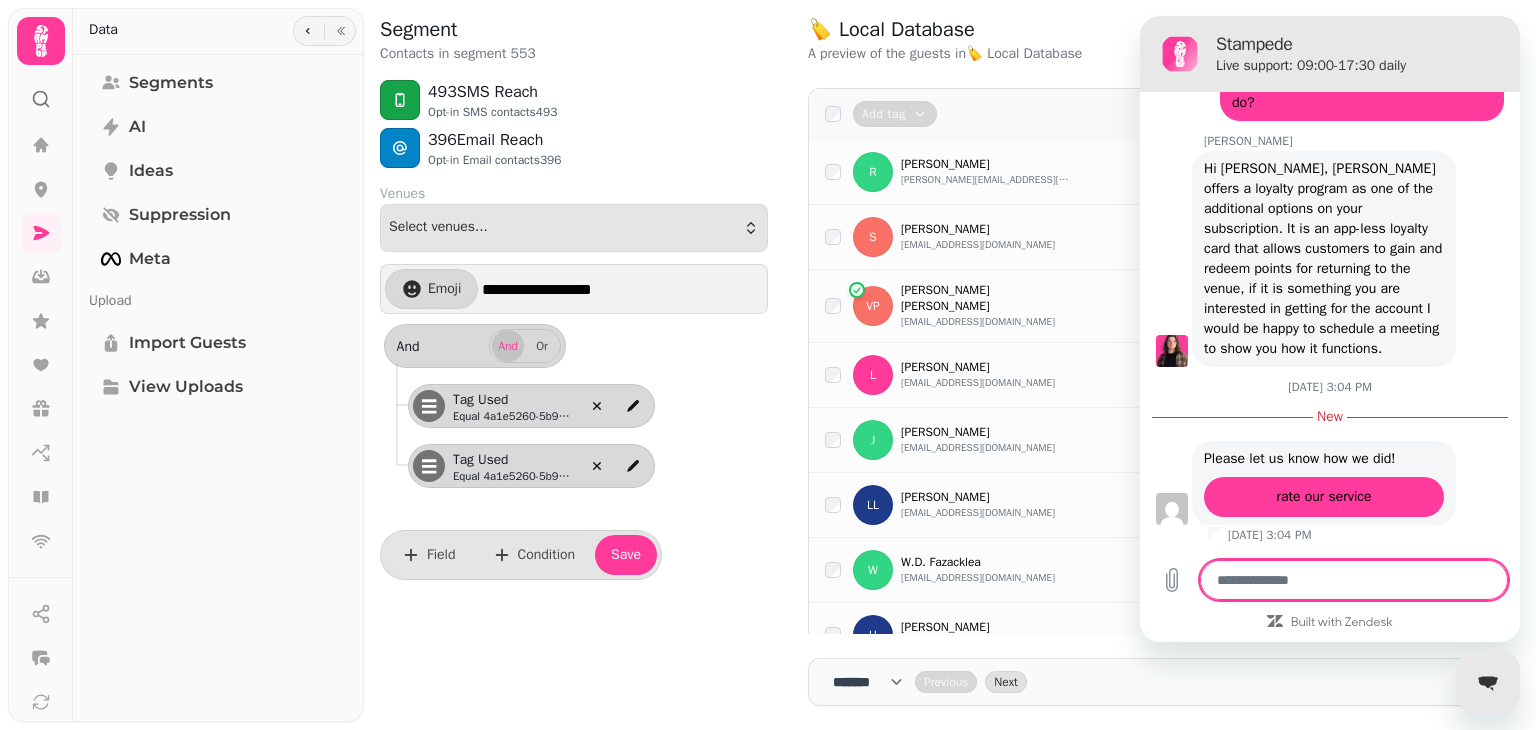 type on "*" 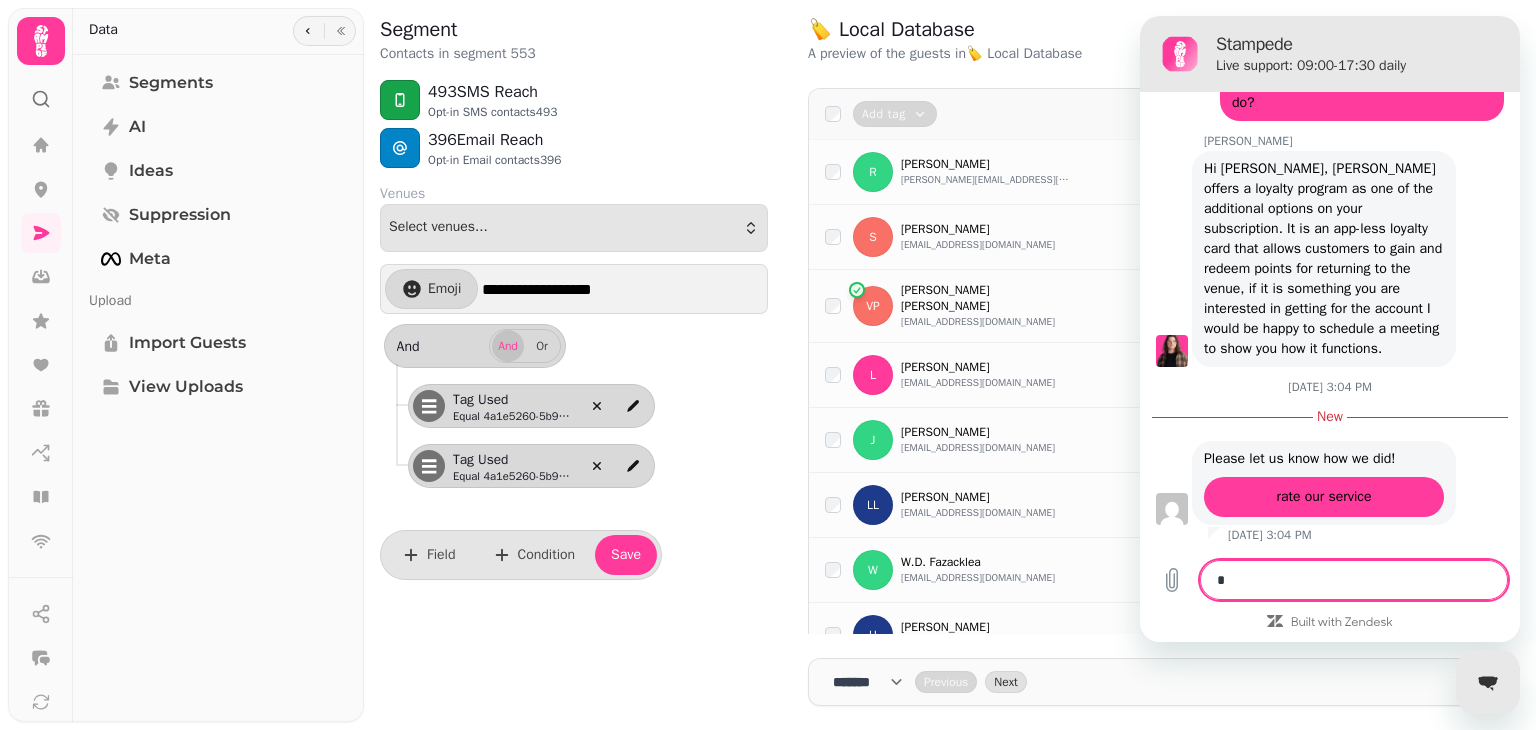 type on "**" 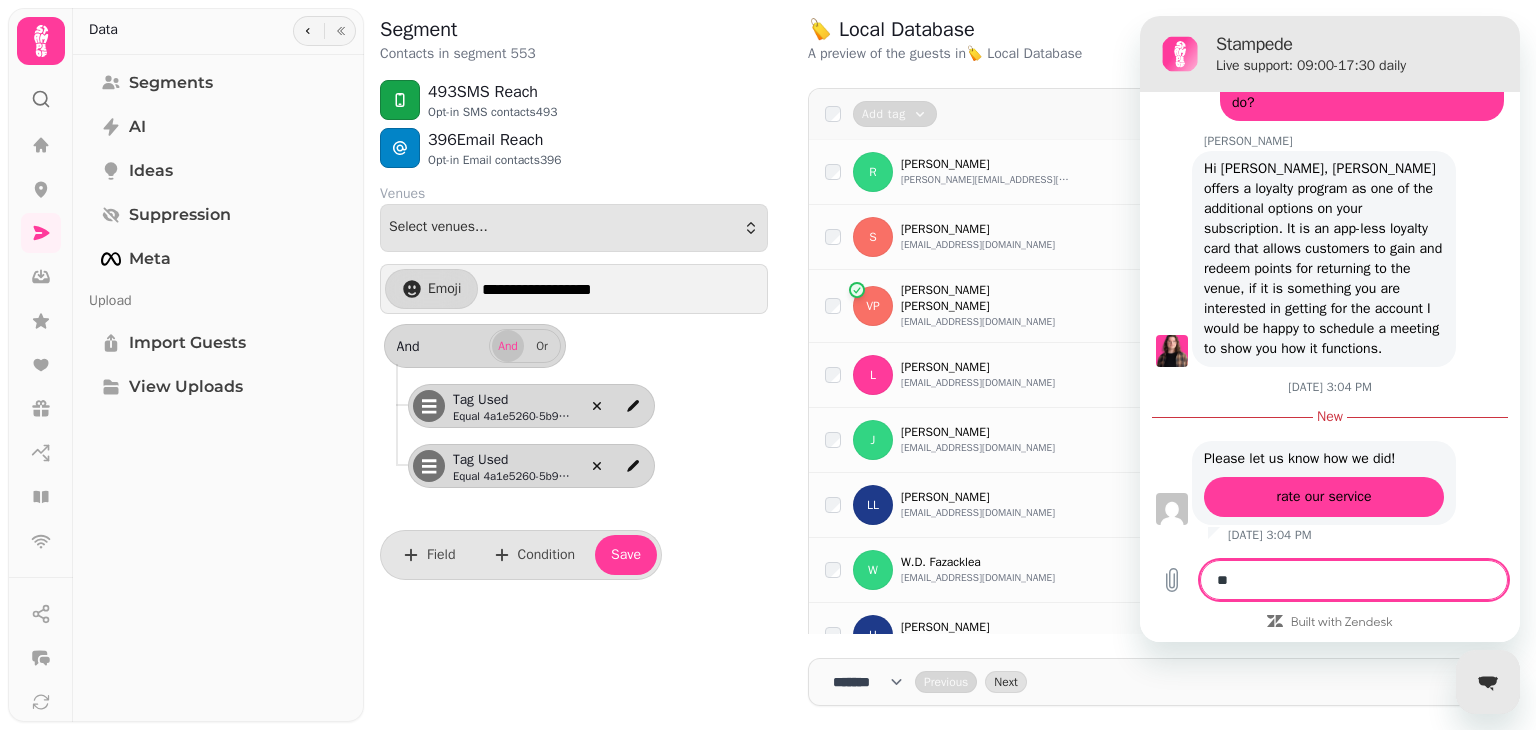 type on "*" 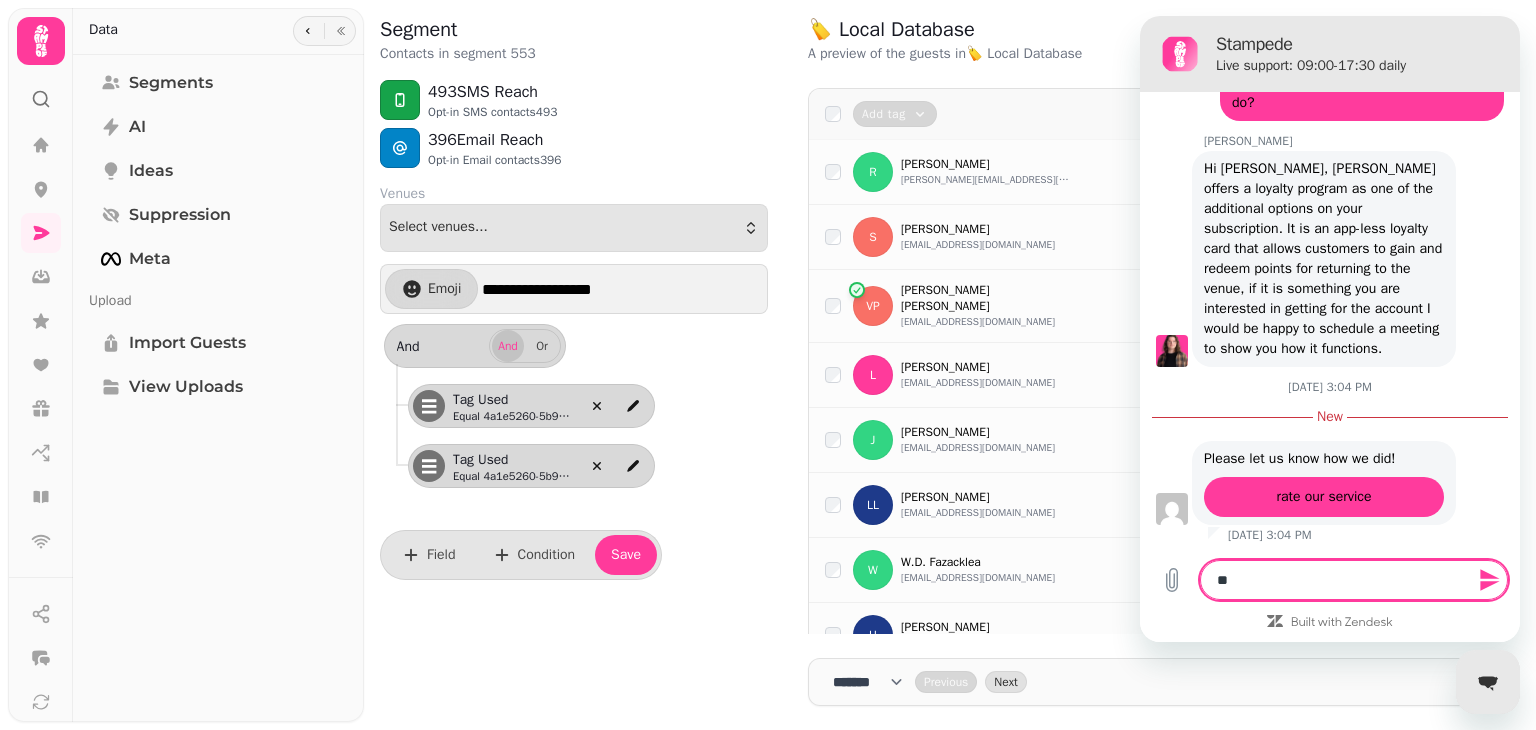 type on "***" 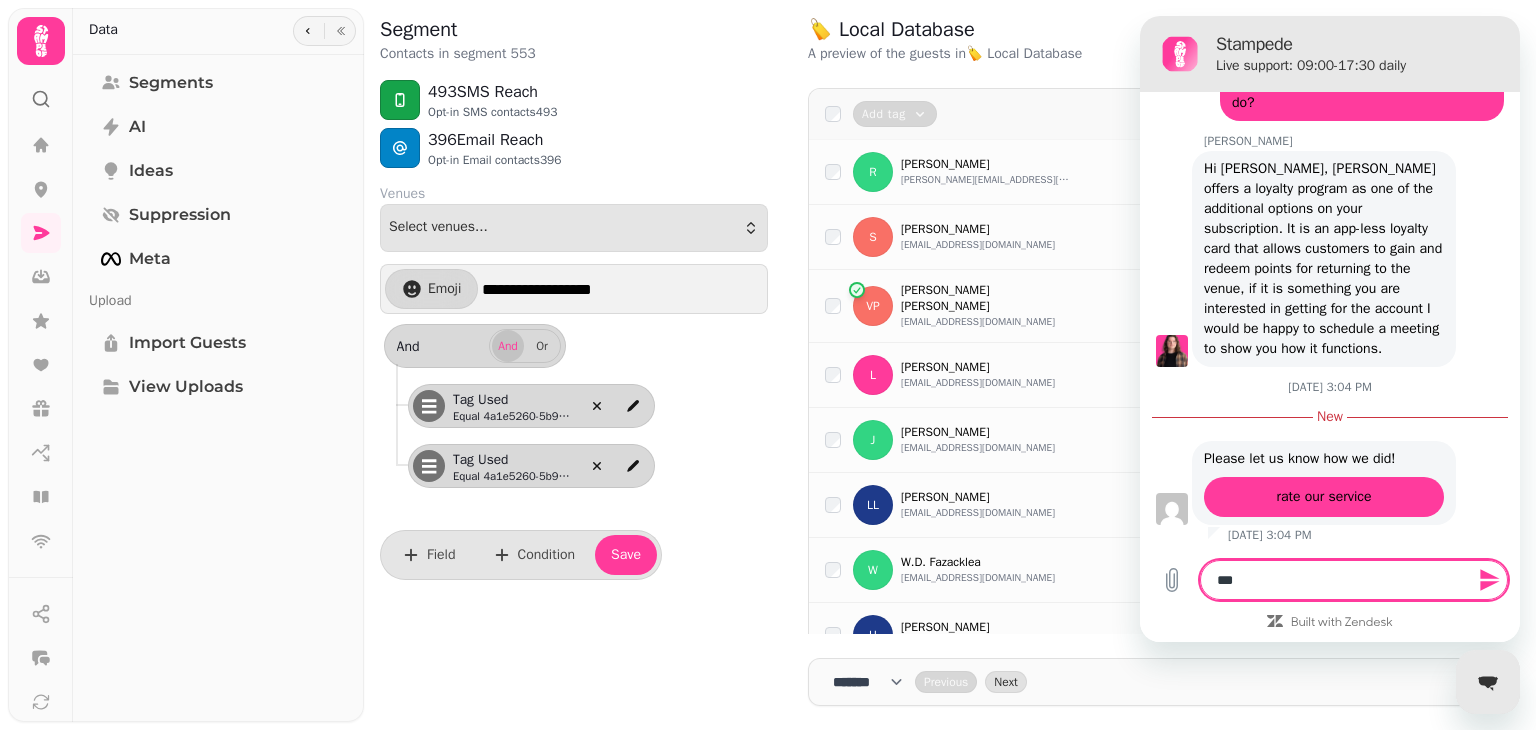 type on "****" 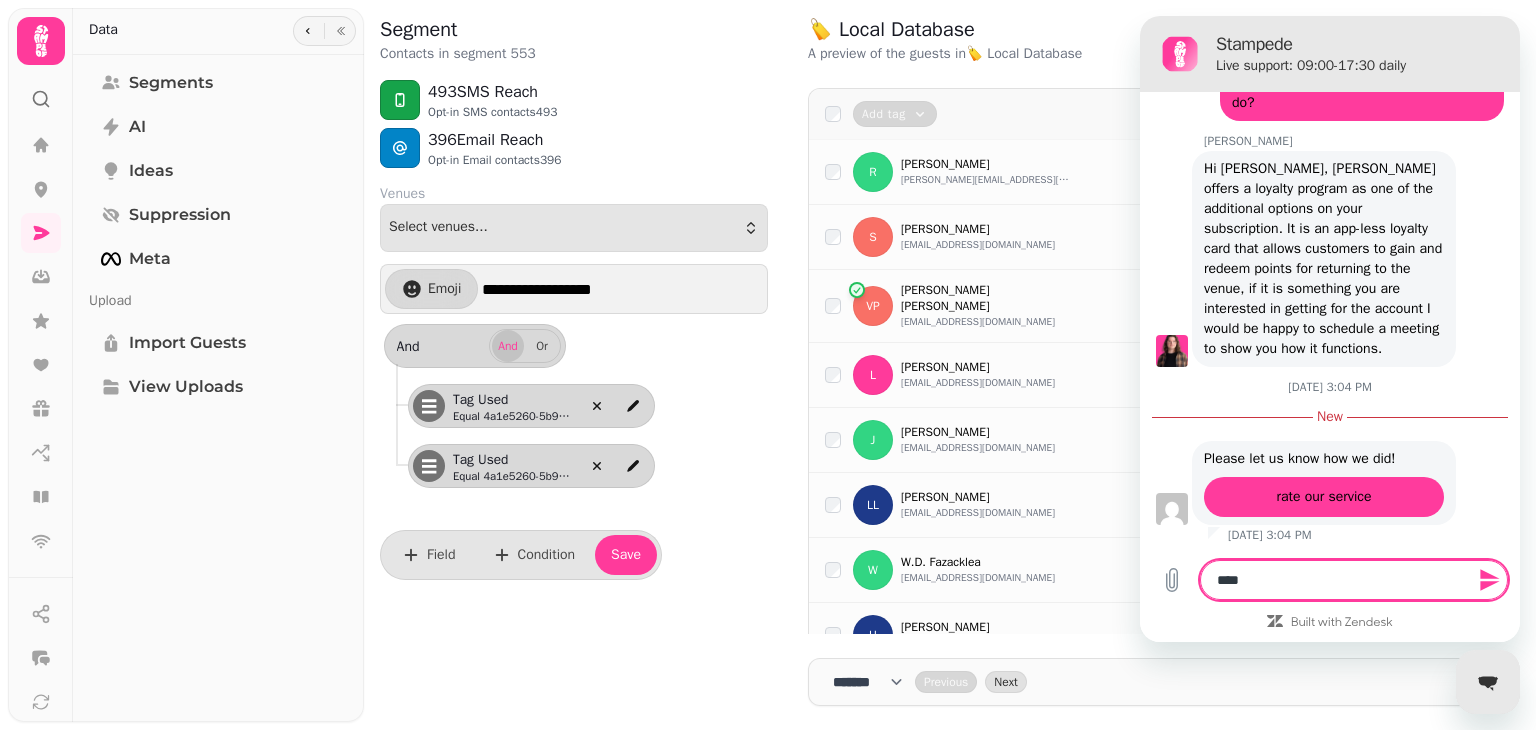 type on "*****" 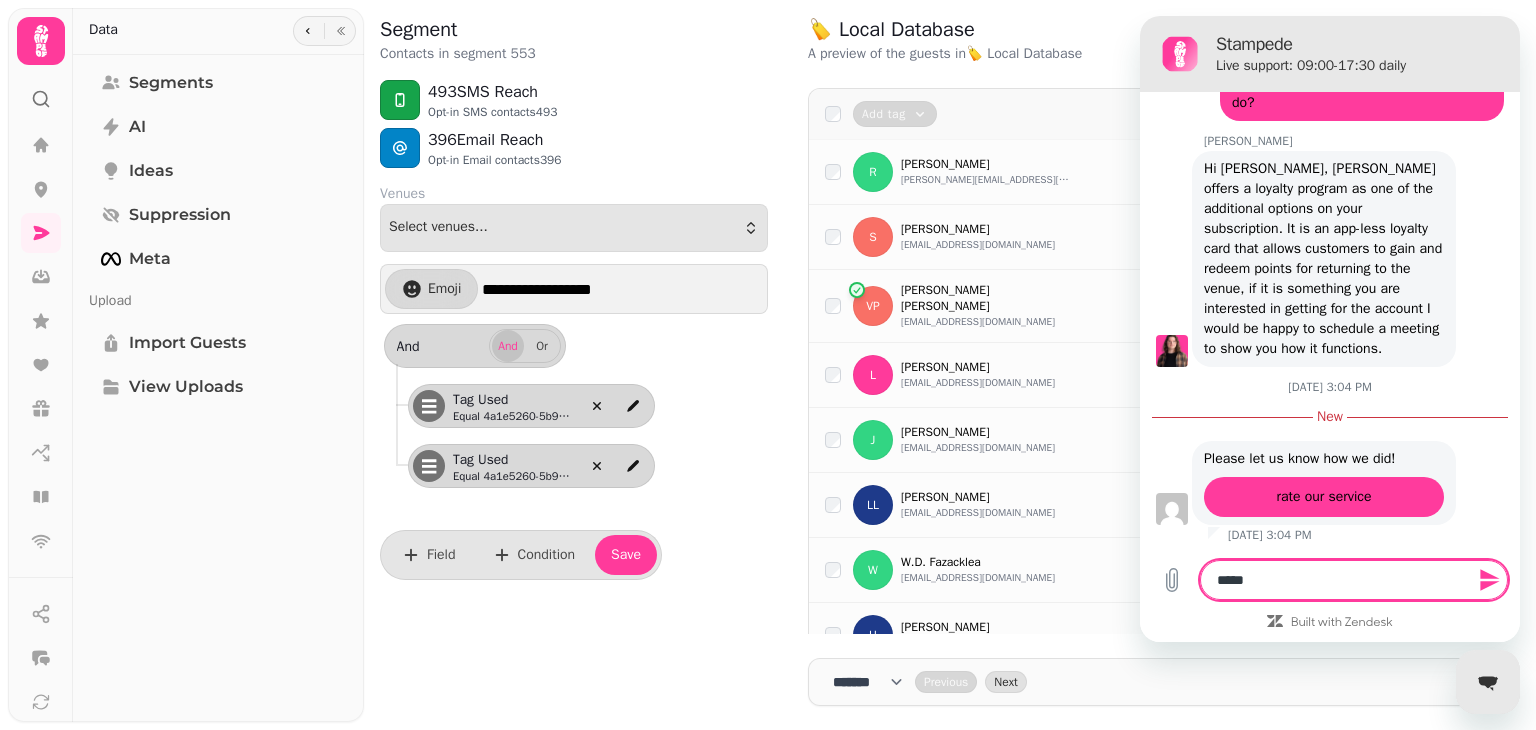 type on "*****" 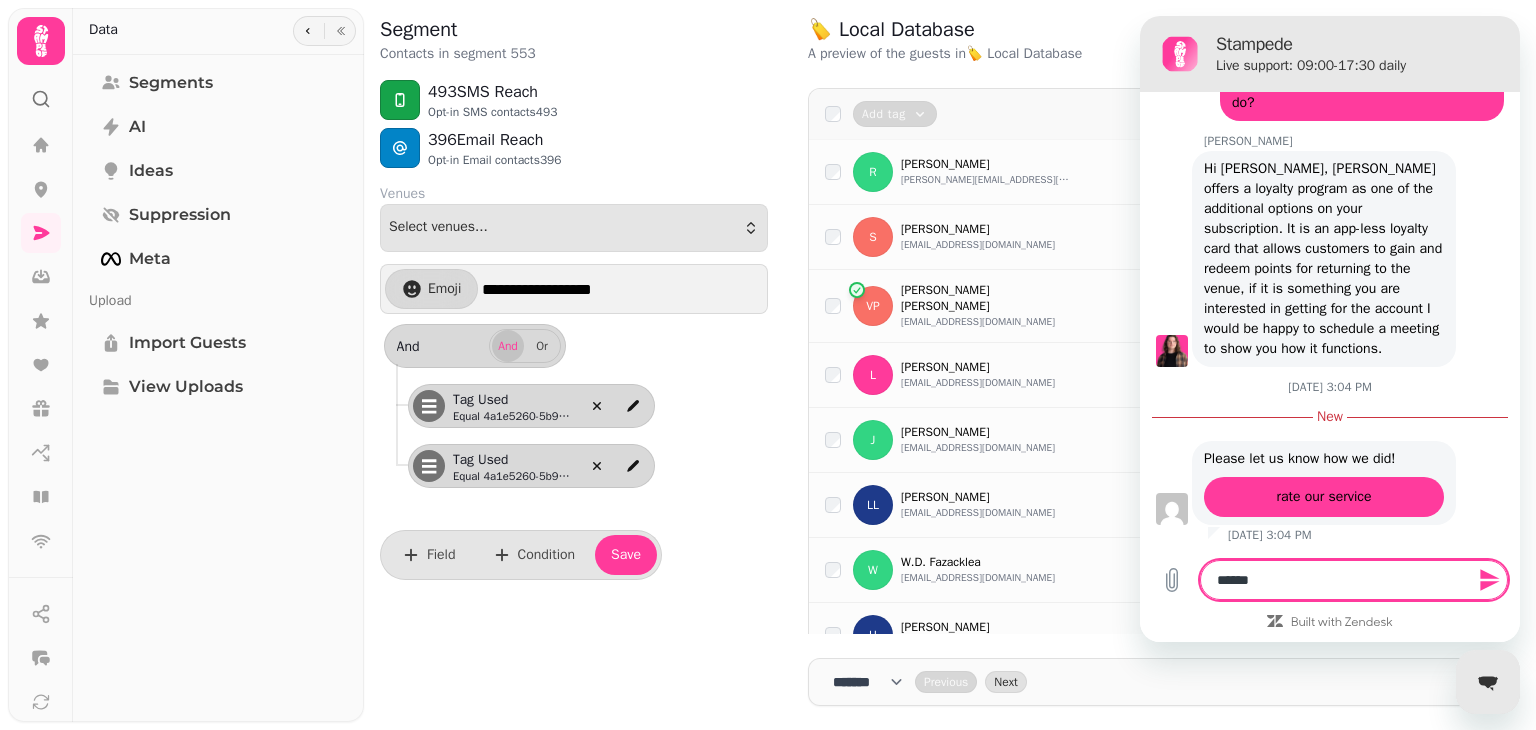 type on "*******" 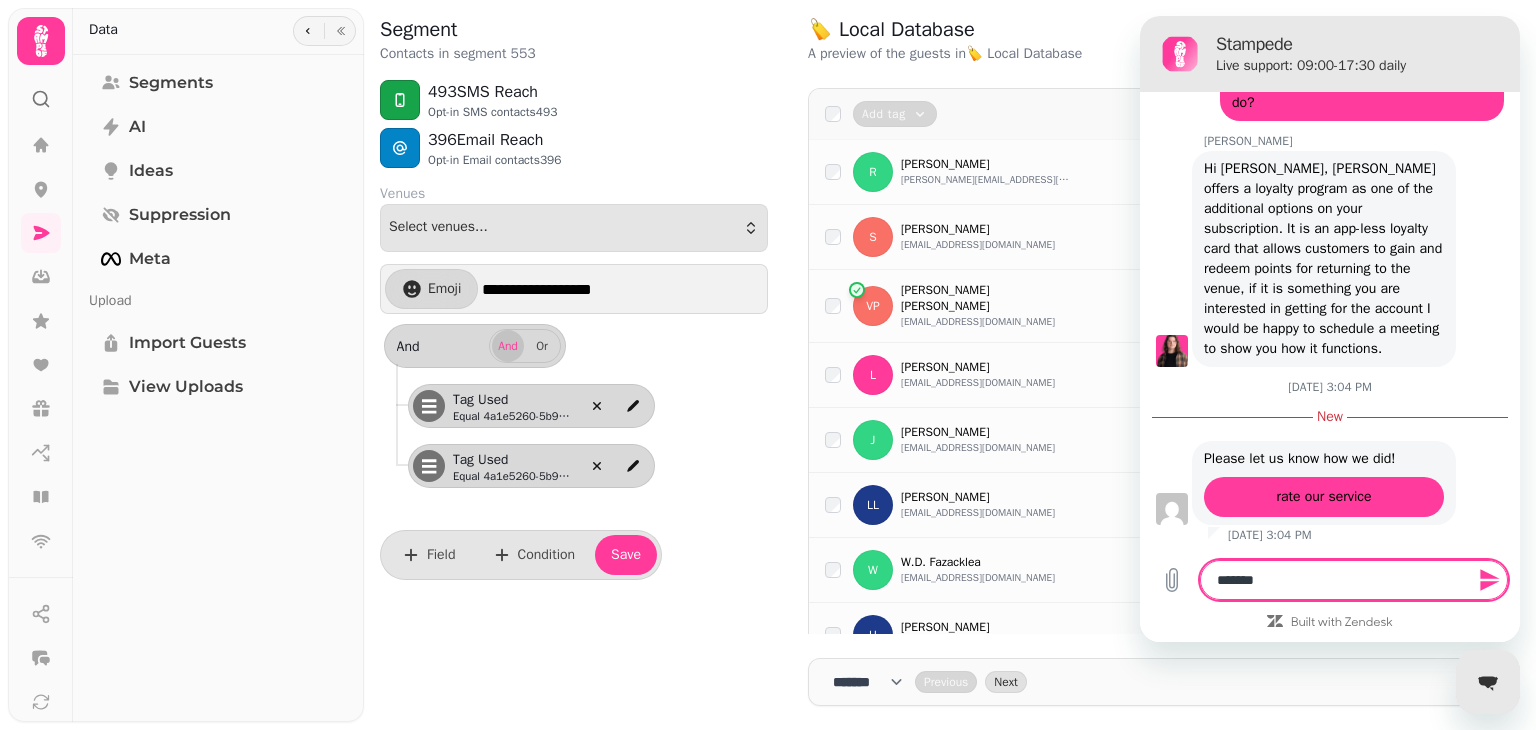 type on "********" 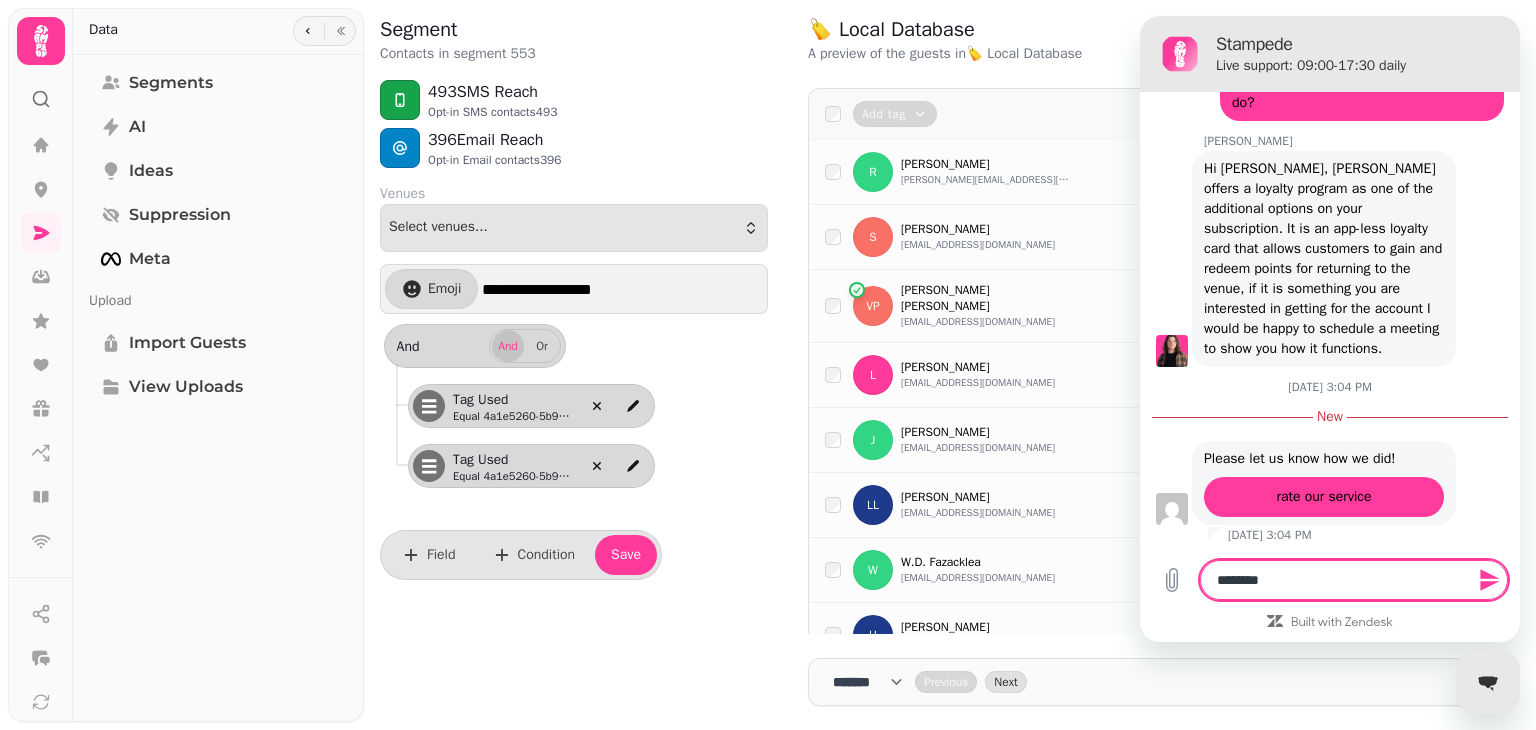 type on "*********" 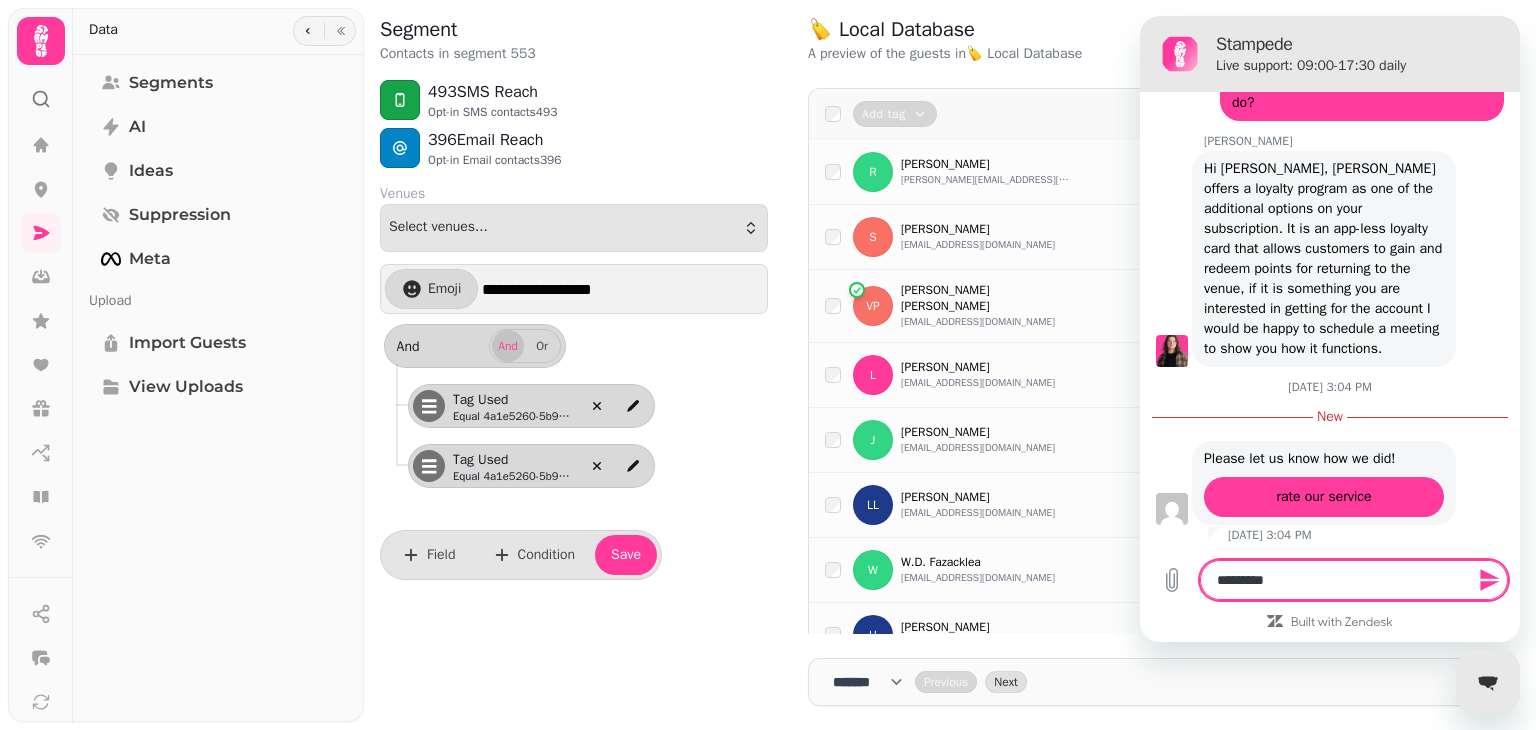 type on "*********" 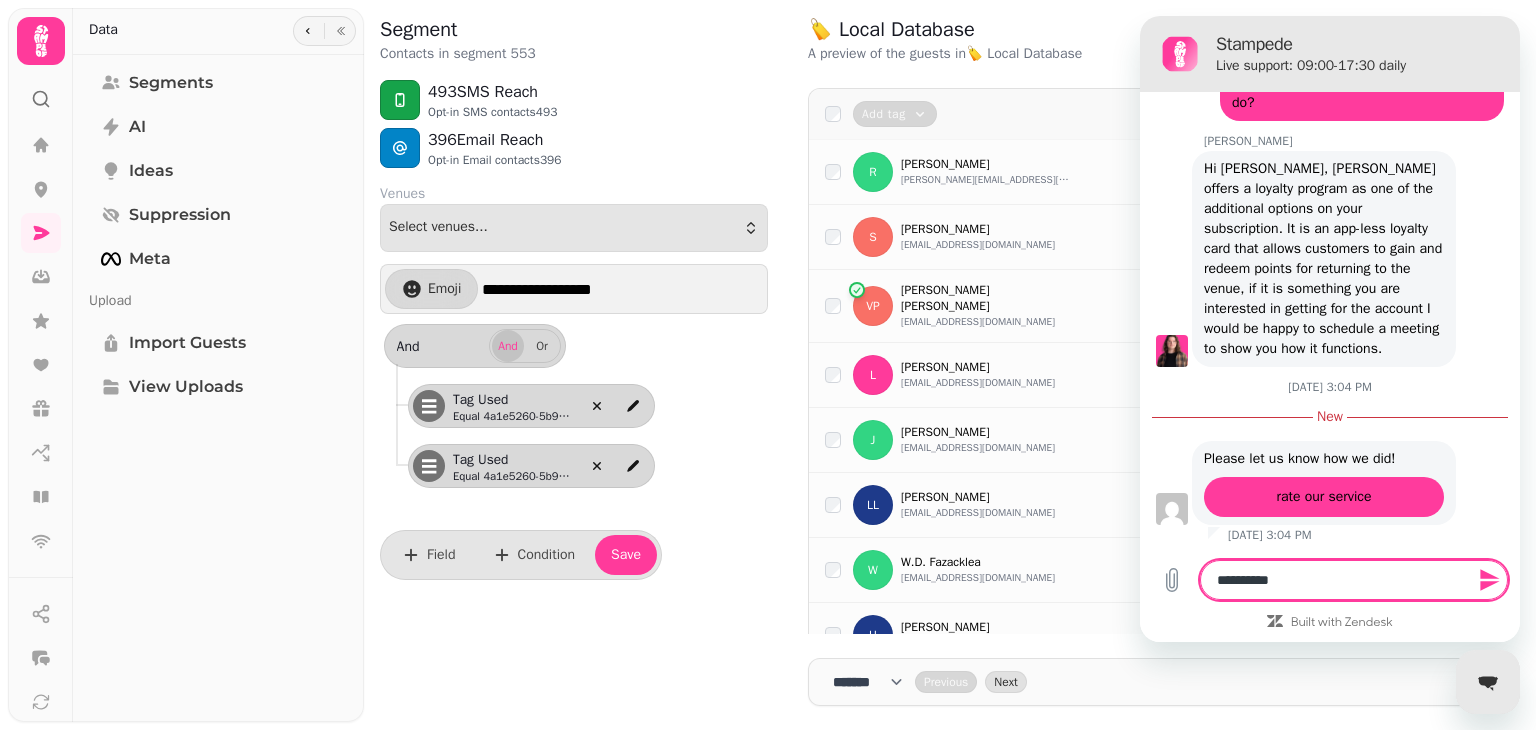 type on "*" 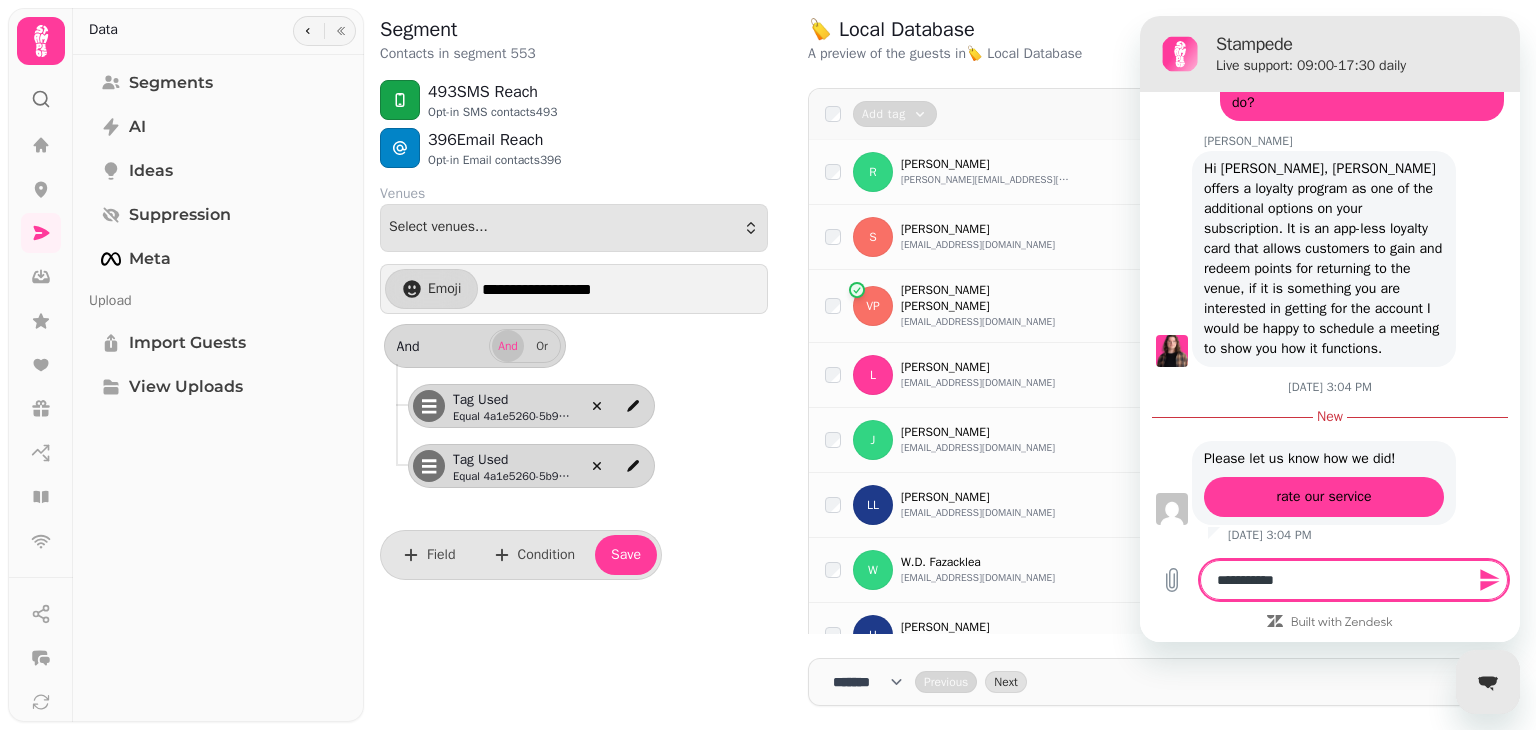 type on "**********" 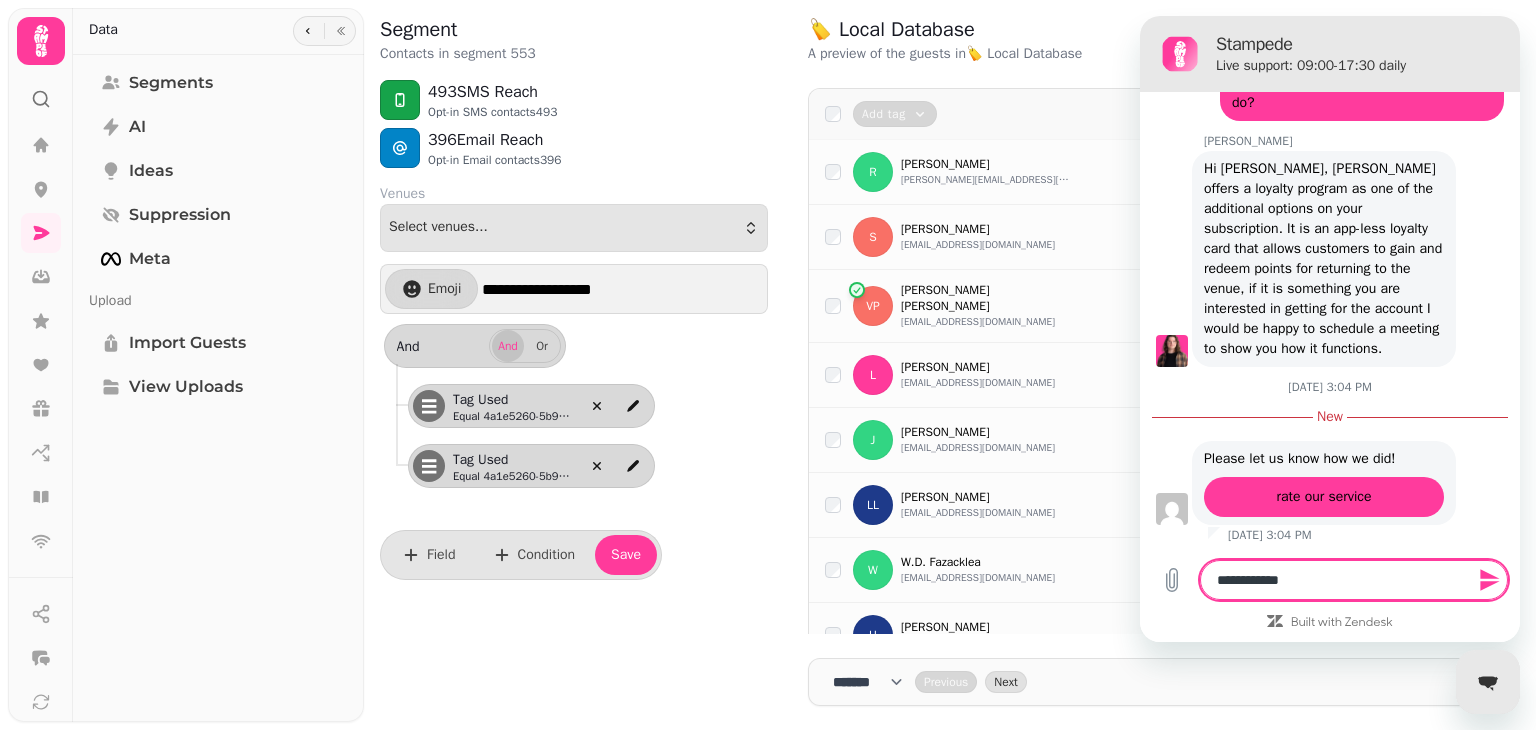 type on "**********" 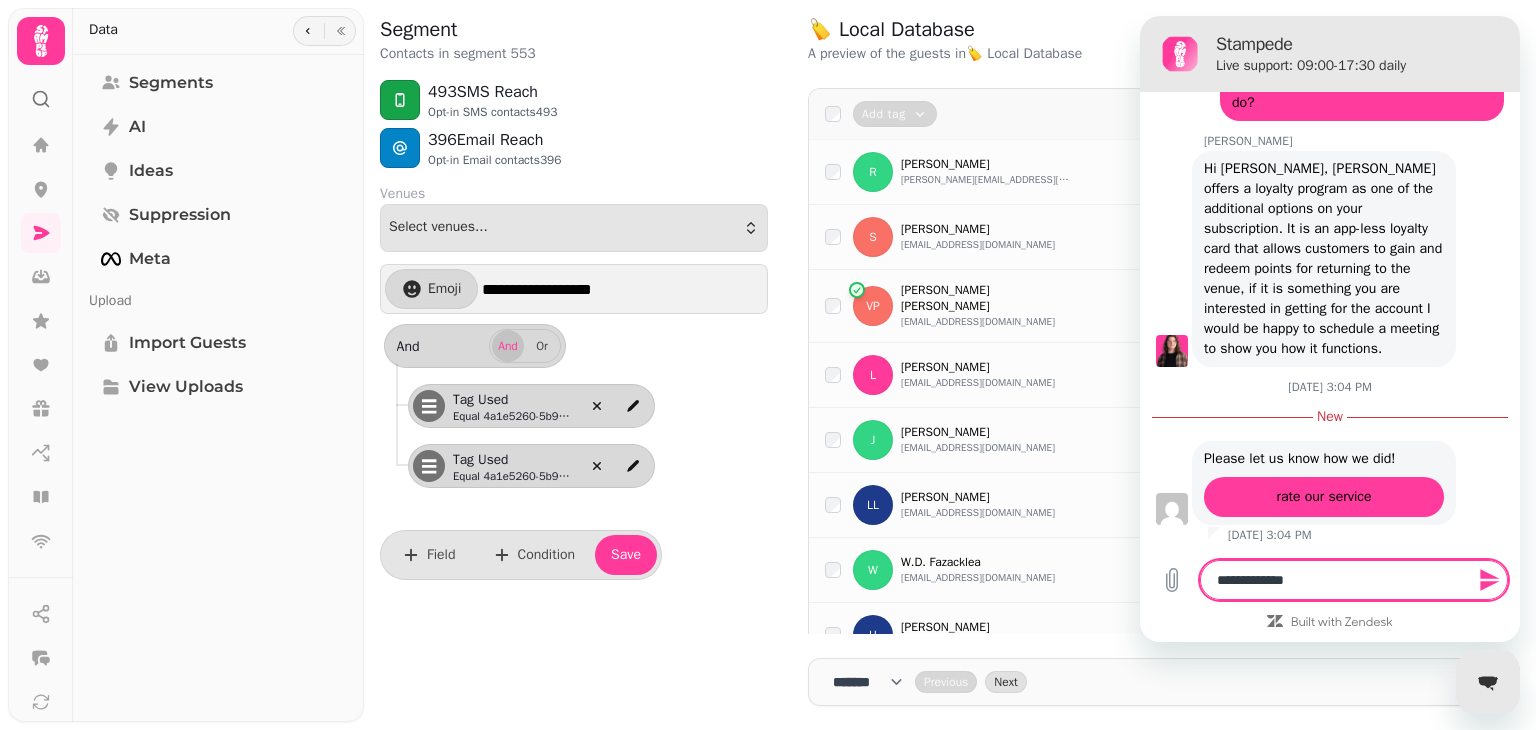 type on "**********" 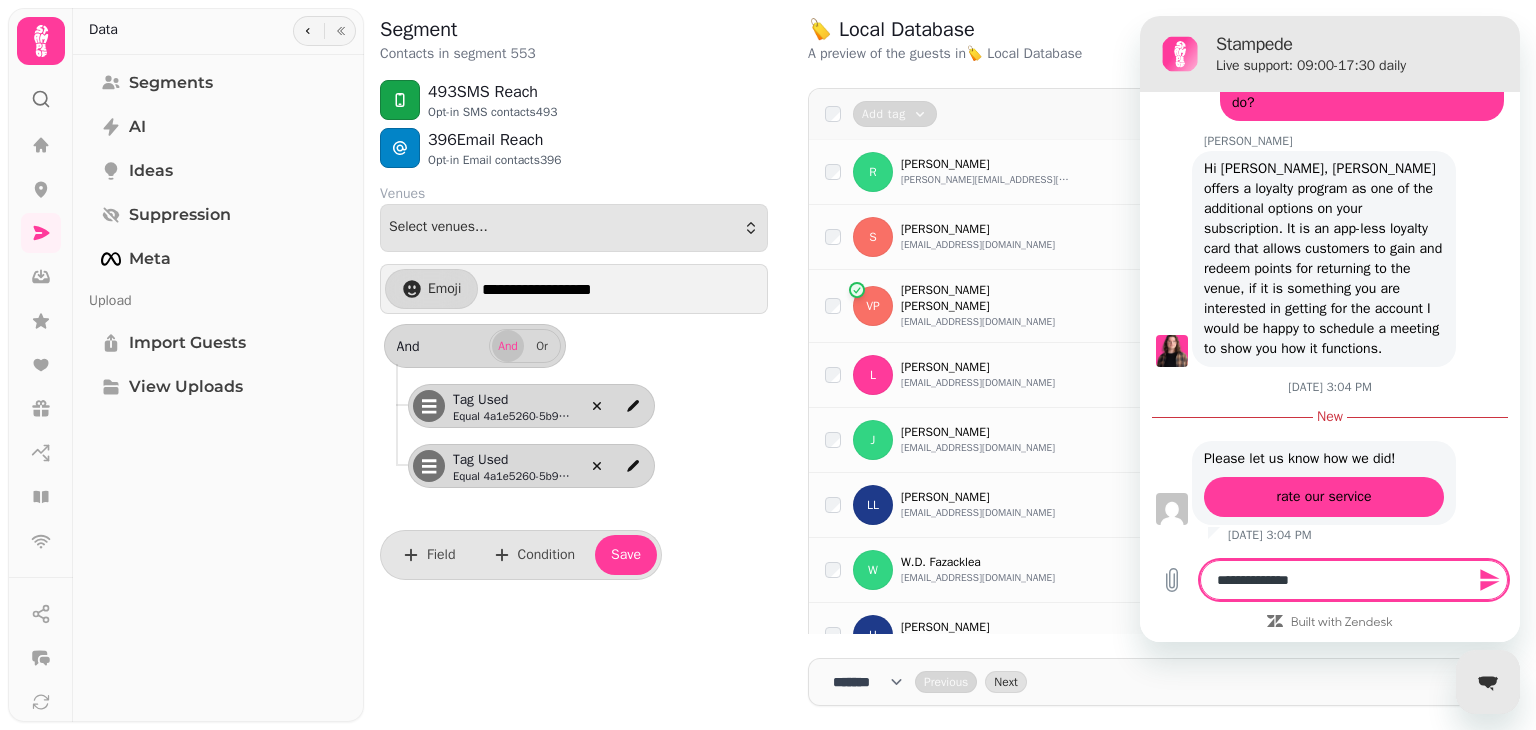 type on "**********" 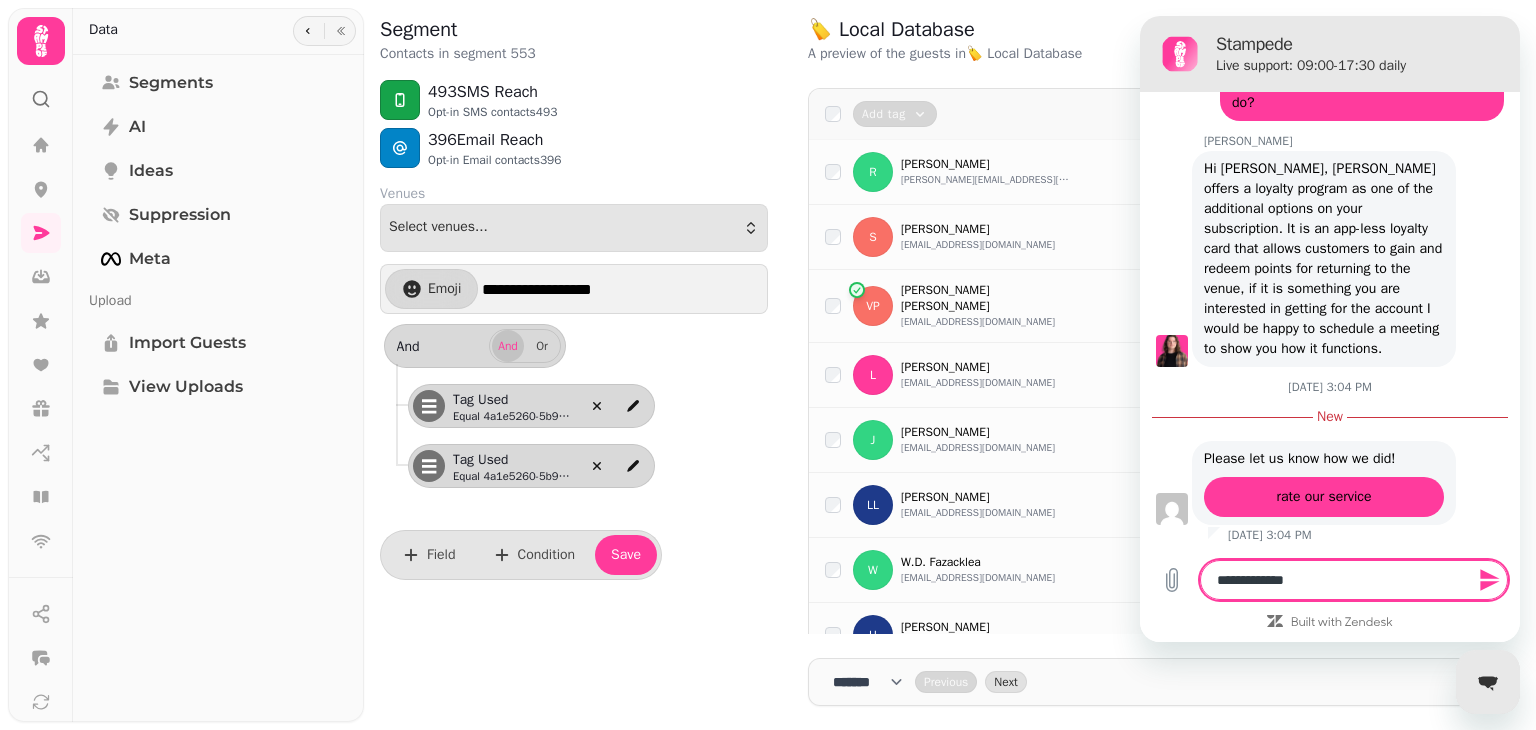 type on "**********" 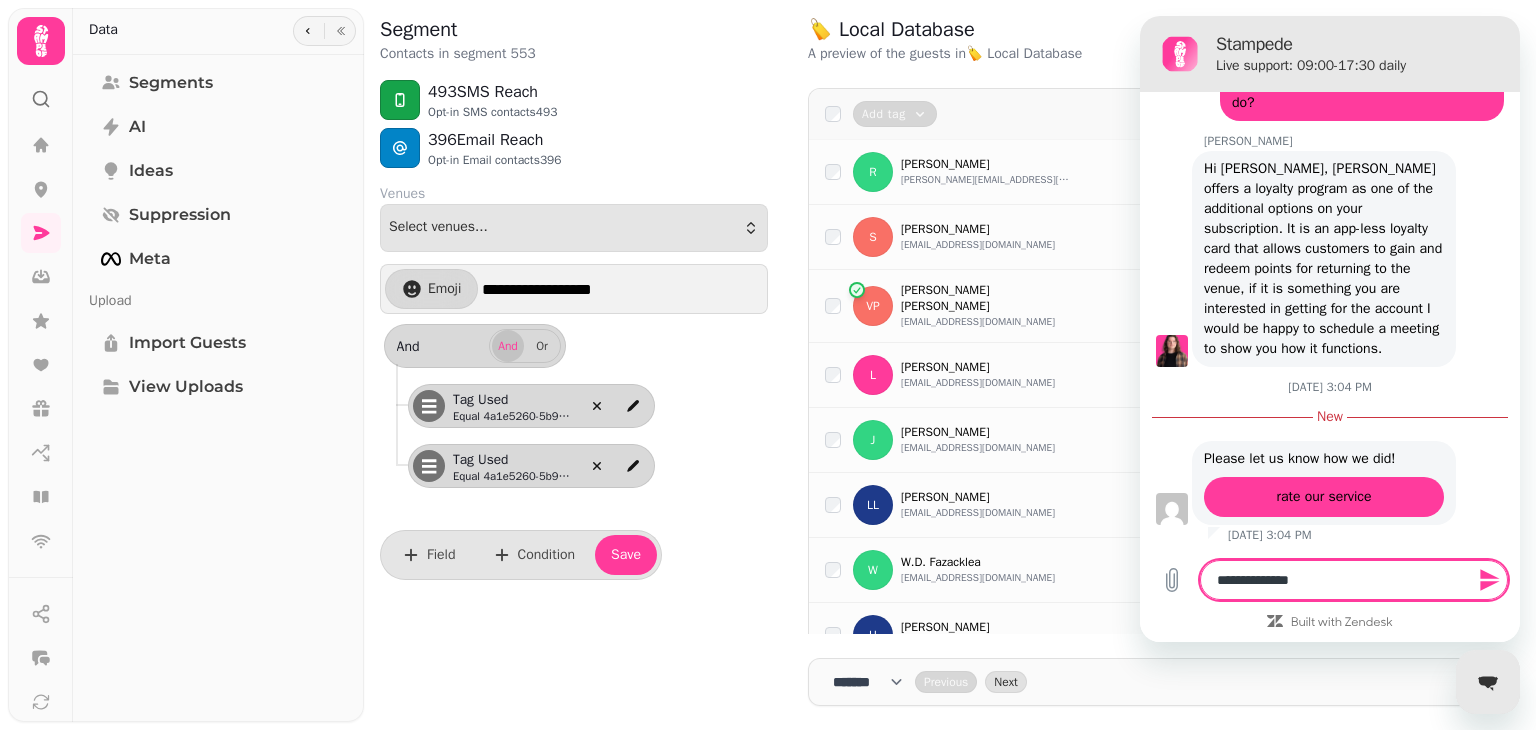 type on "**********" 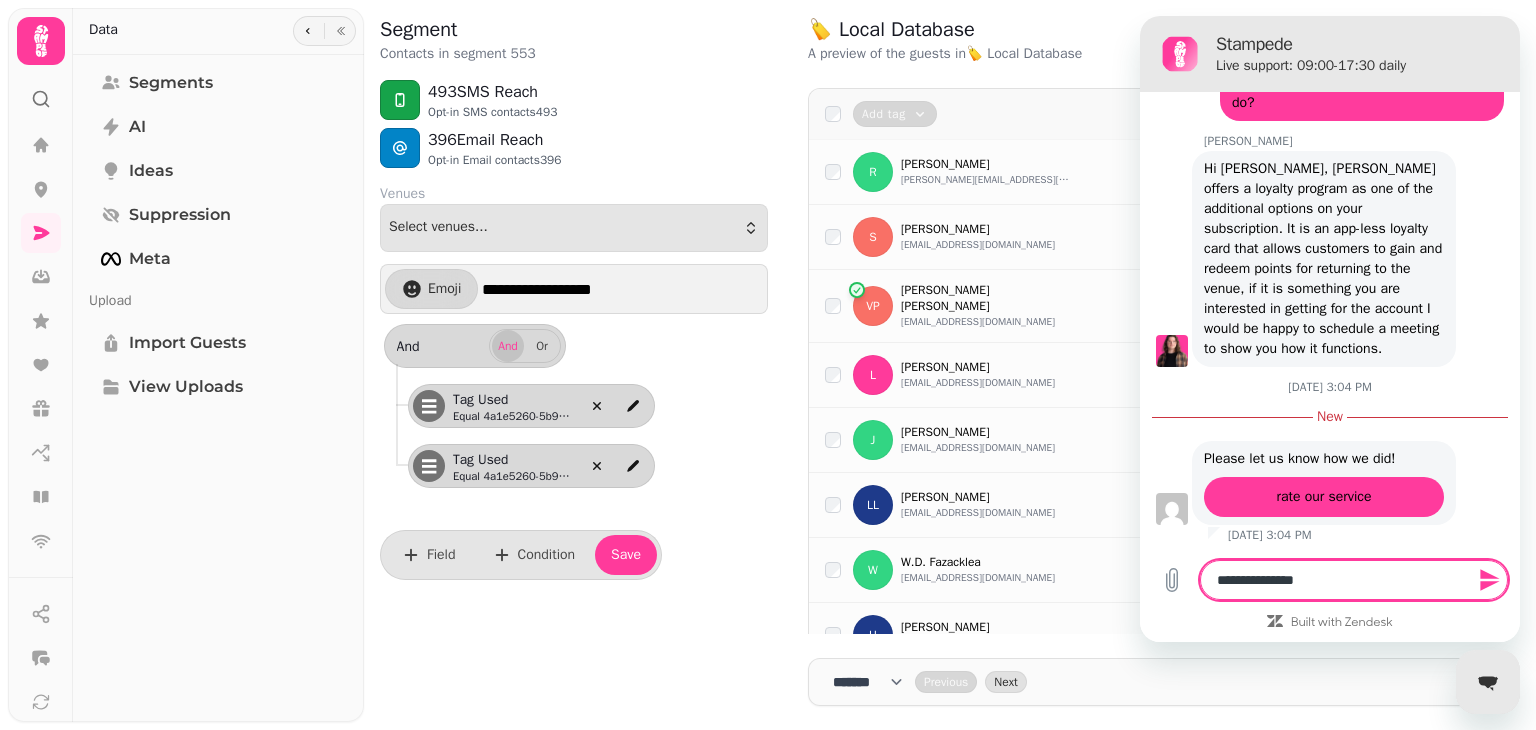 type on "**********" 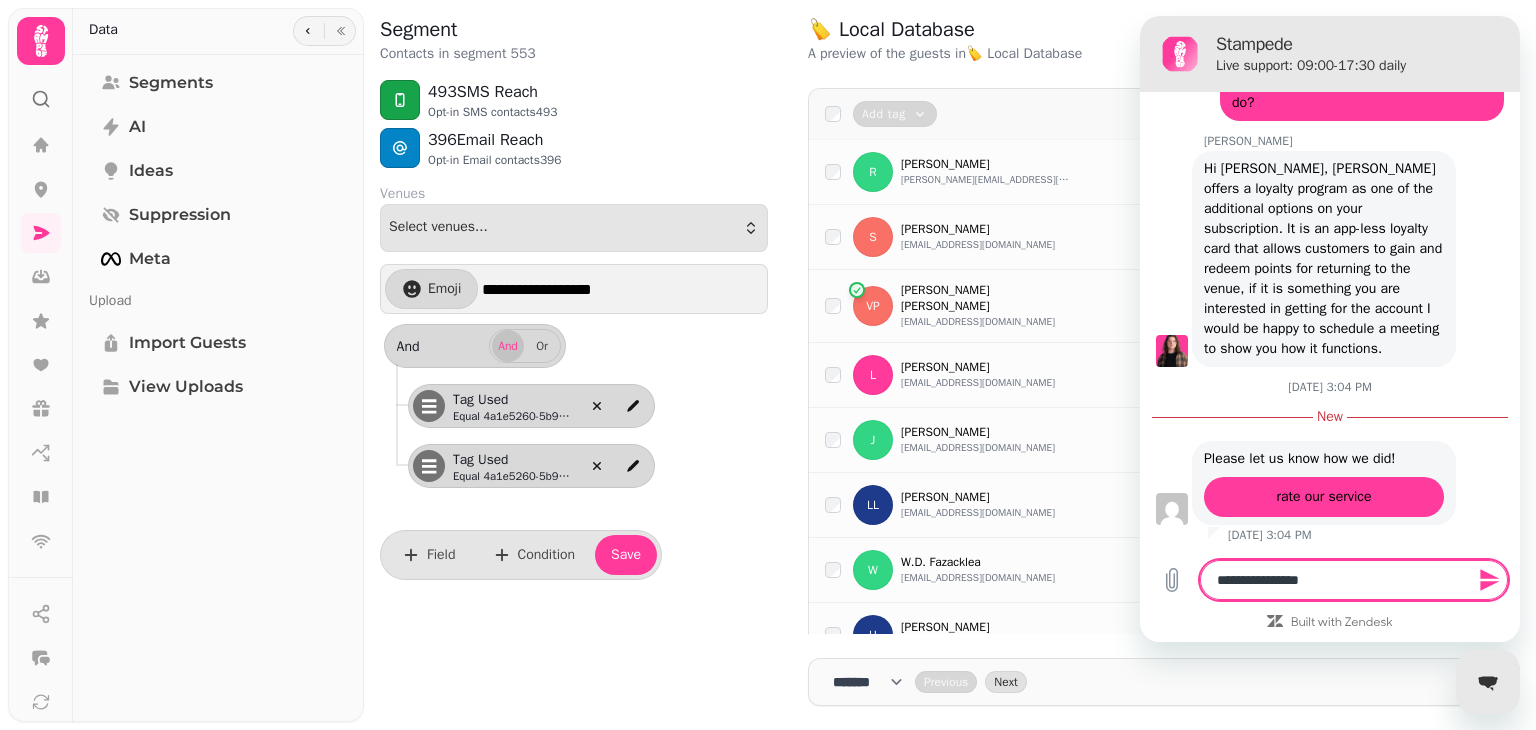 type on "**********" 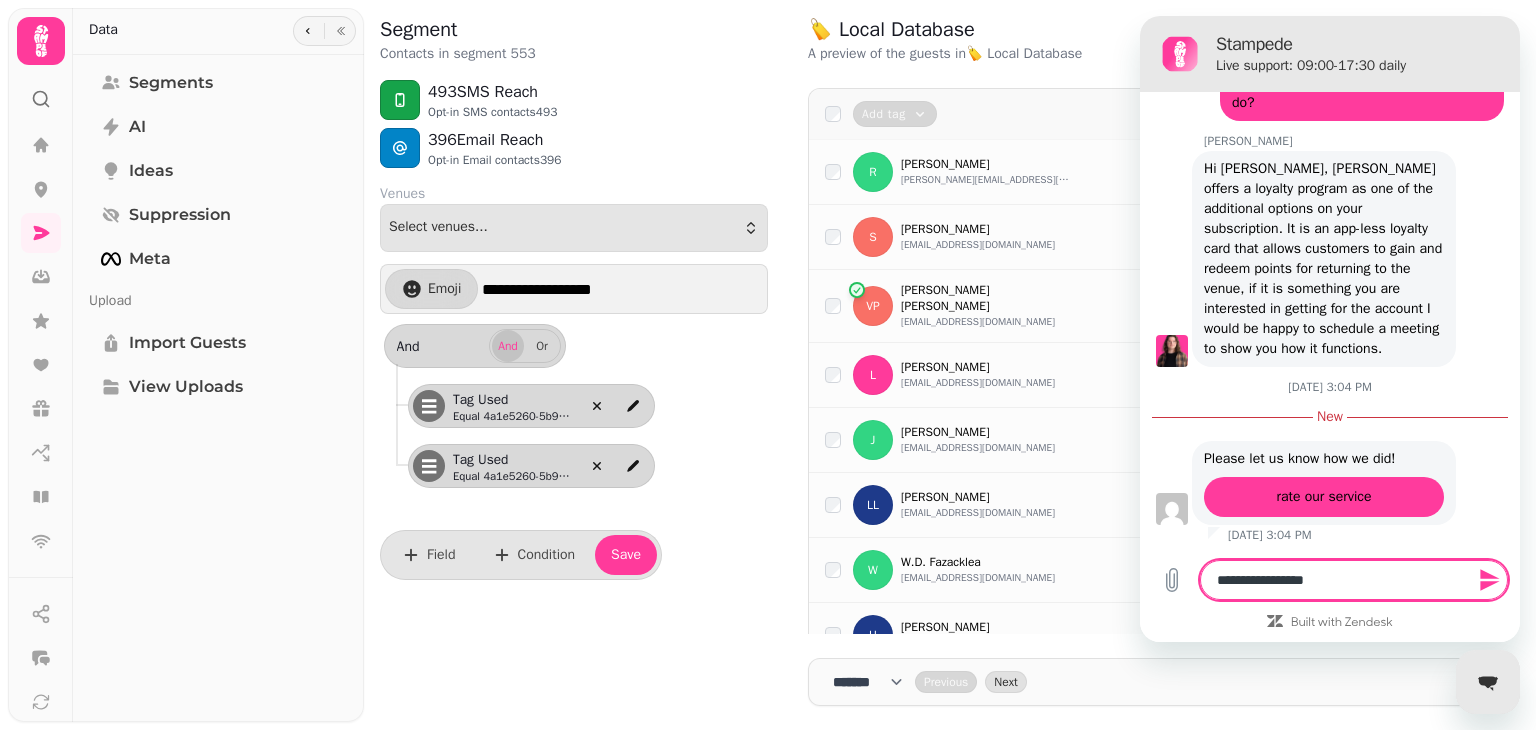 type on "**********" 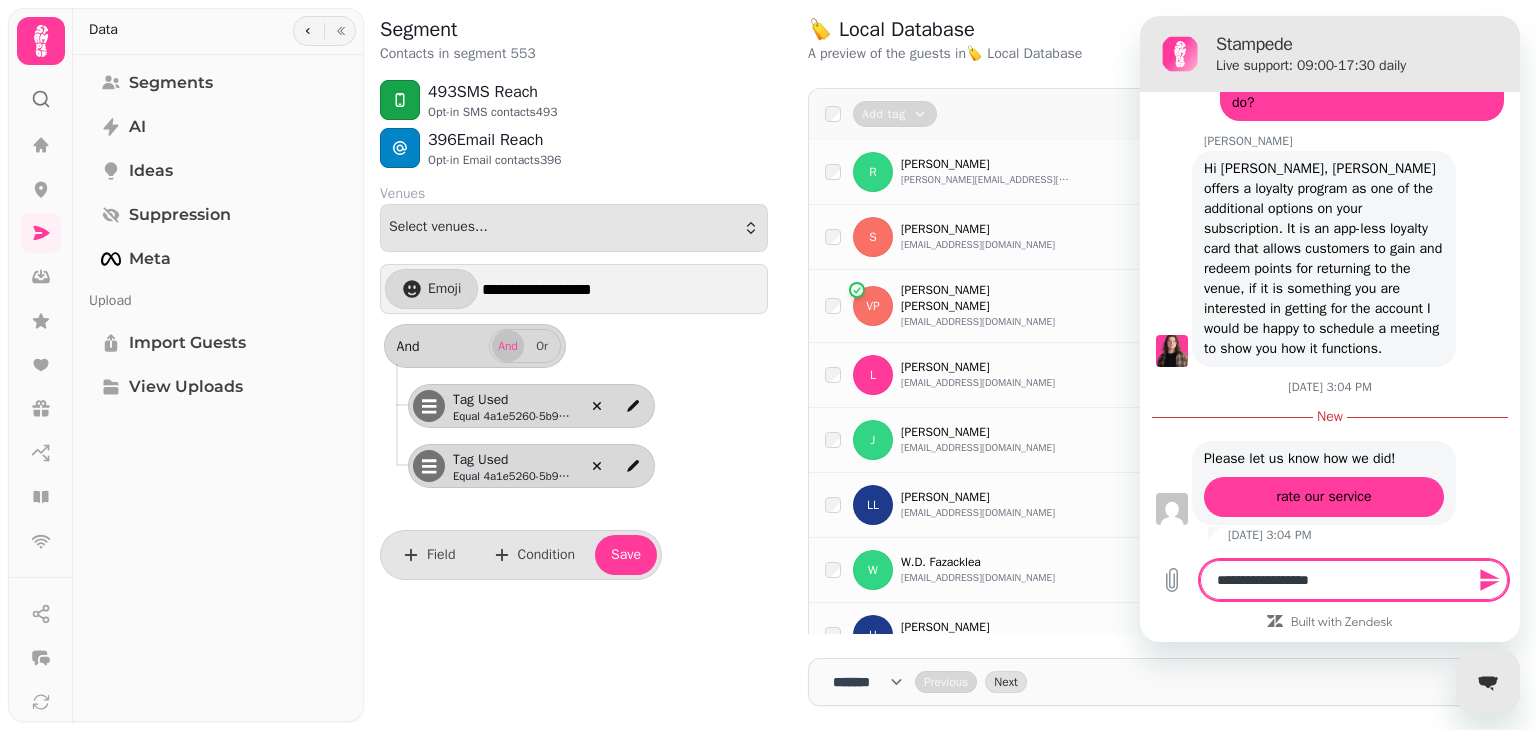 type on "**********" 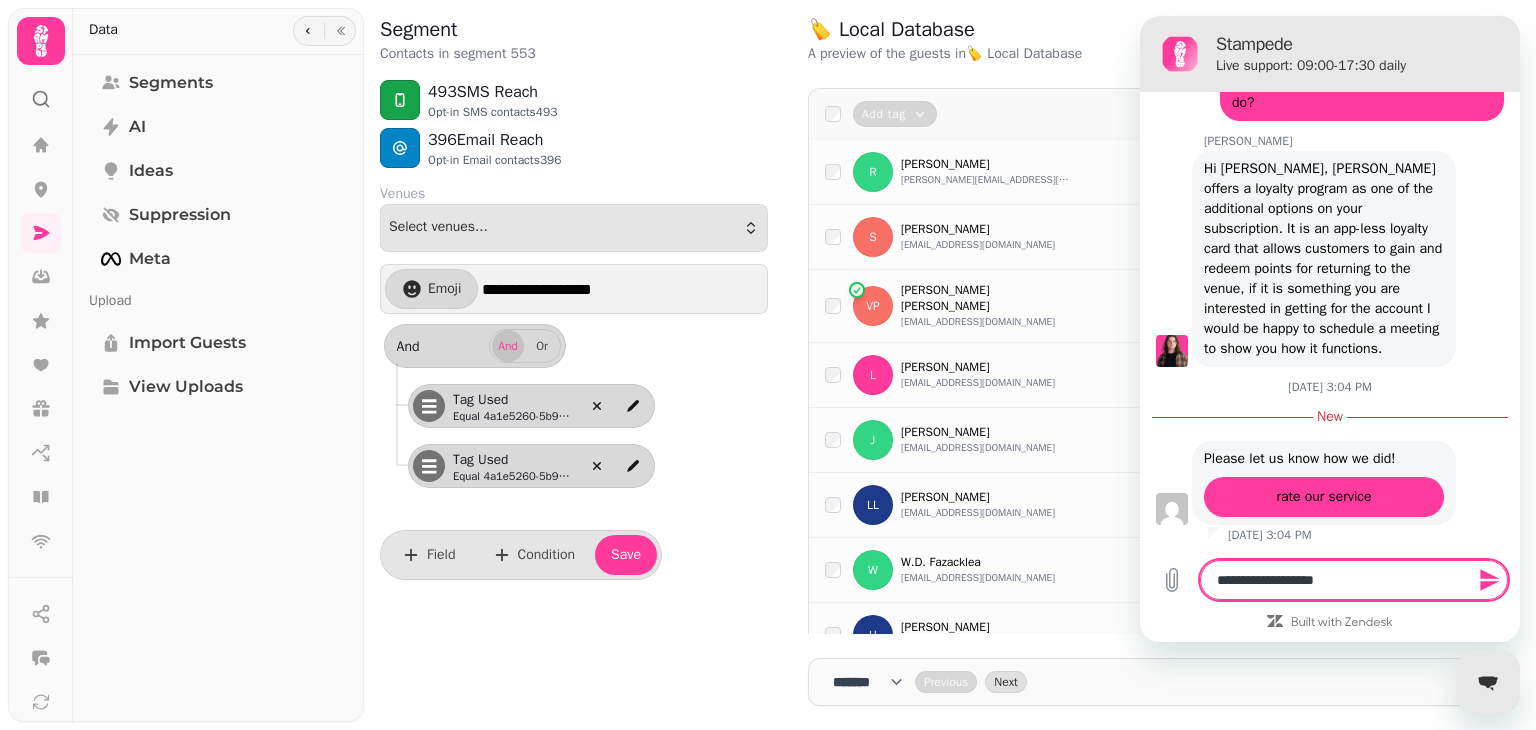 type on "**********" 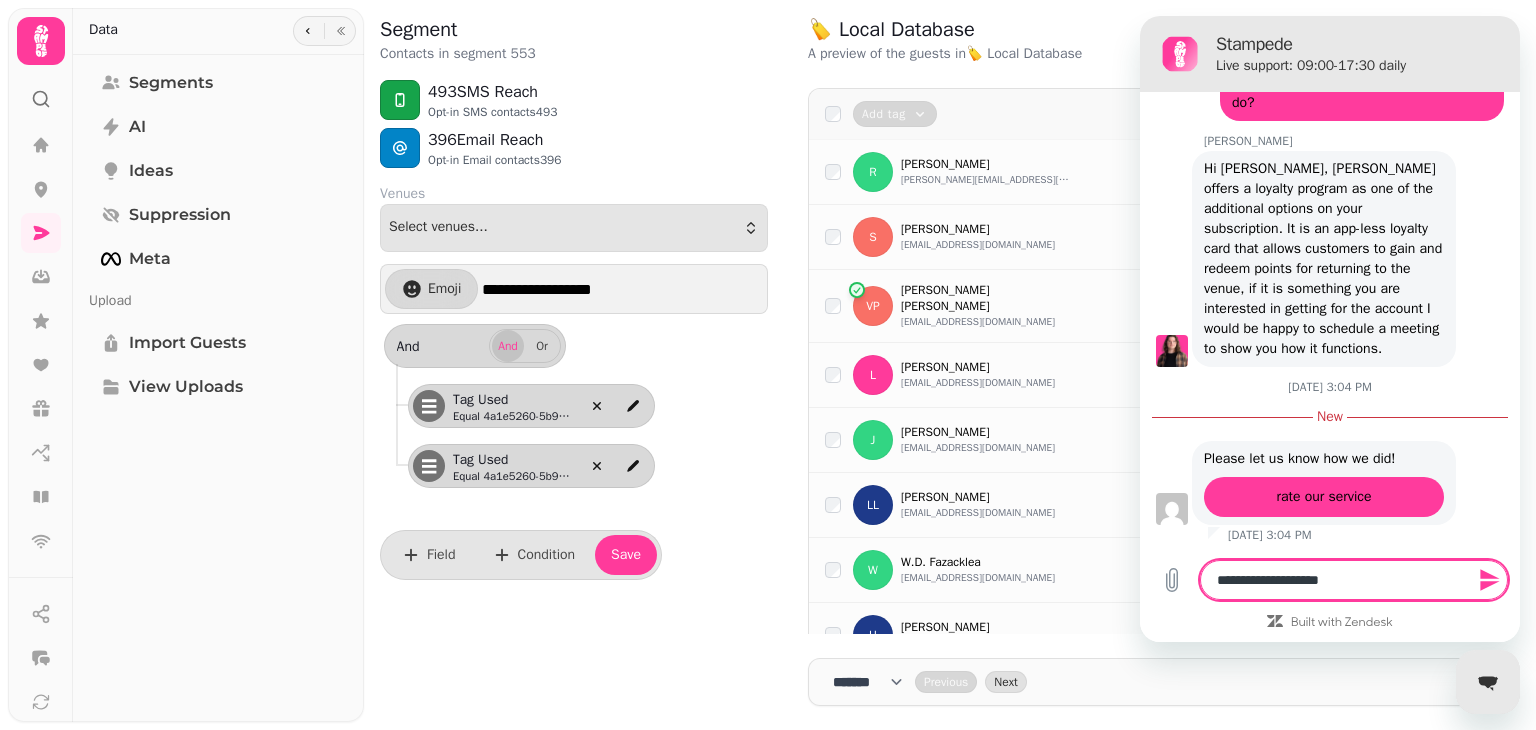 type on "**********" 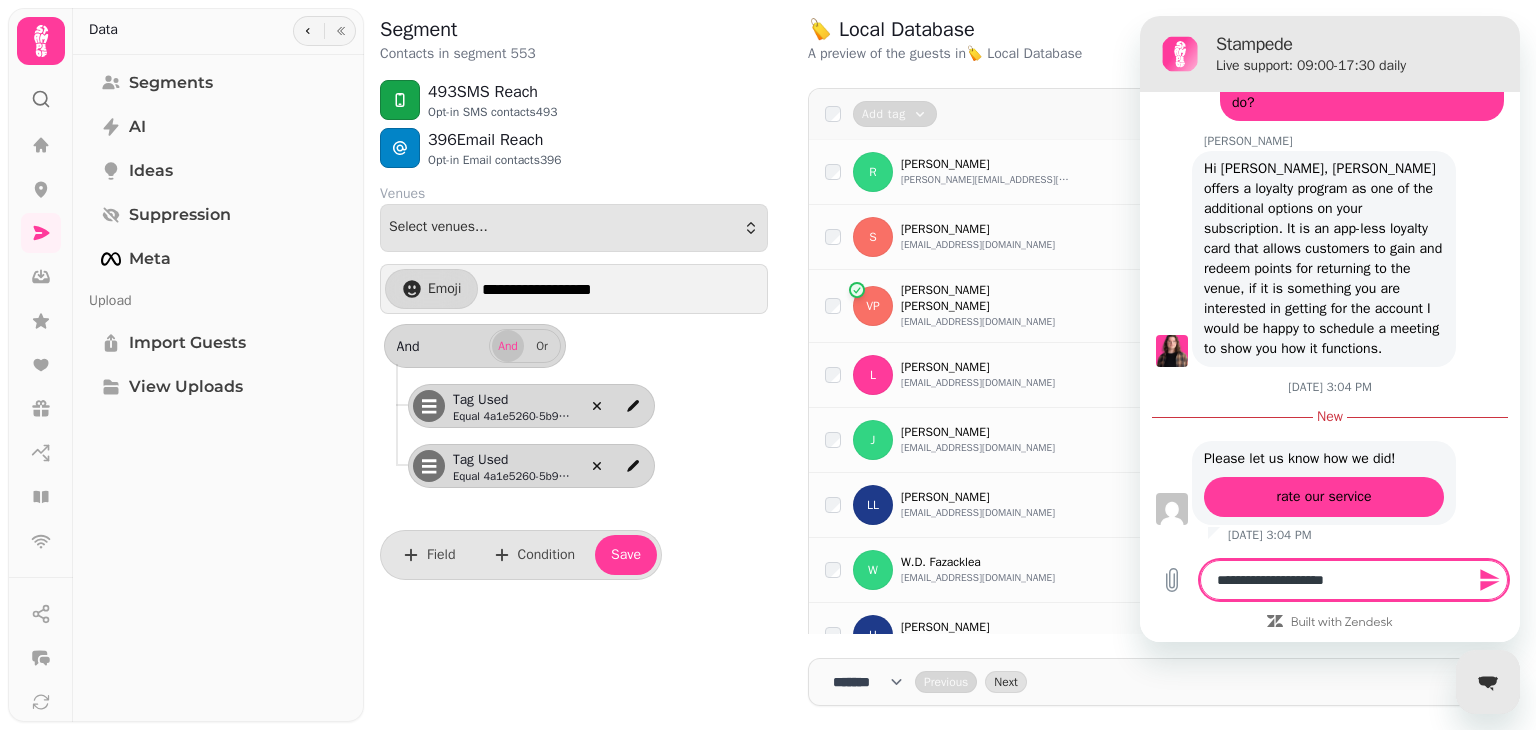 type on "**********" 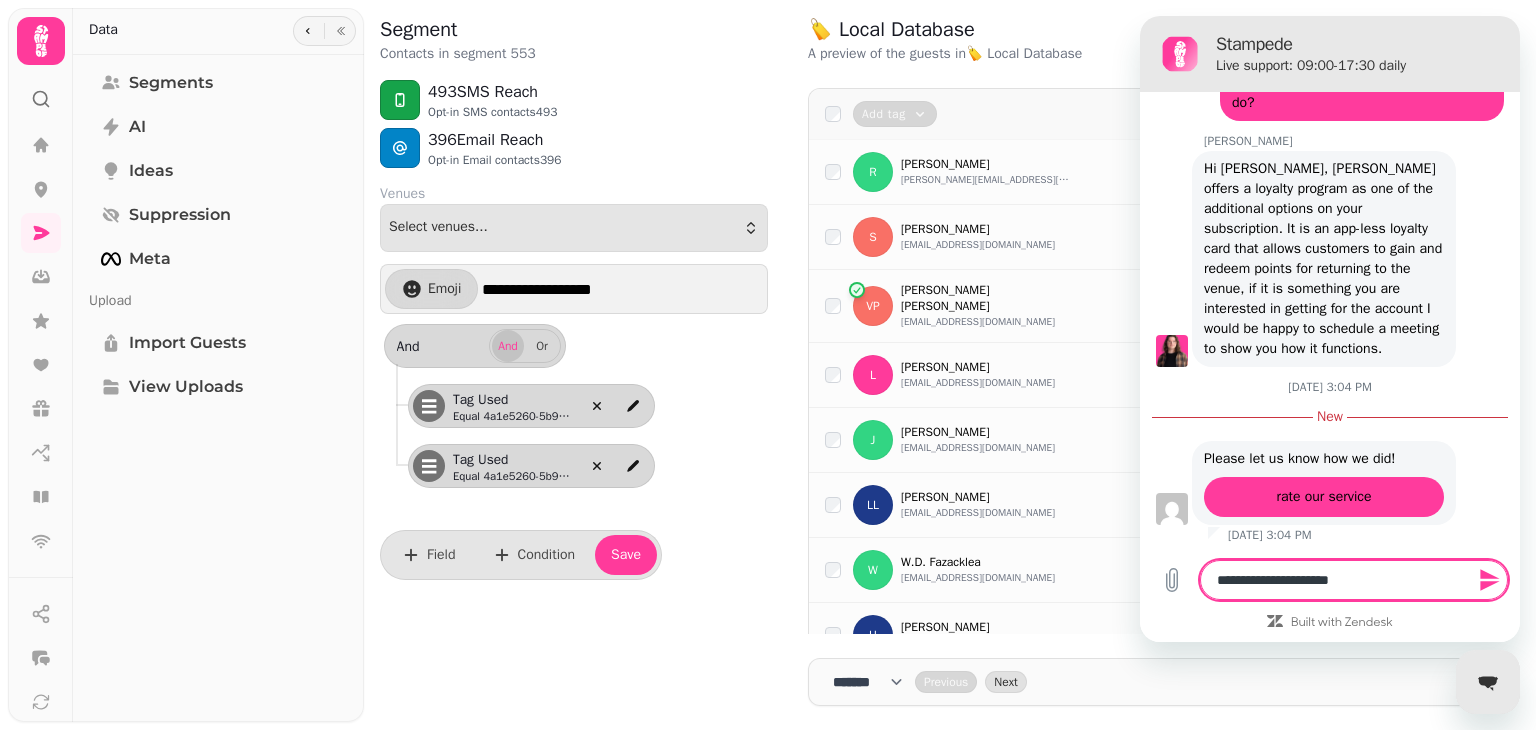 type on "**********" 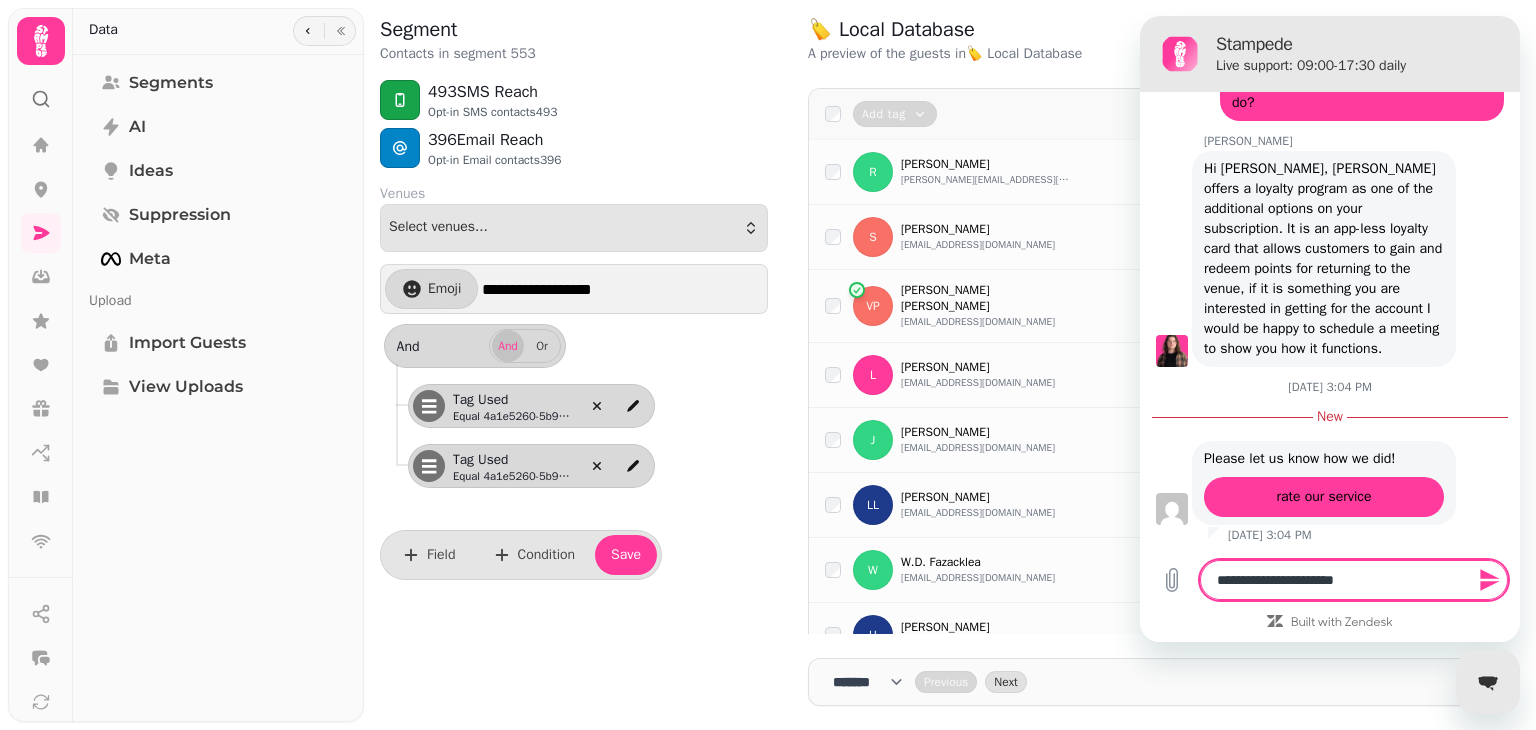 type on "**********" 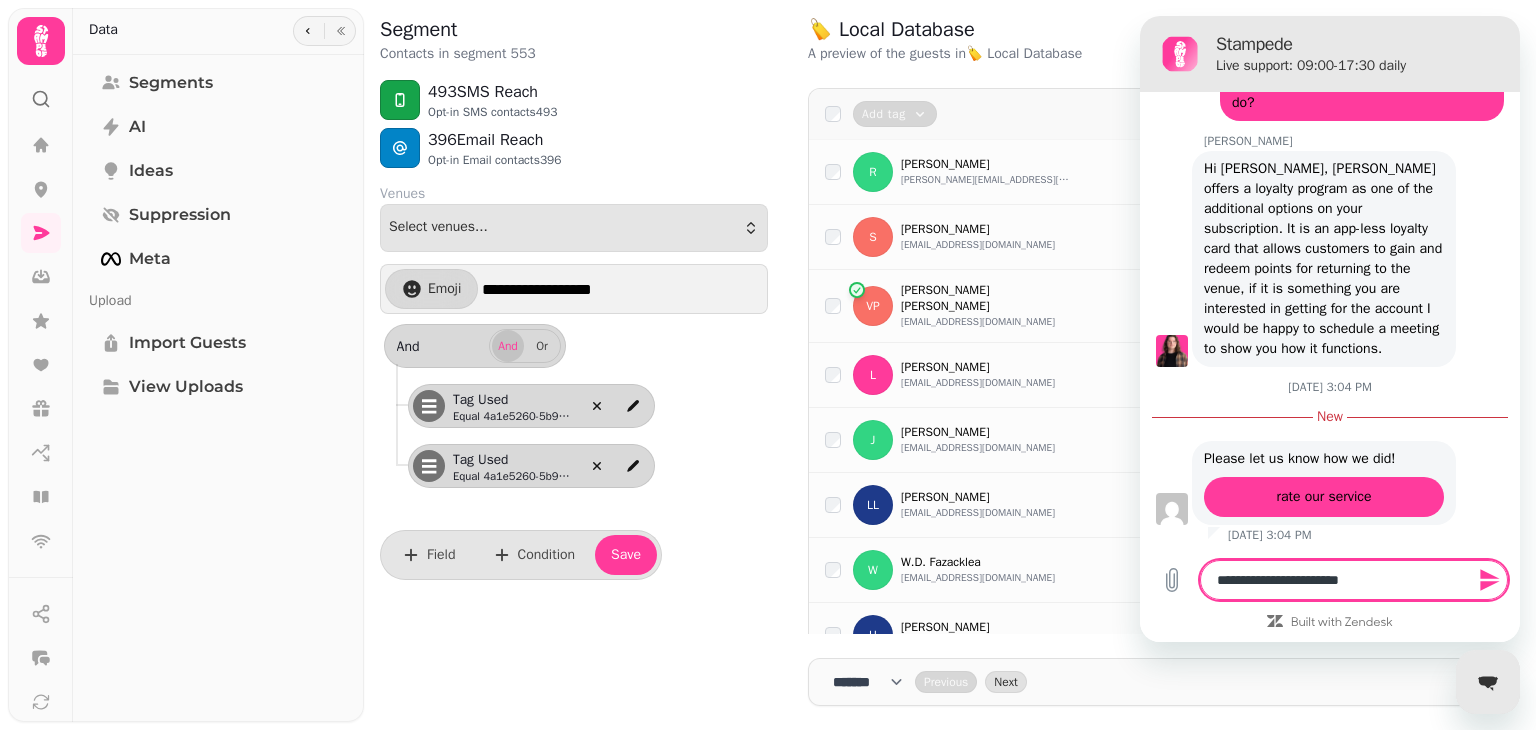 type on "**********" 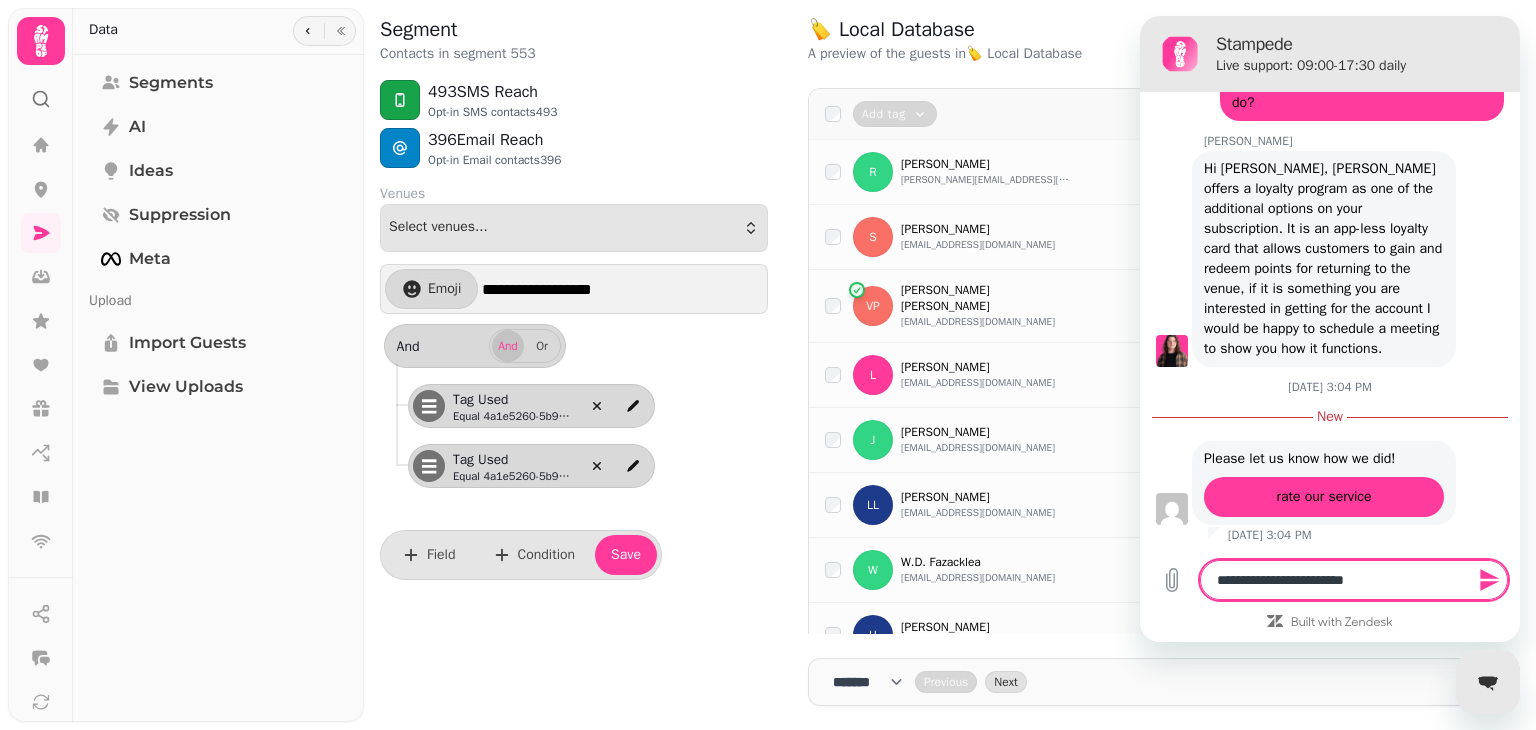 type on "**********" 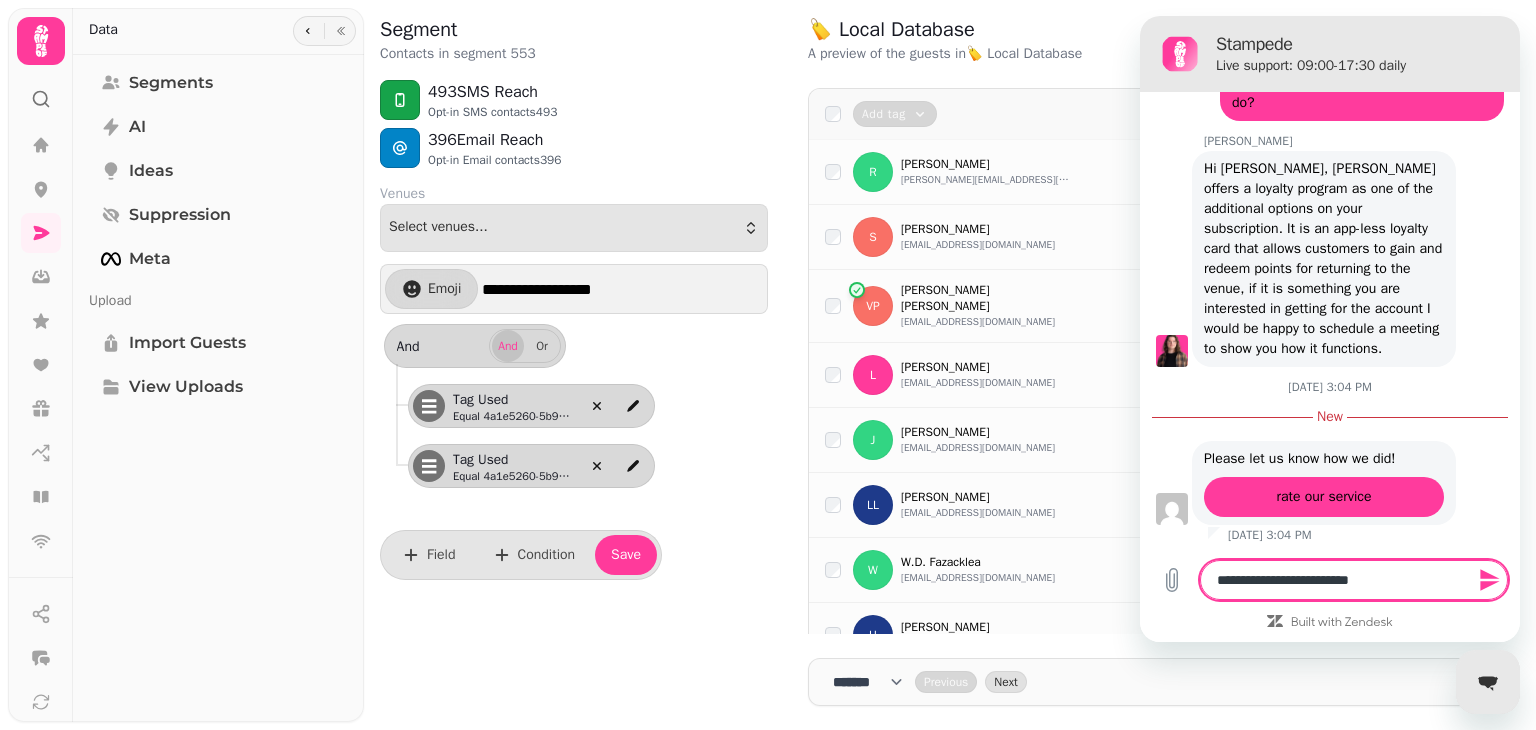 type on "**********" 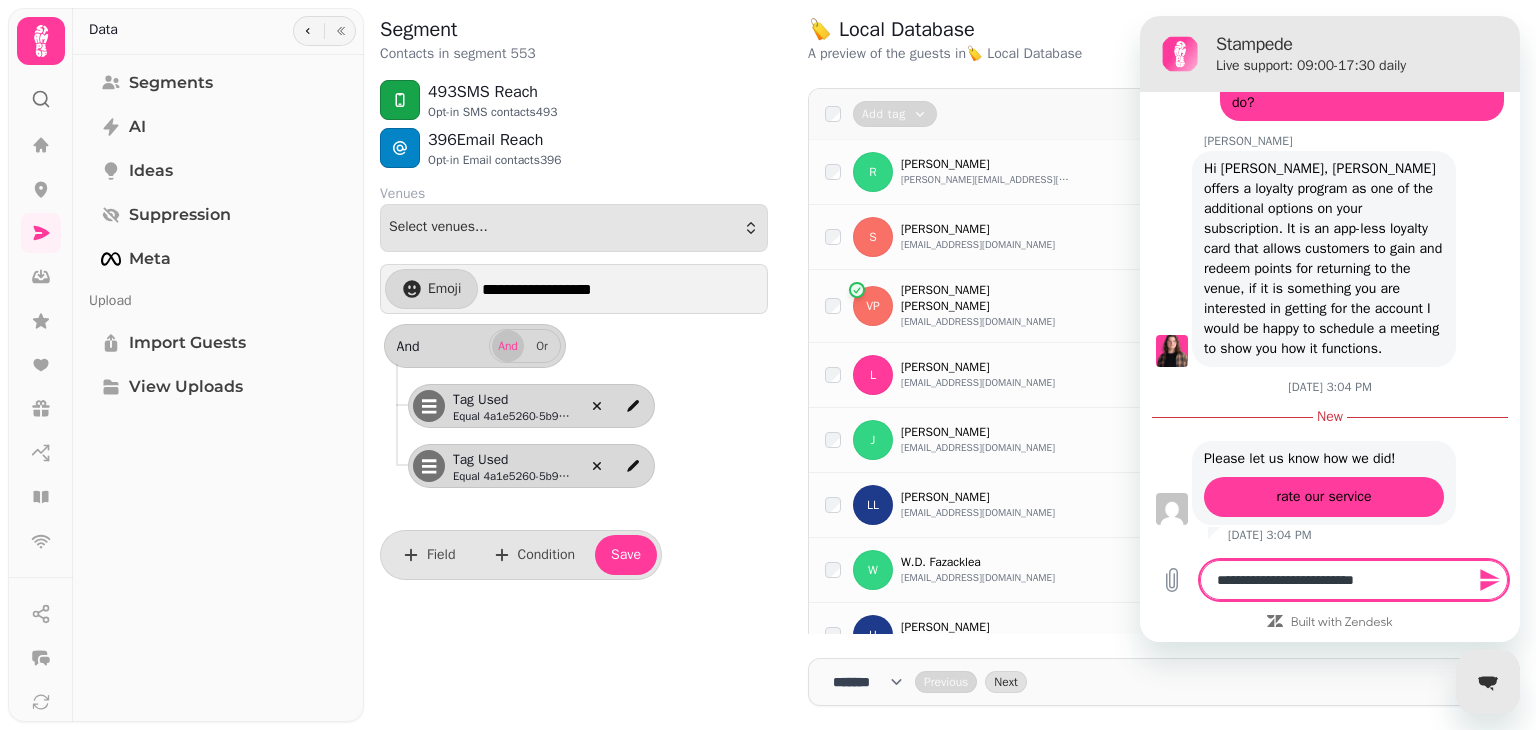 type on "**********" 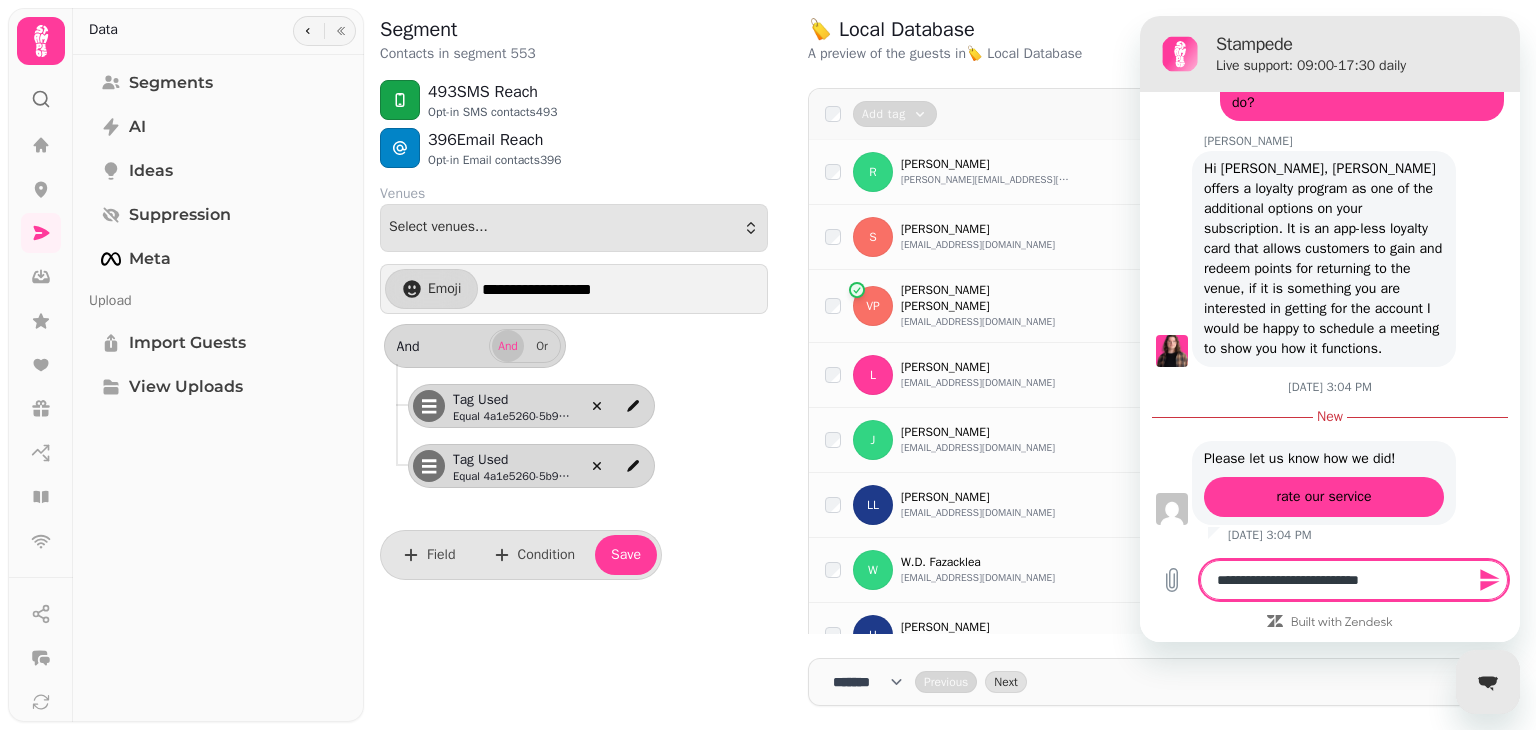 type on "**********" 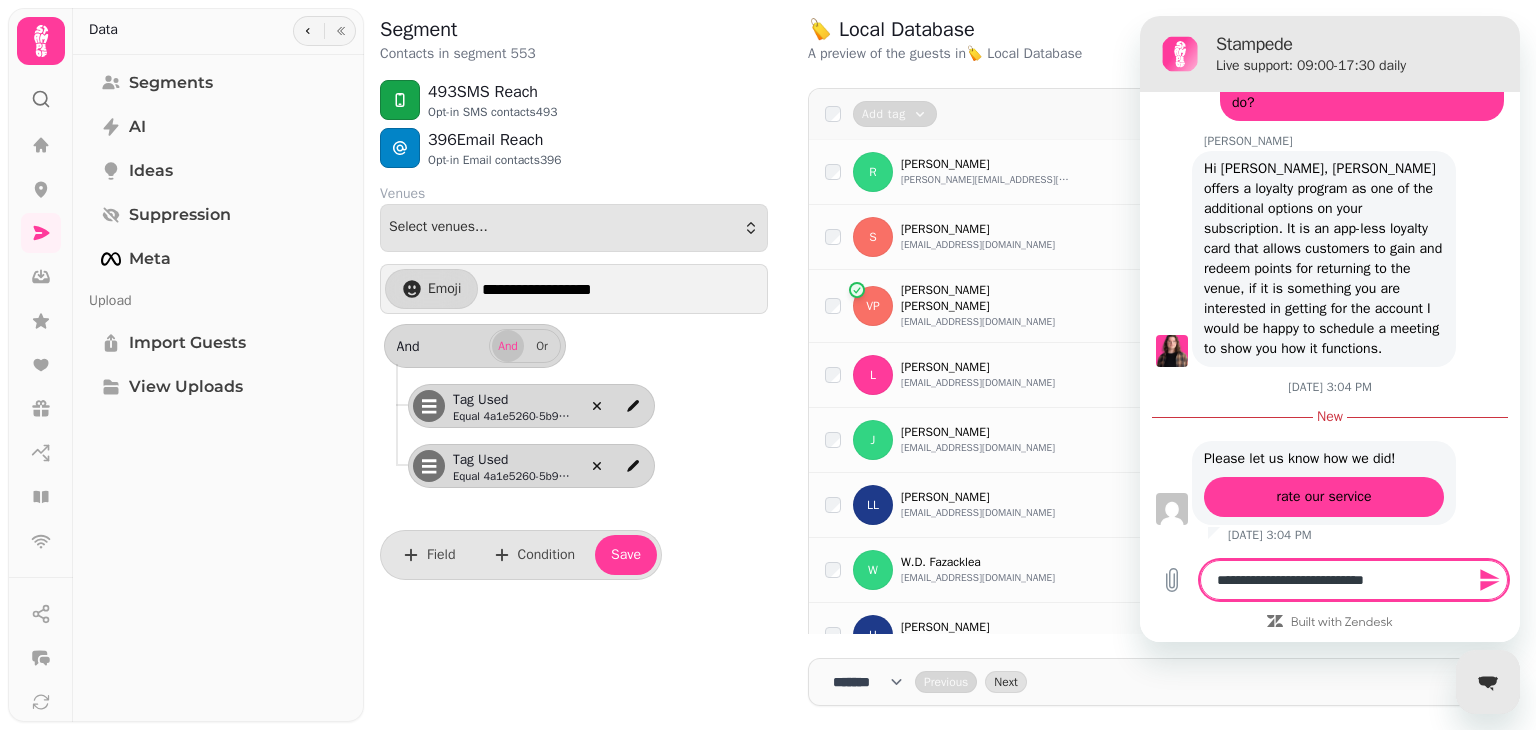 type on "*" 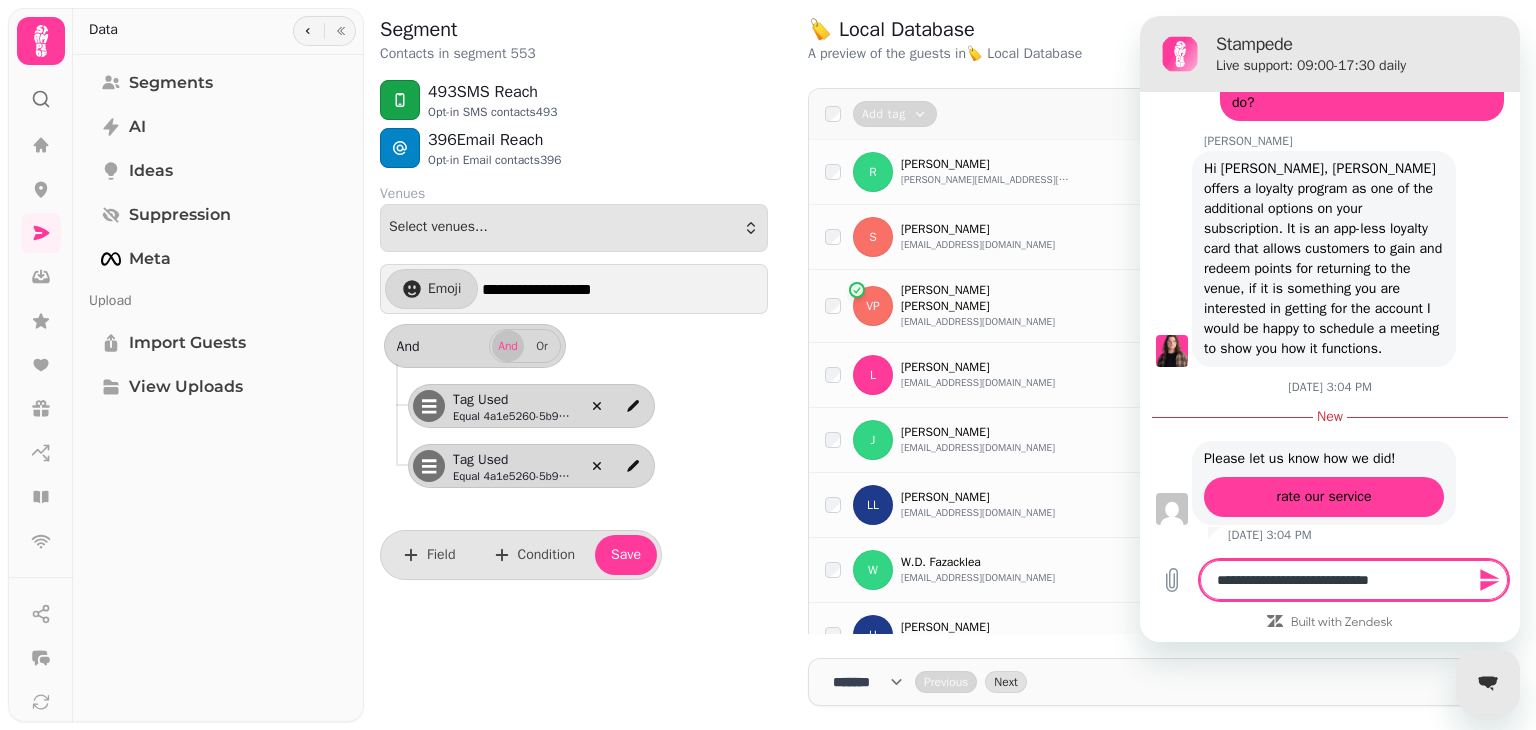 type on "**********" 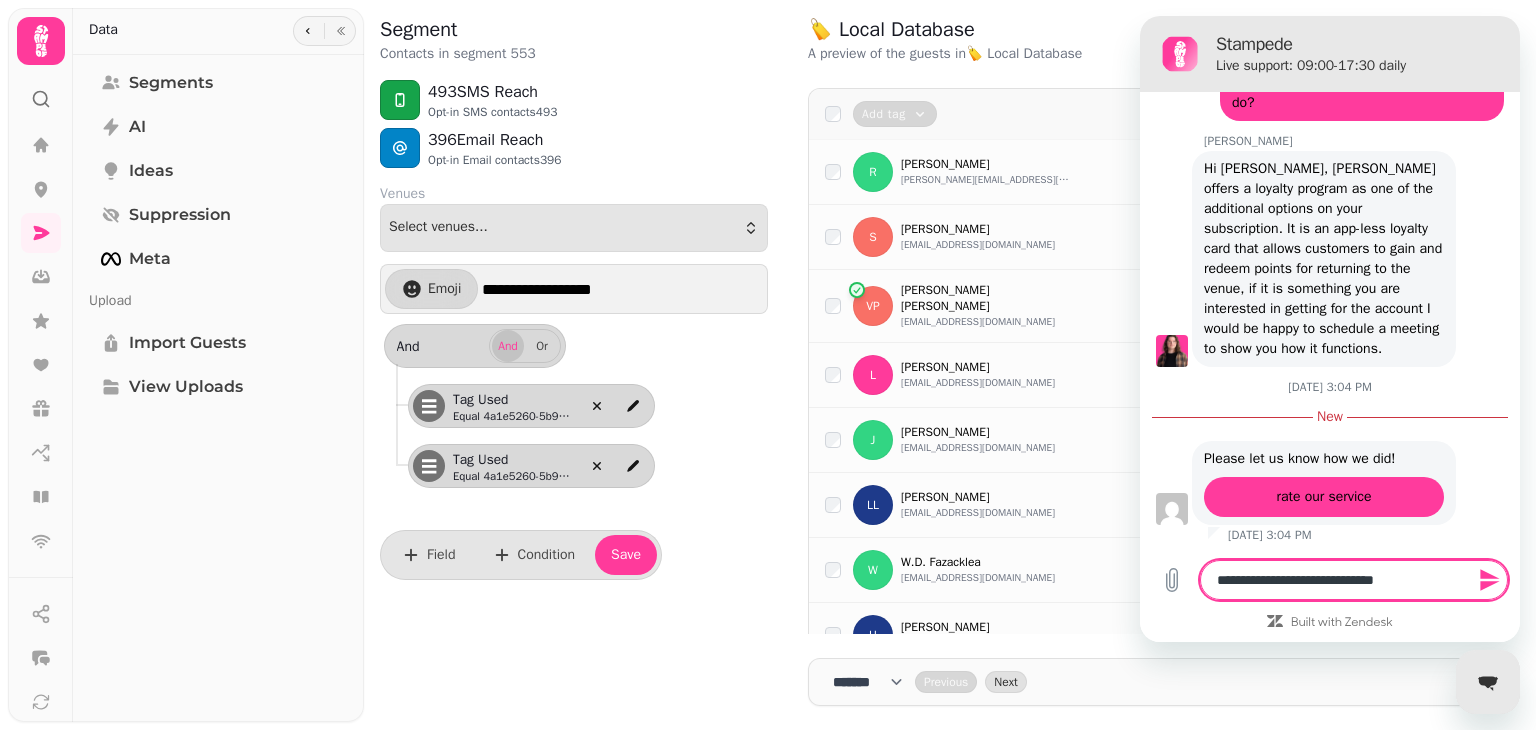 type on "**********" 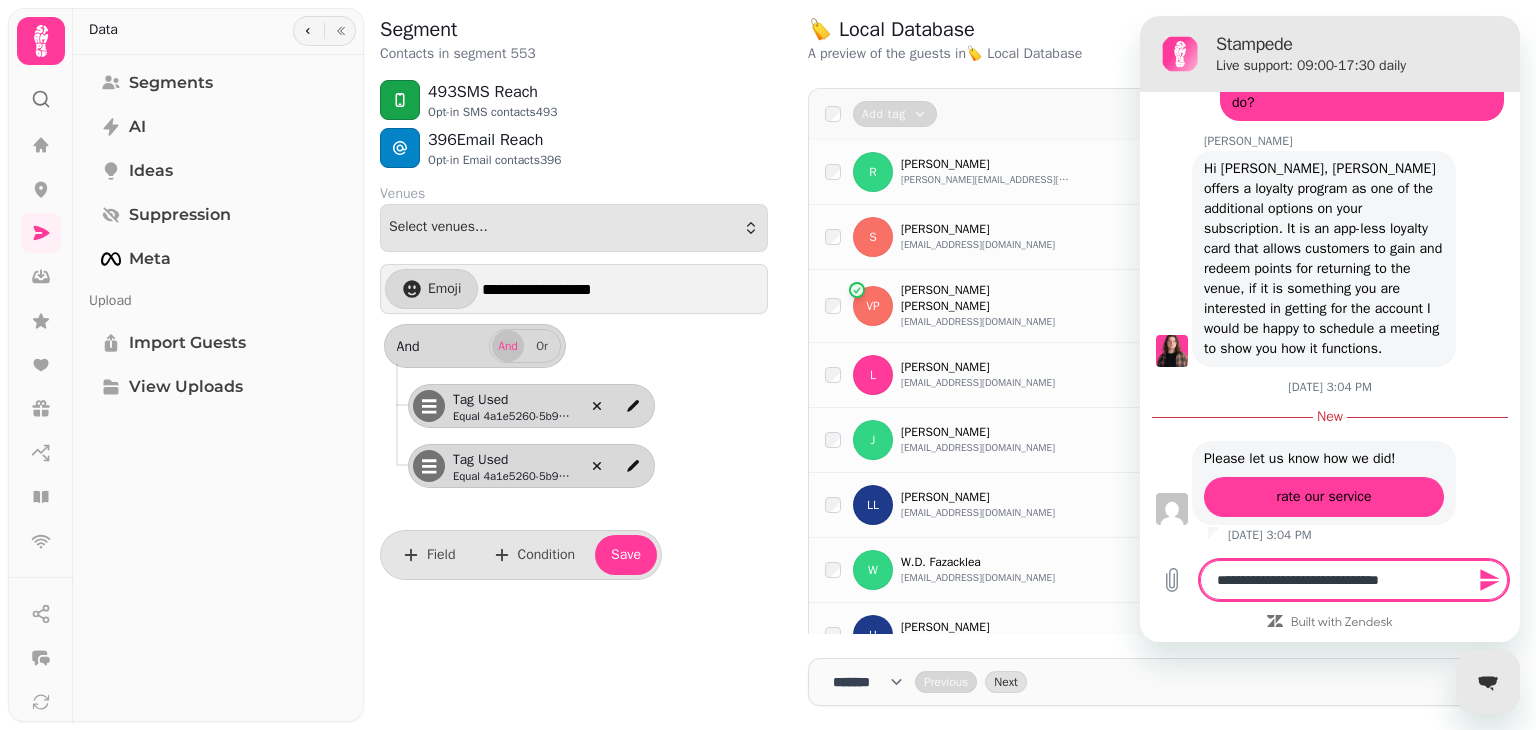 type on "**********" 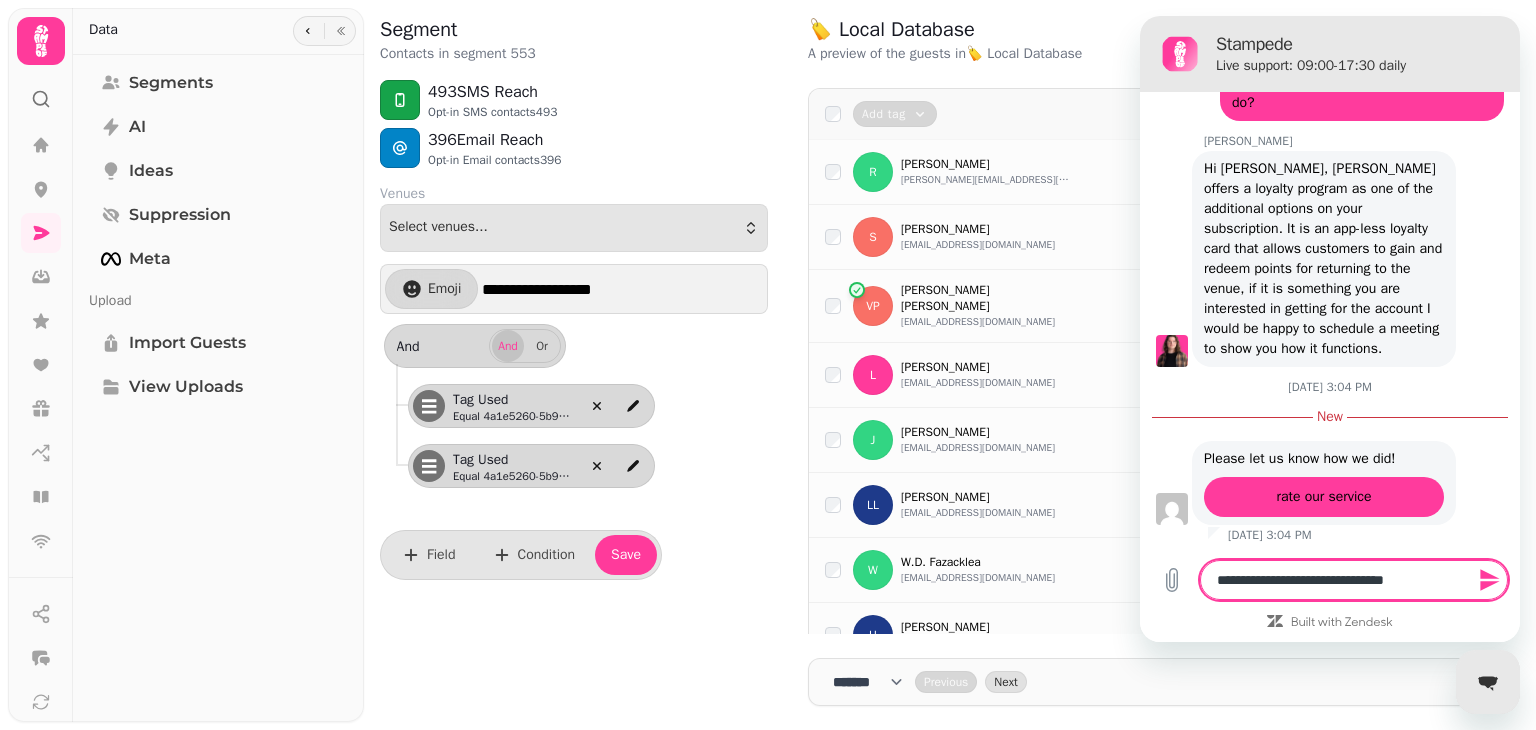 type on "**********" 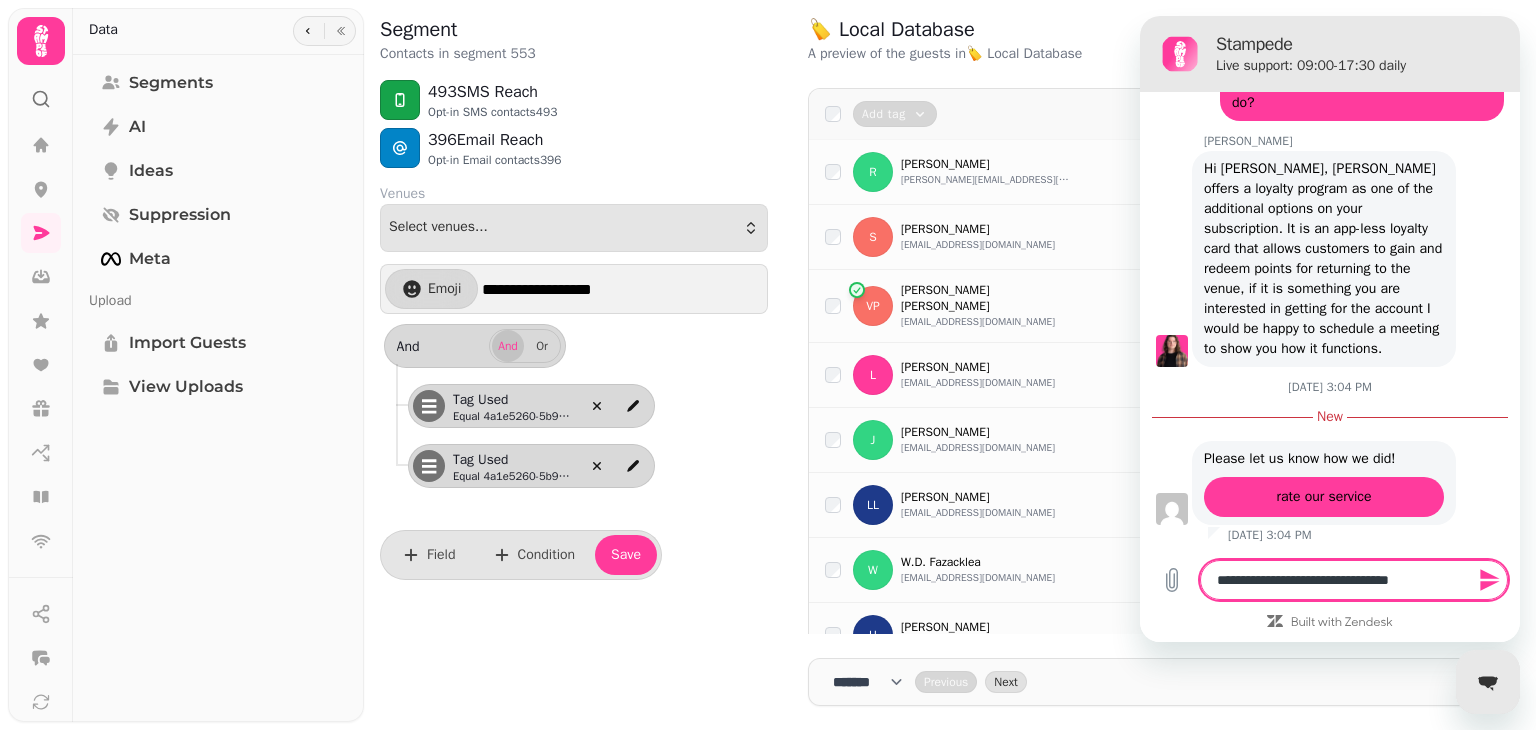 type on "**********" 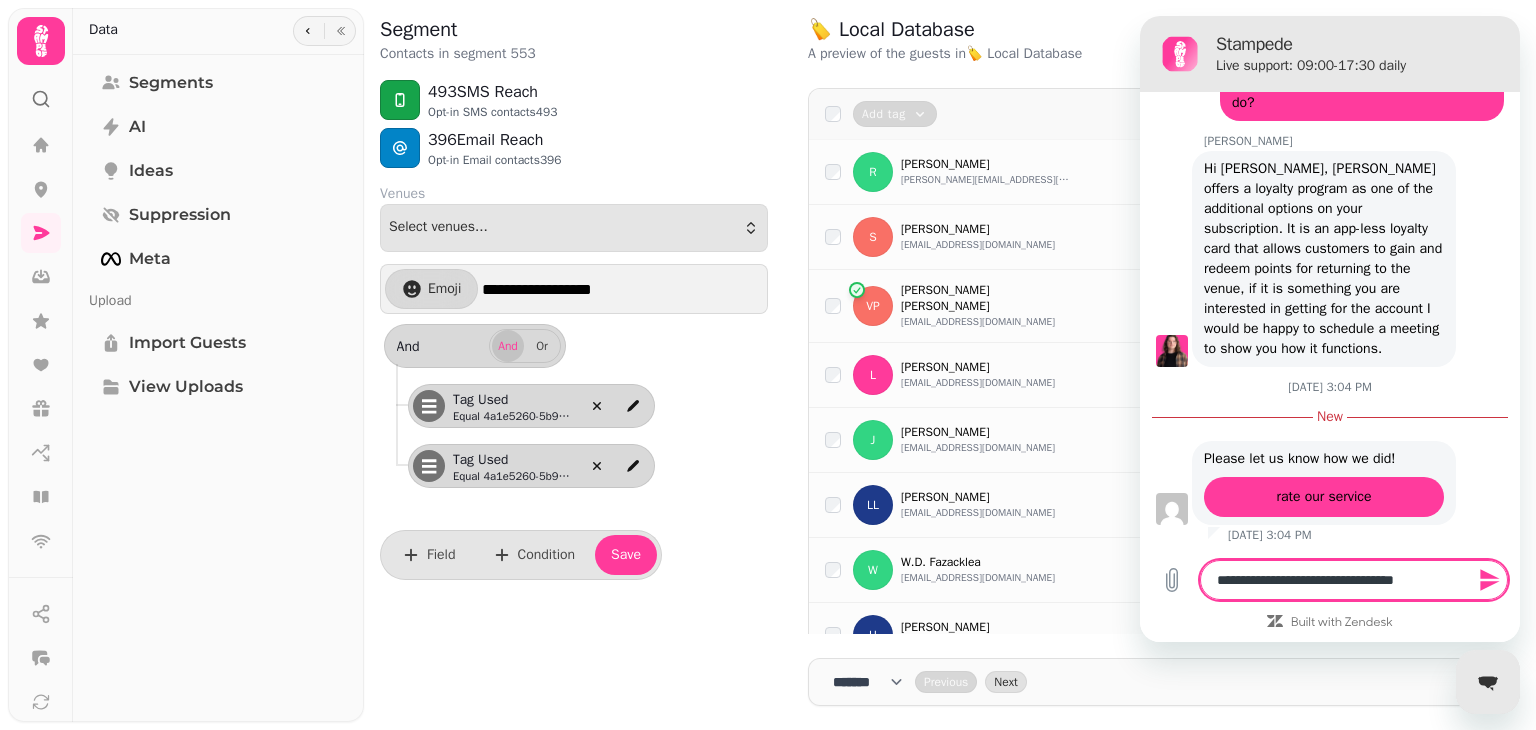 type on "**********" 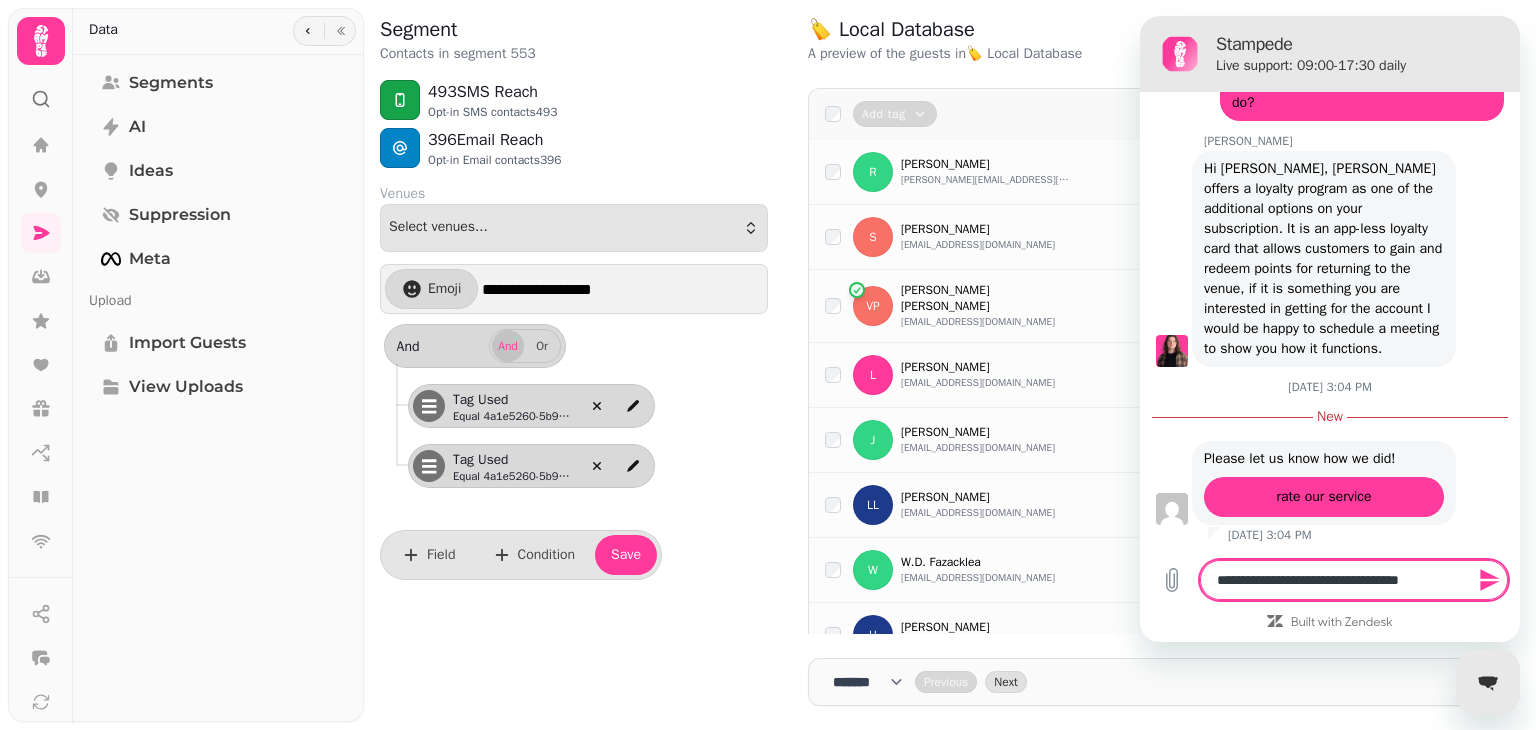 type on "**********" 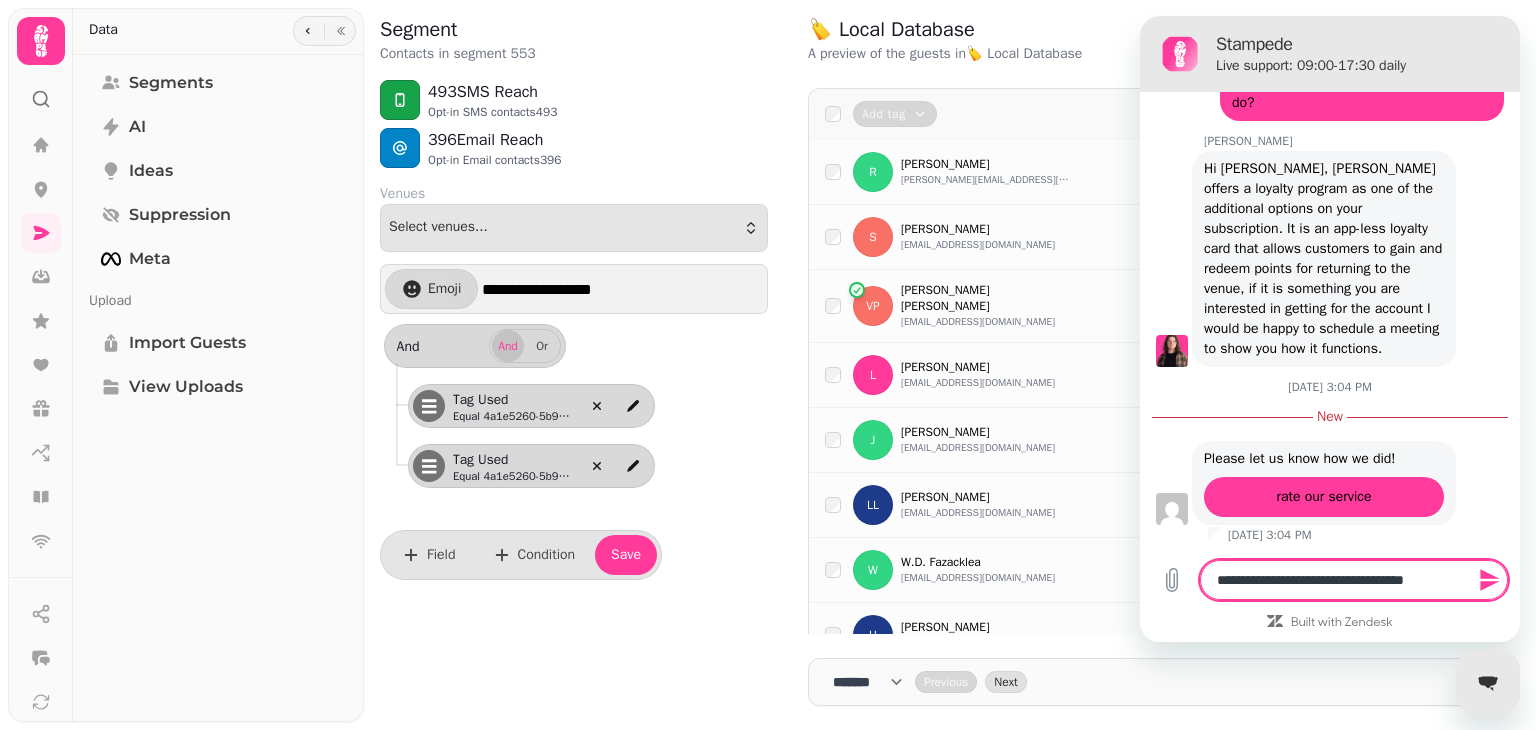 type on "**********" 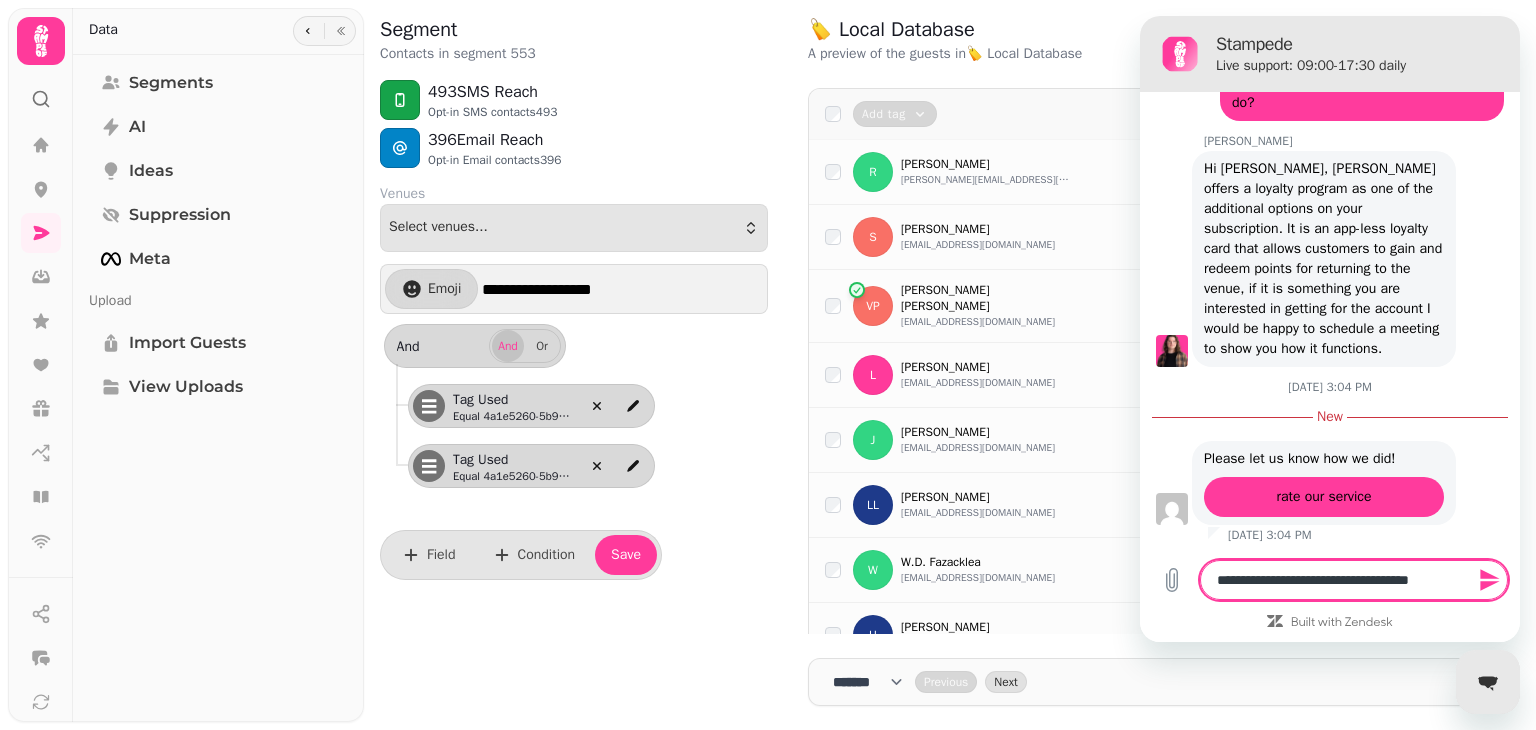 type on "**********" 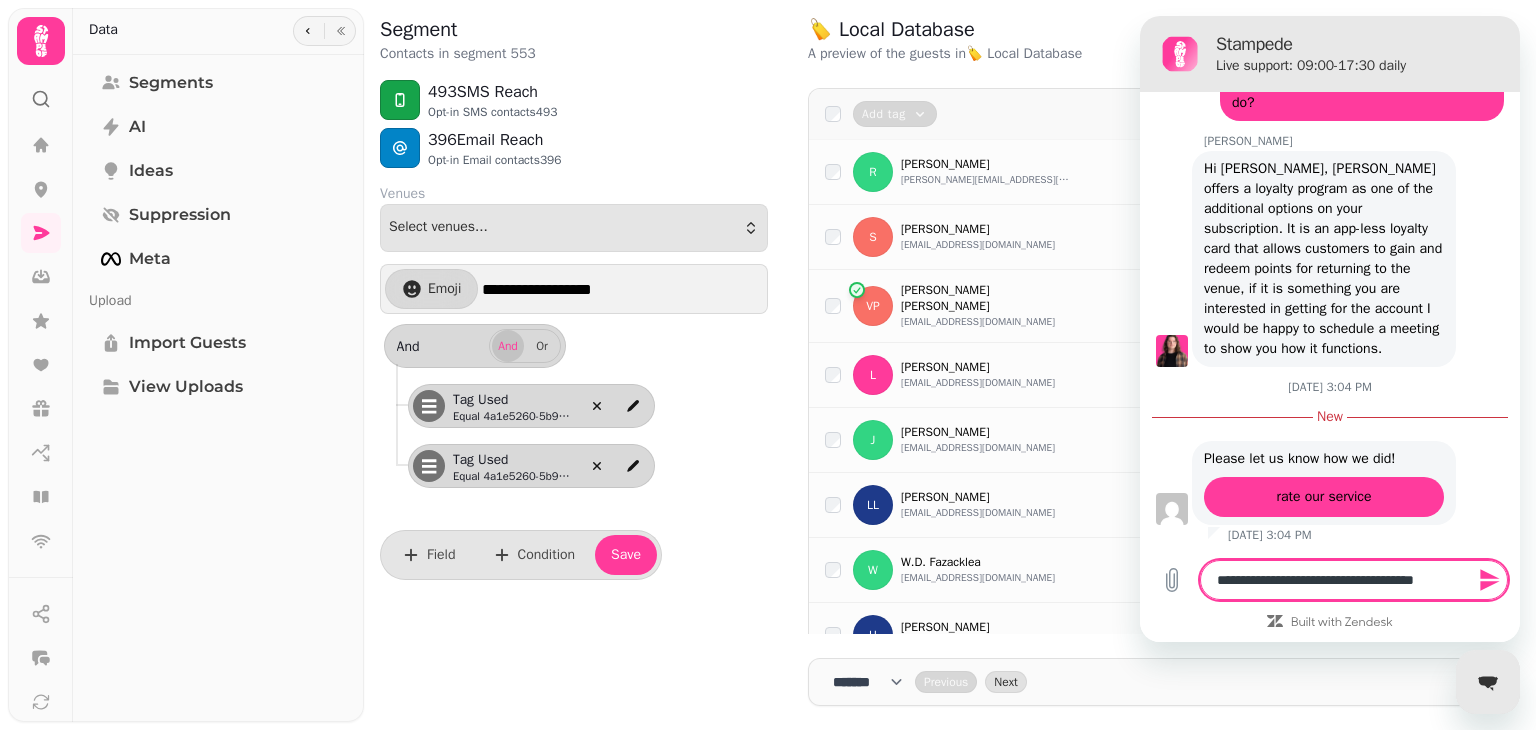 type on "**********" 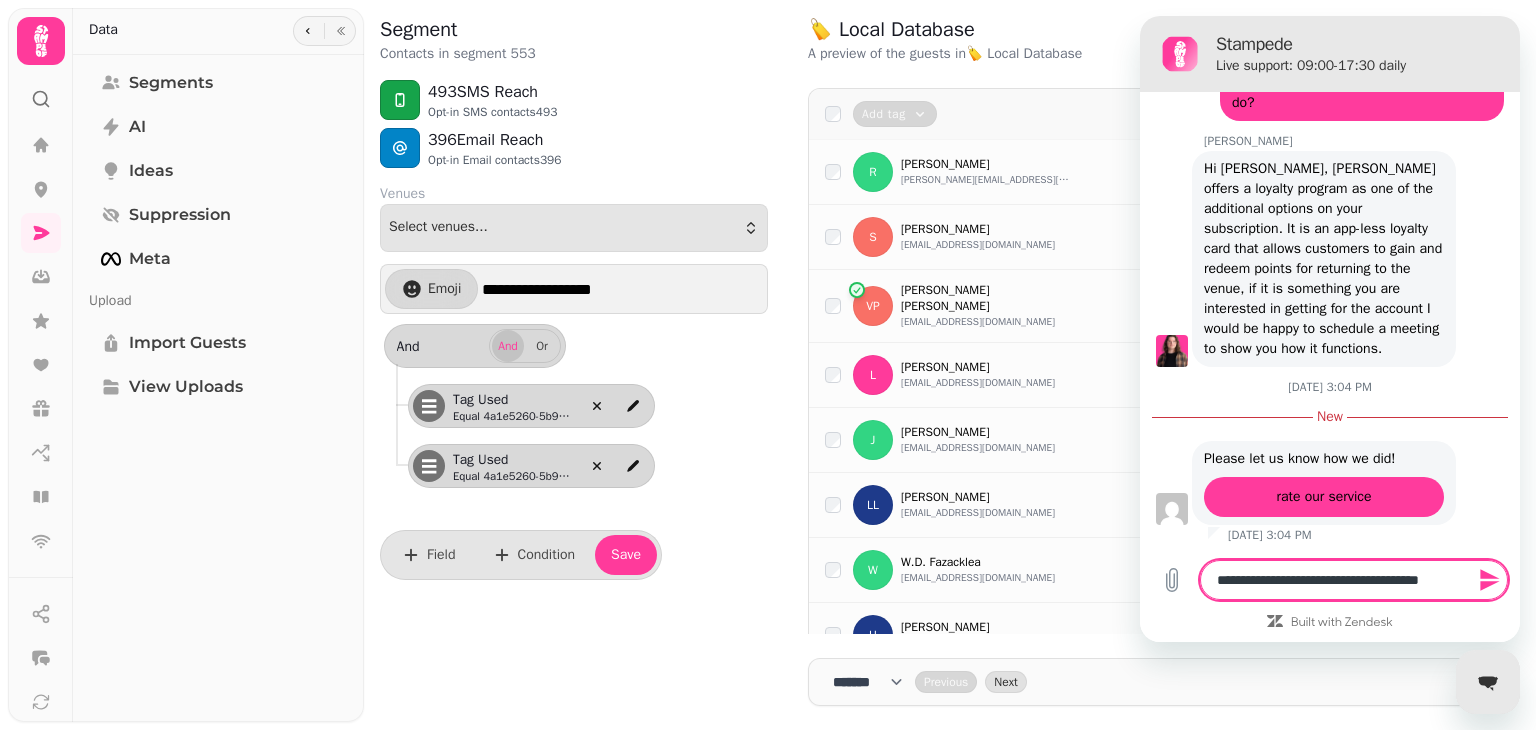 type on "**********" 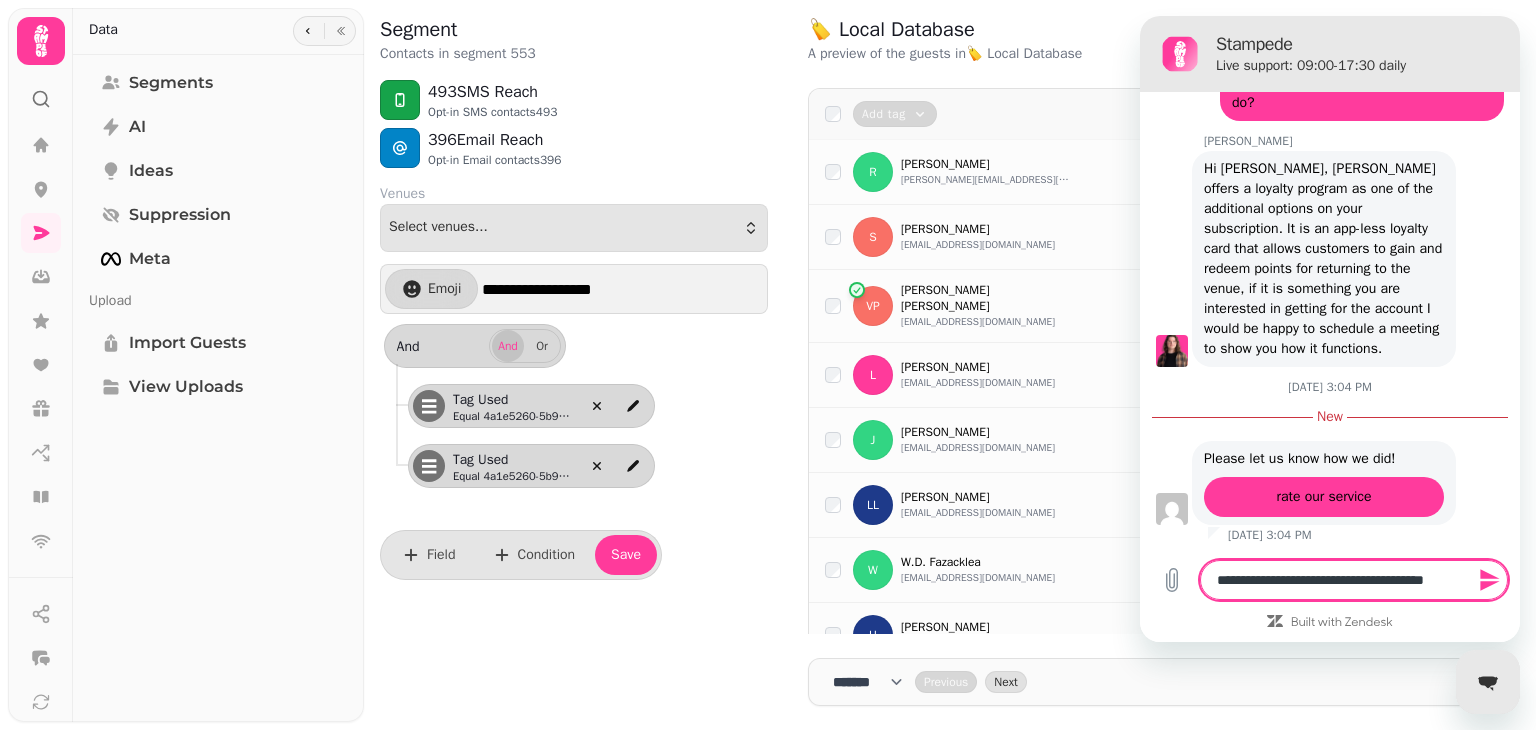 type on "**********" 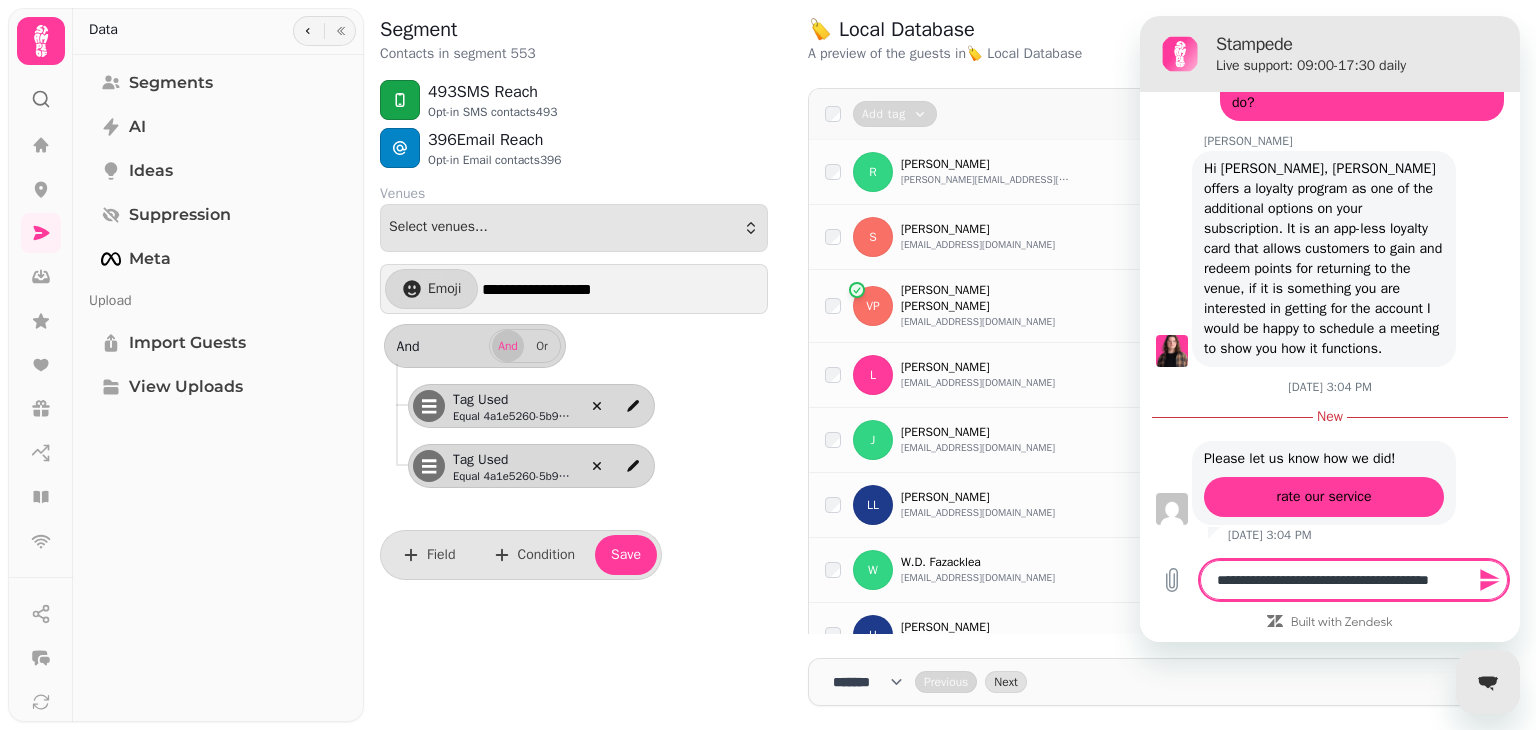 type on "**********" 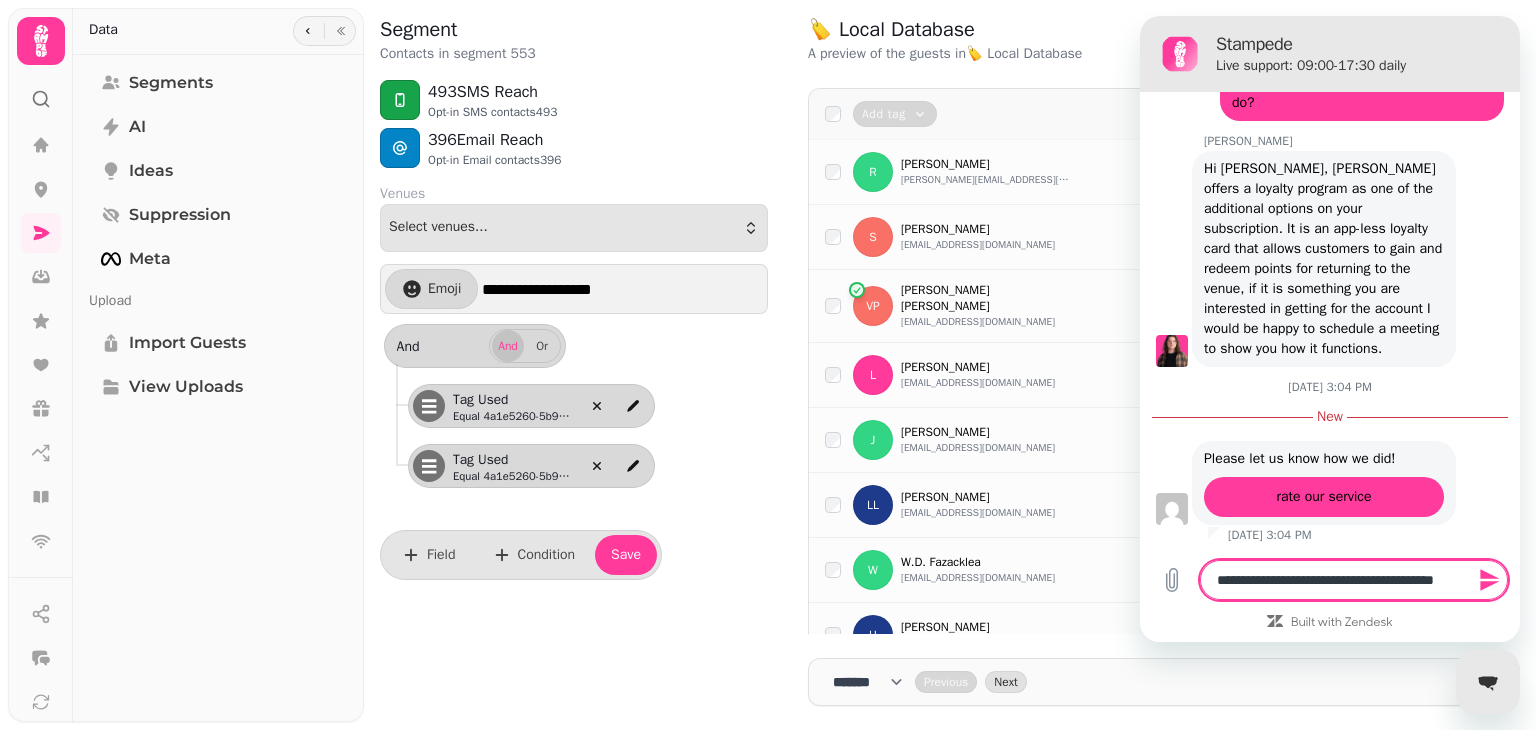 type on "**********" 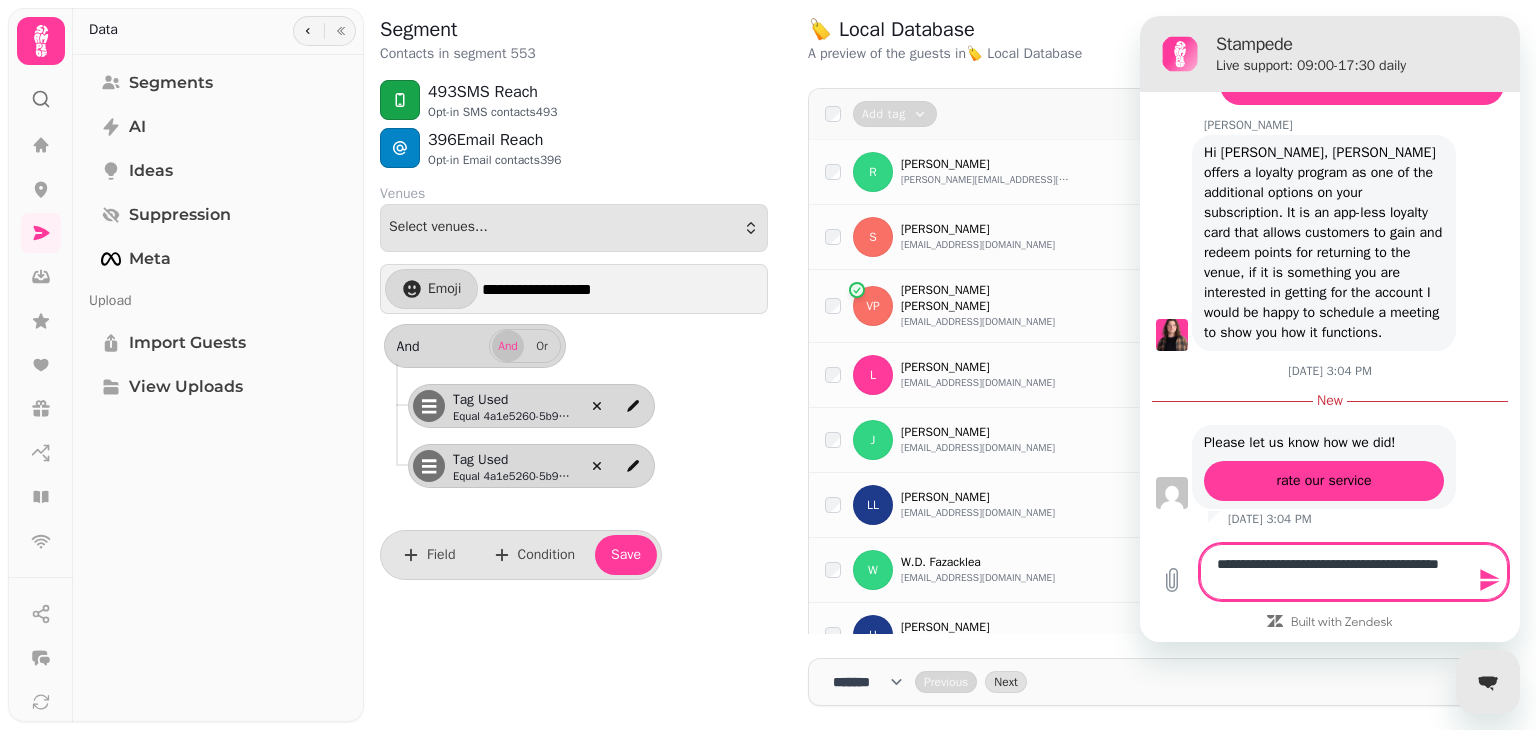 type on "**********" 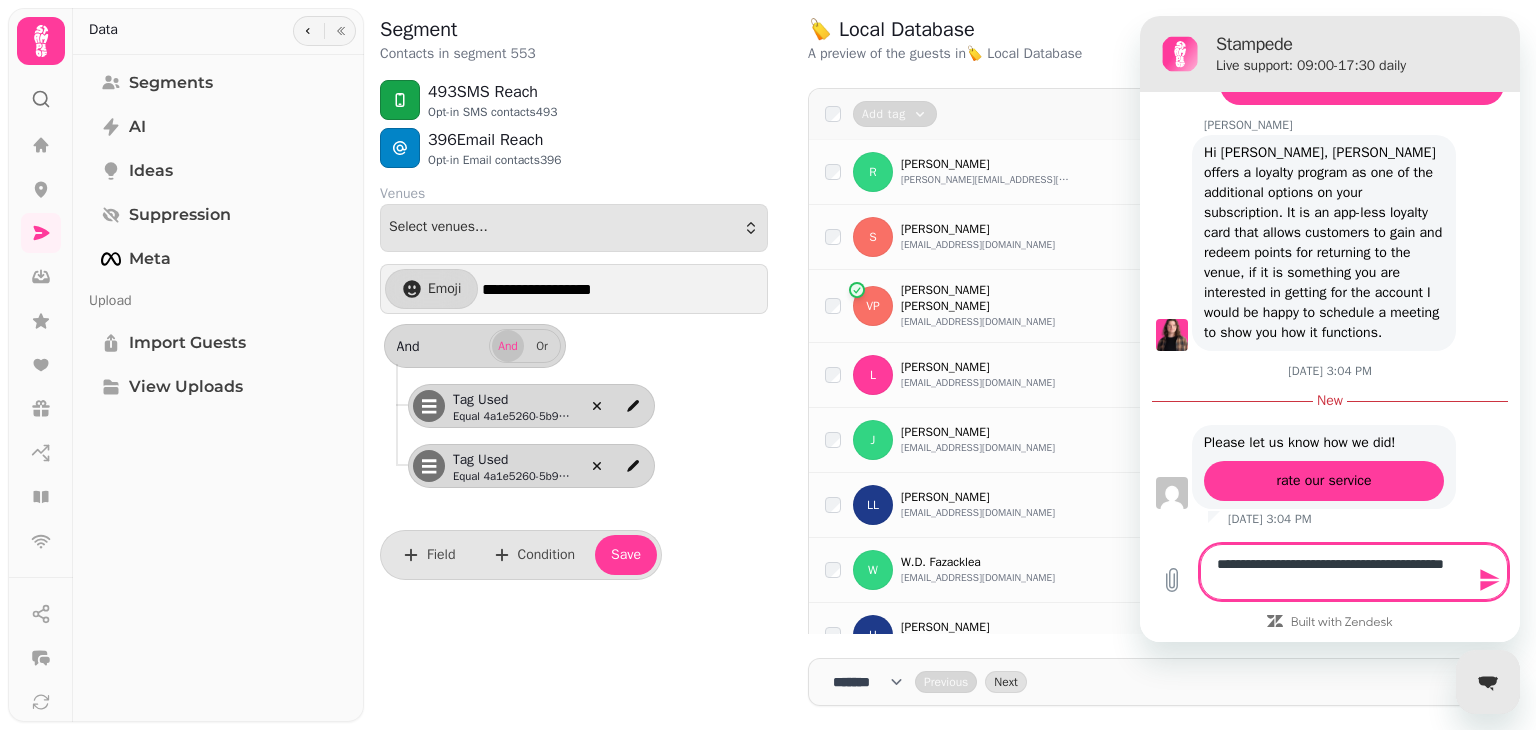 type on "**********" 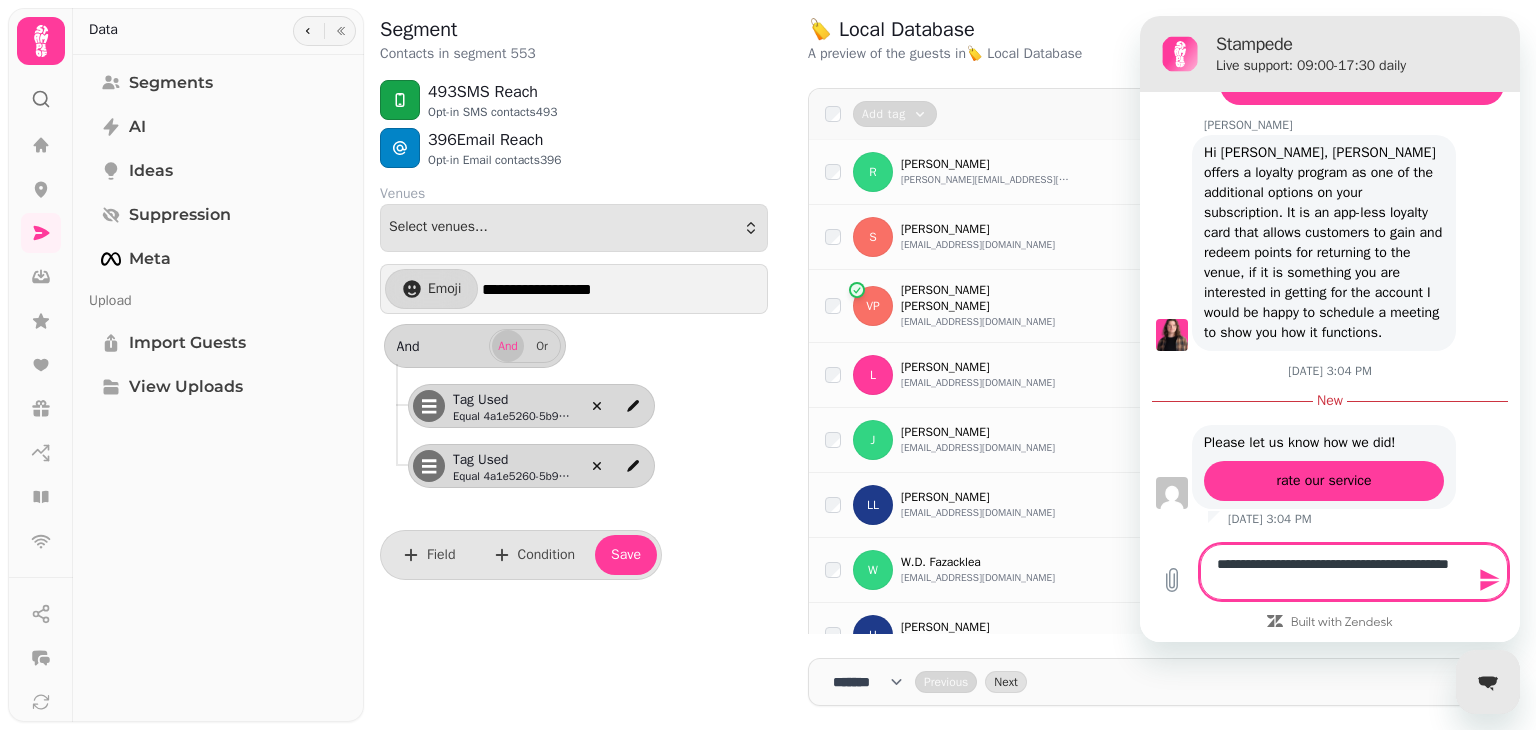 type on "**********" 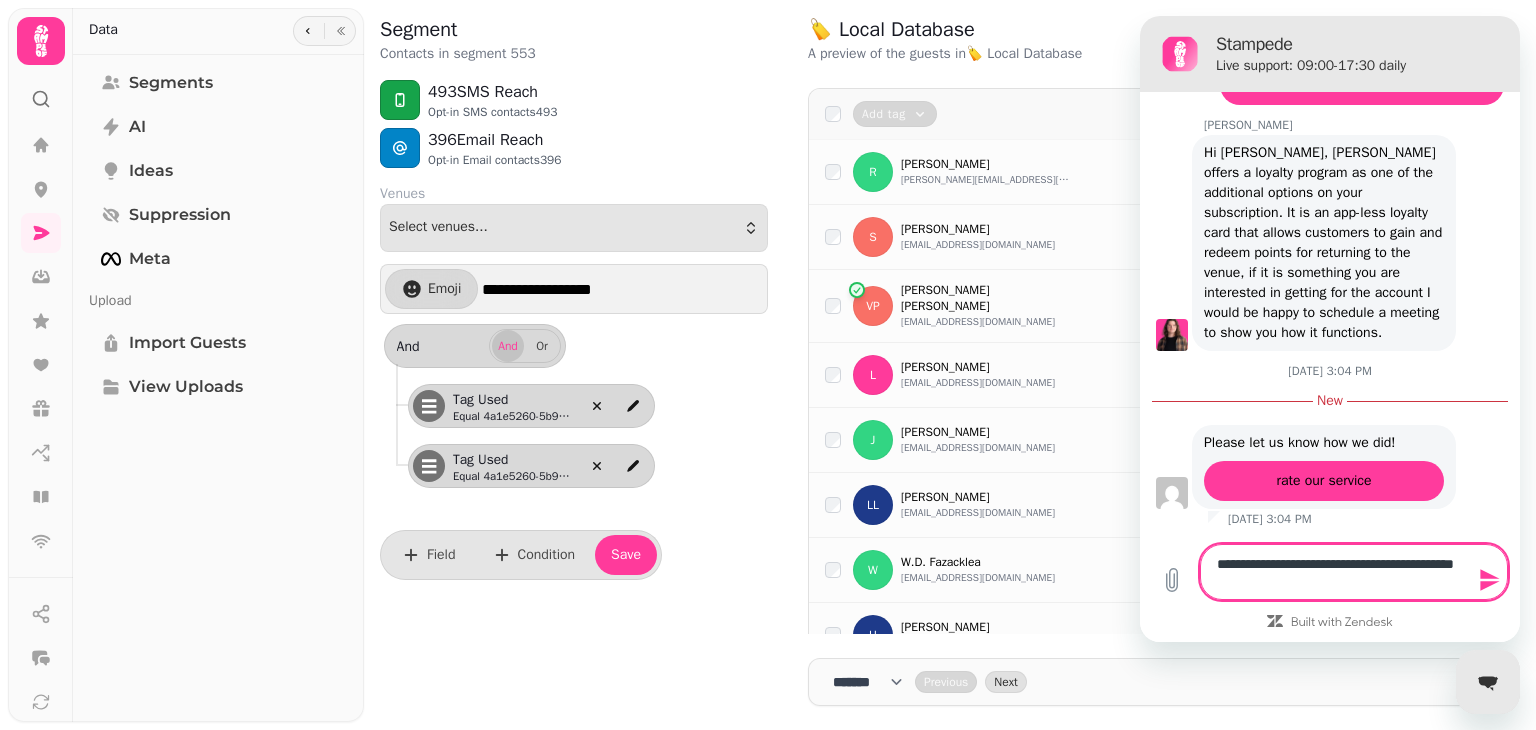 type on "**********" 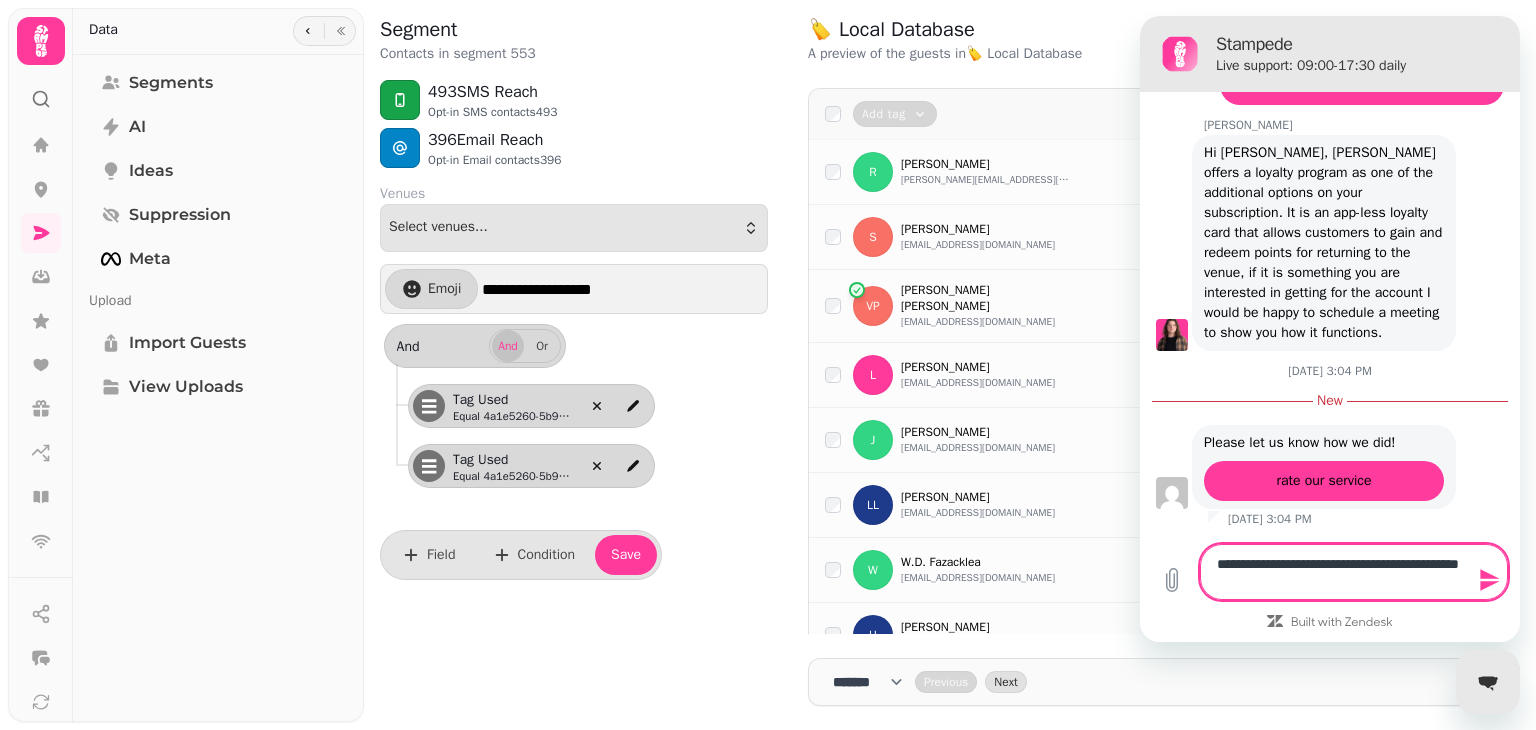 type on "**********" 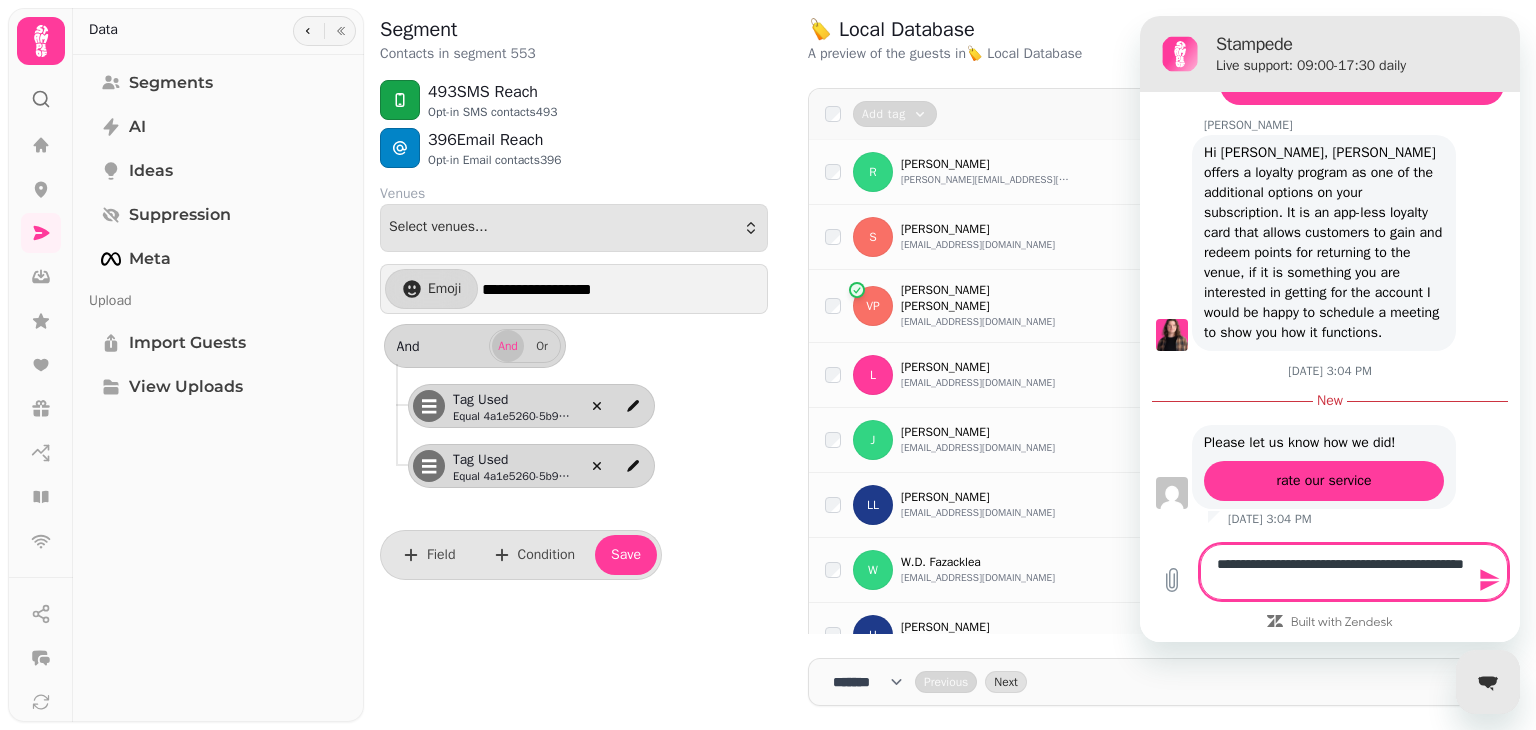 type on "**********" 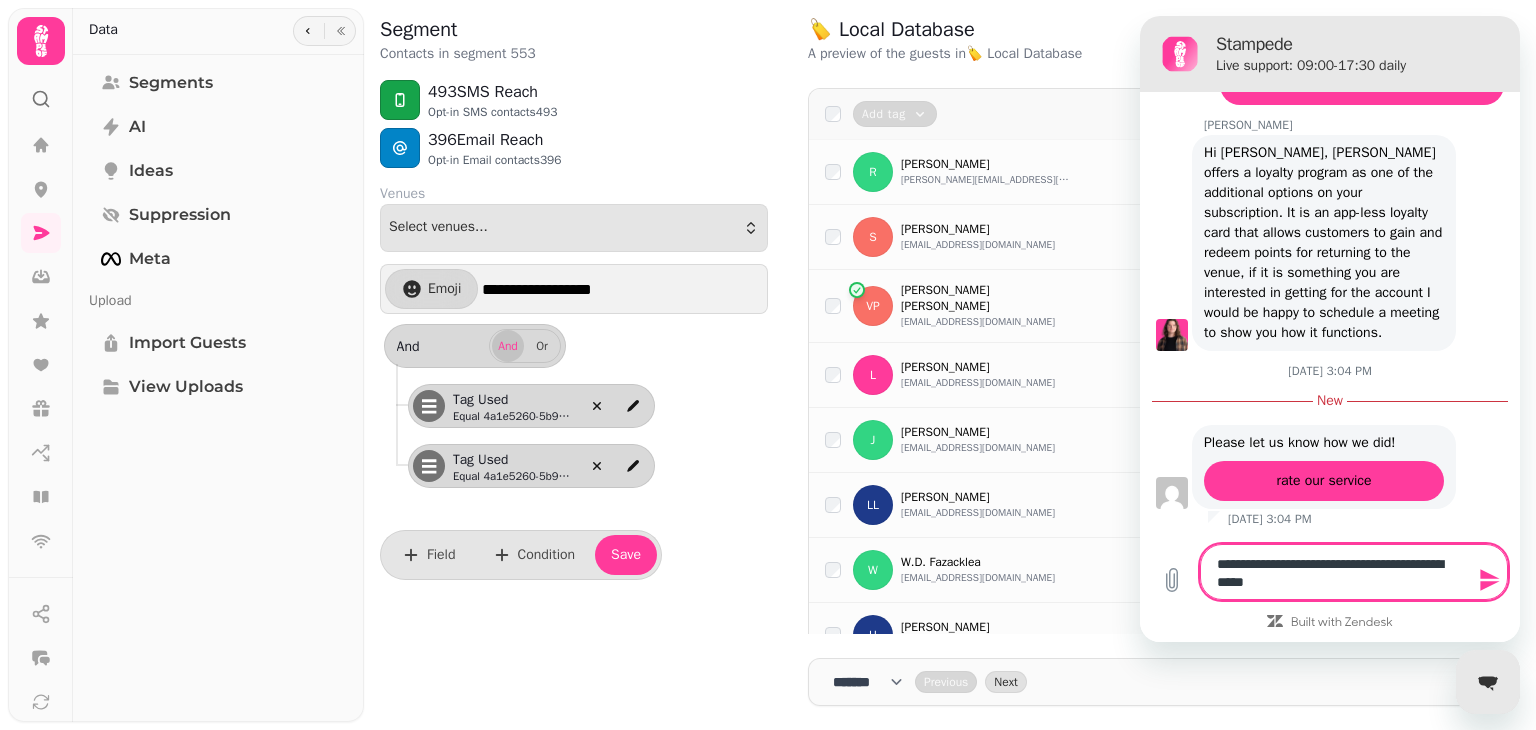 type on "*" 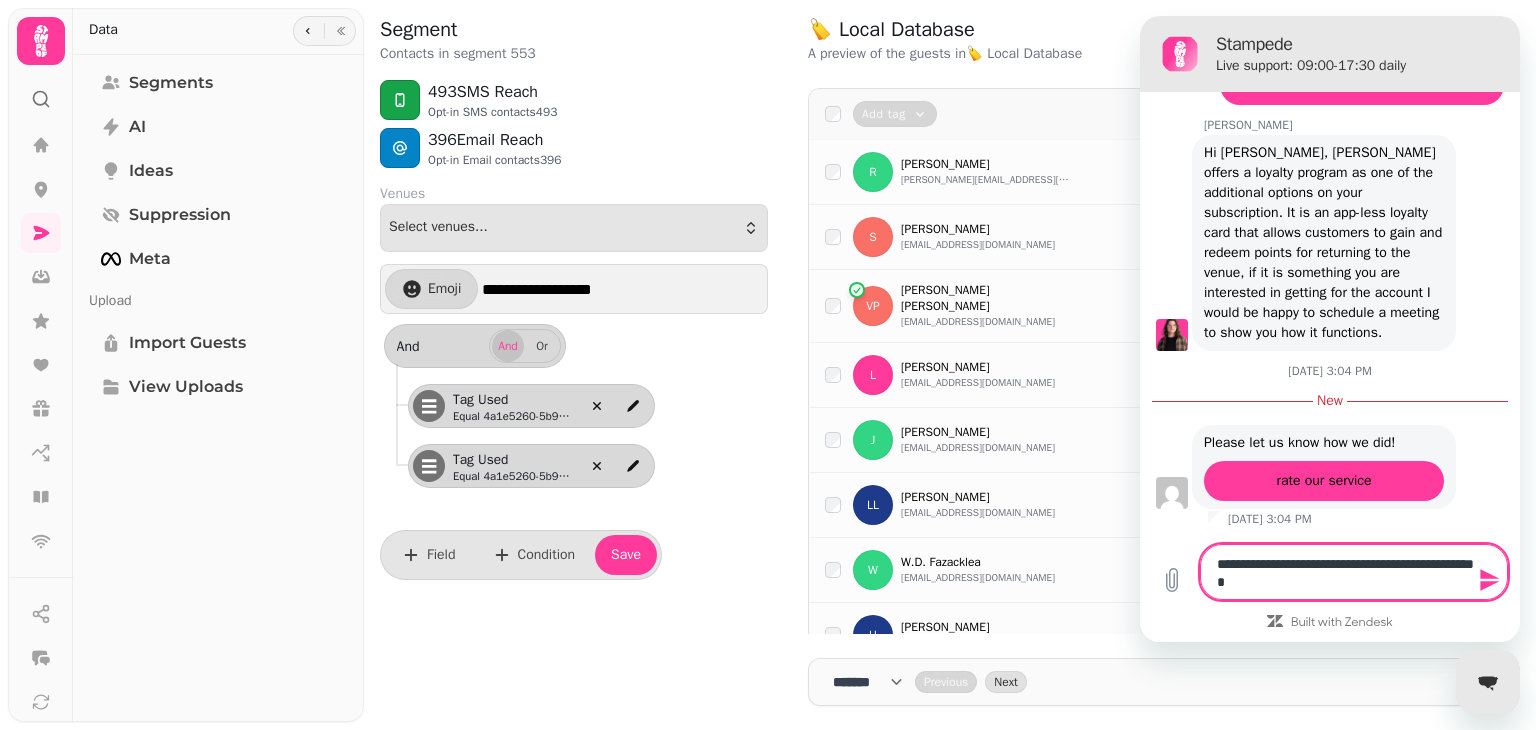 type on "**********" 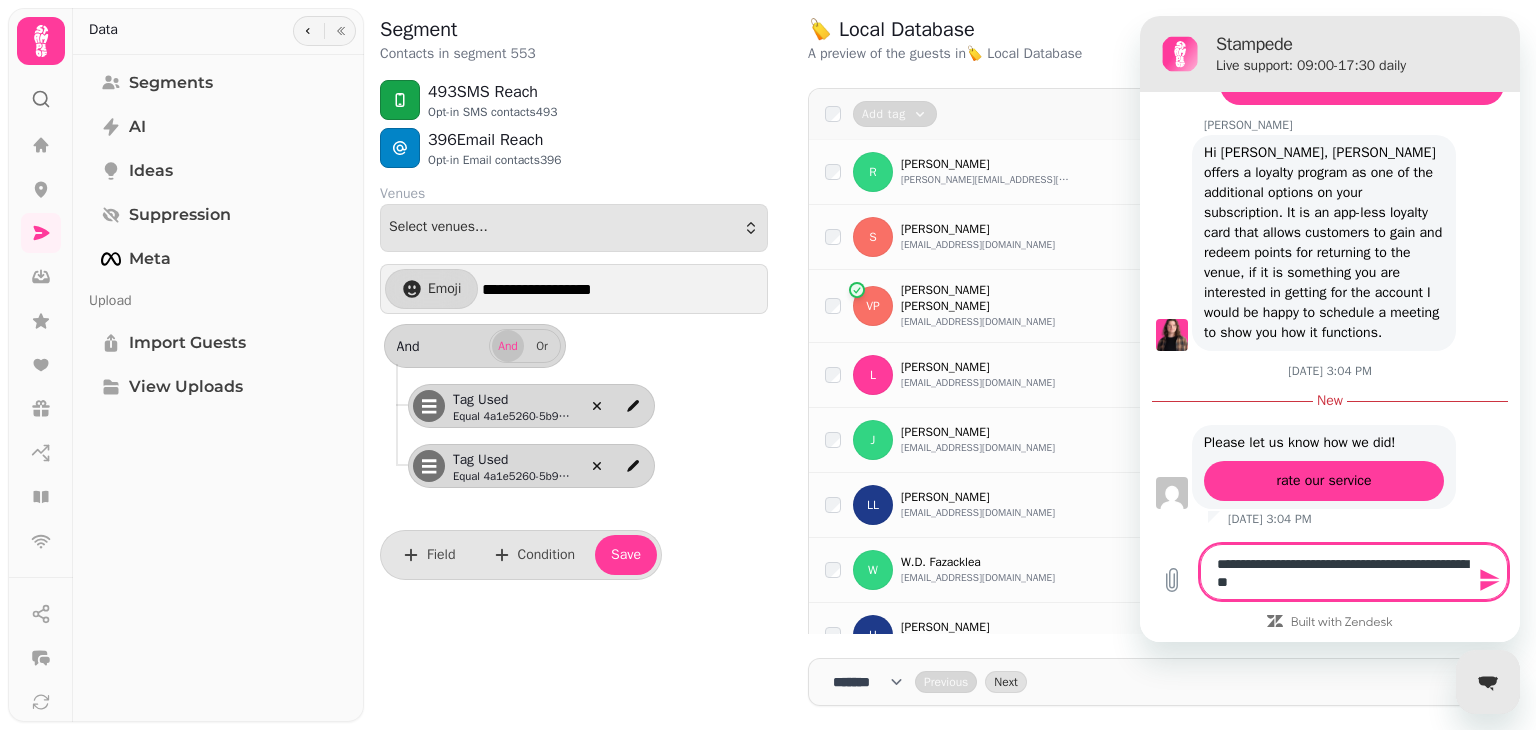 type on "**********" 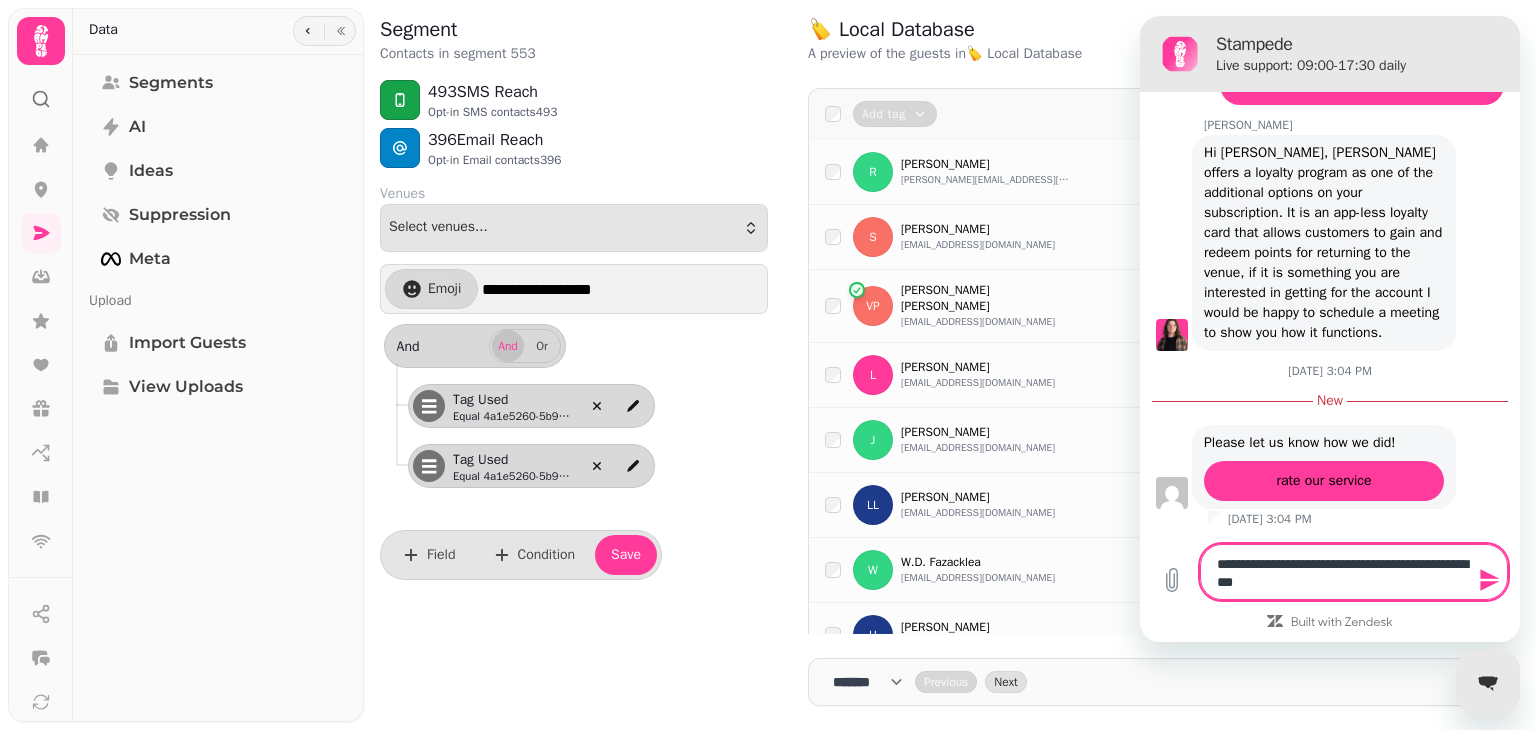 type on "**********" 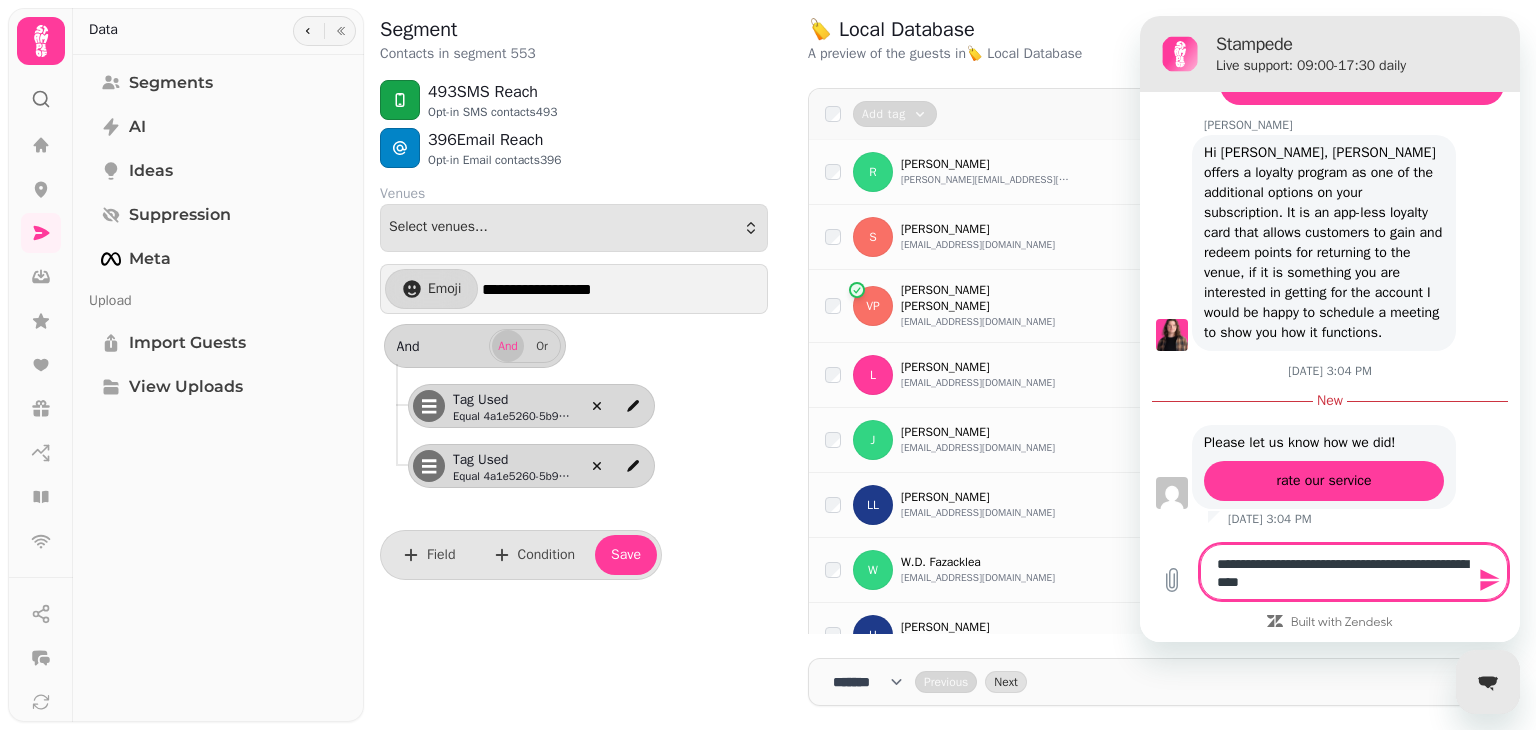 type on "**********" 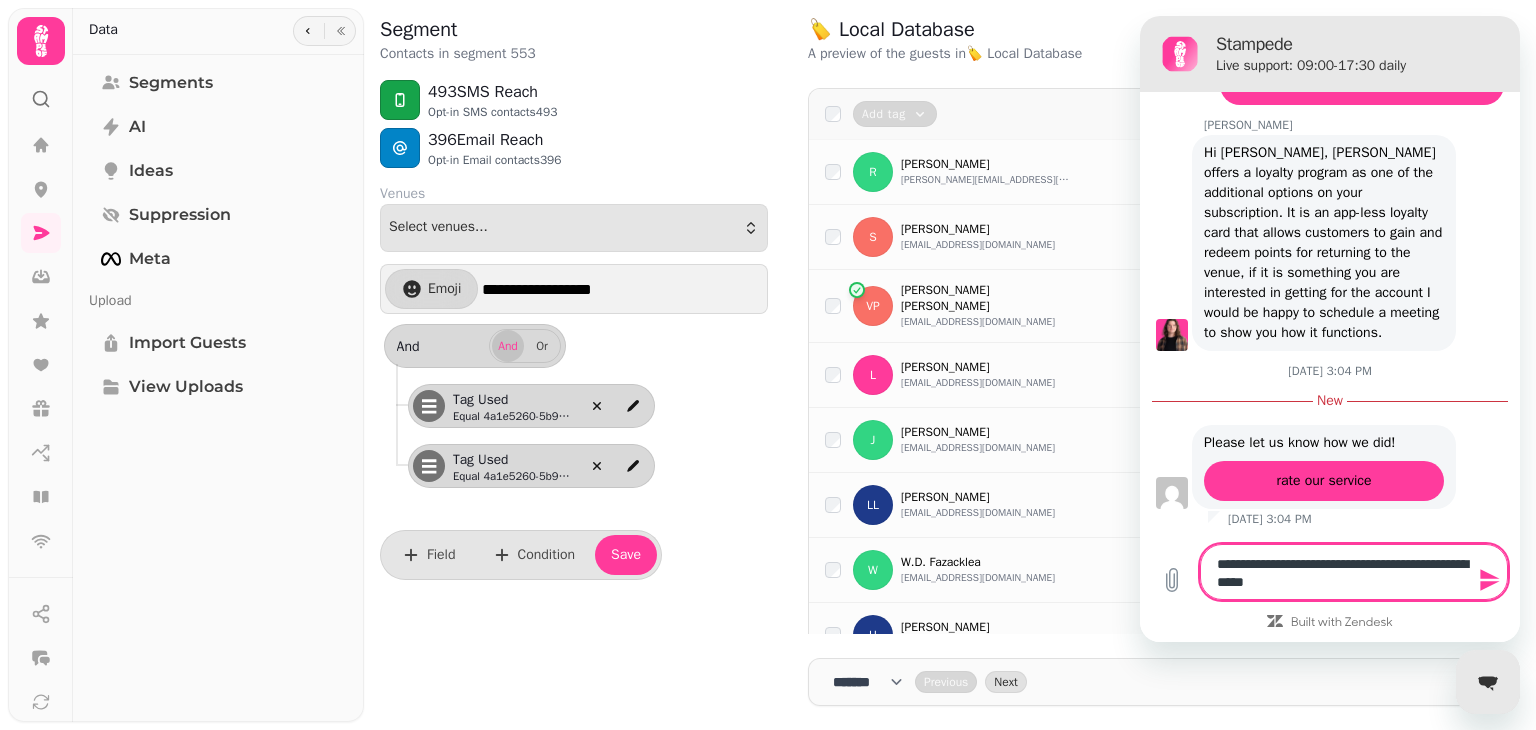 type on "**********" 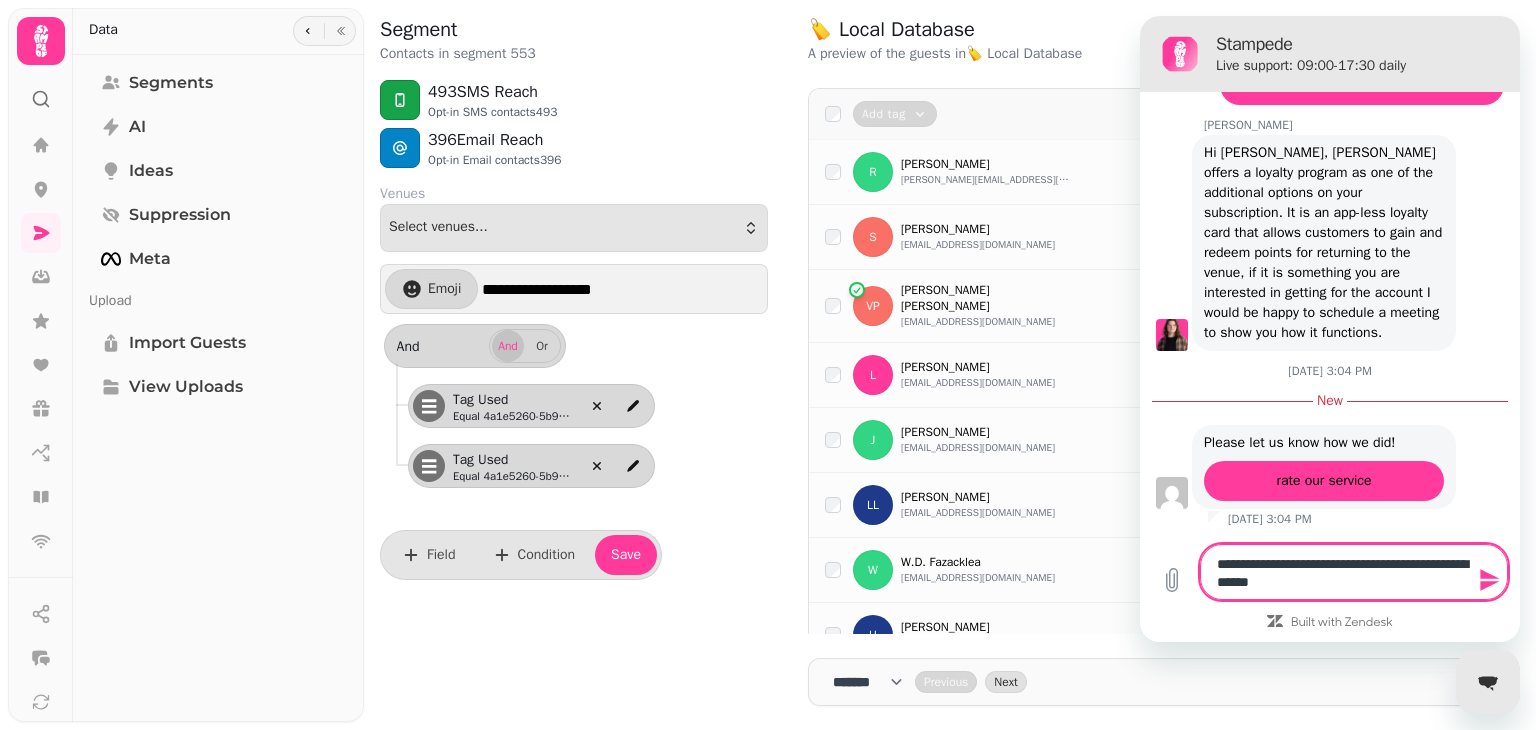 type on "**********" 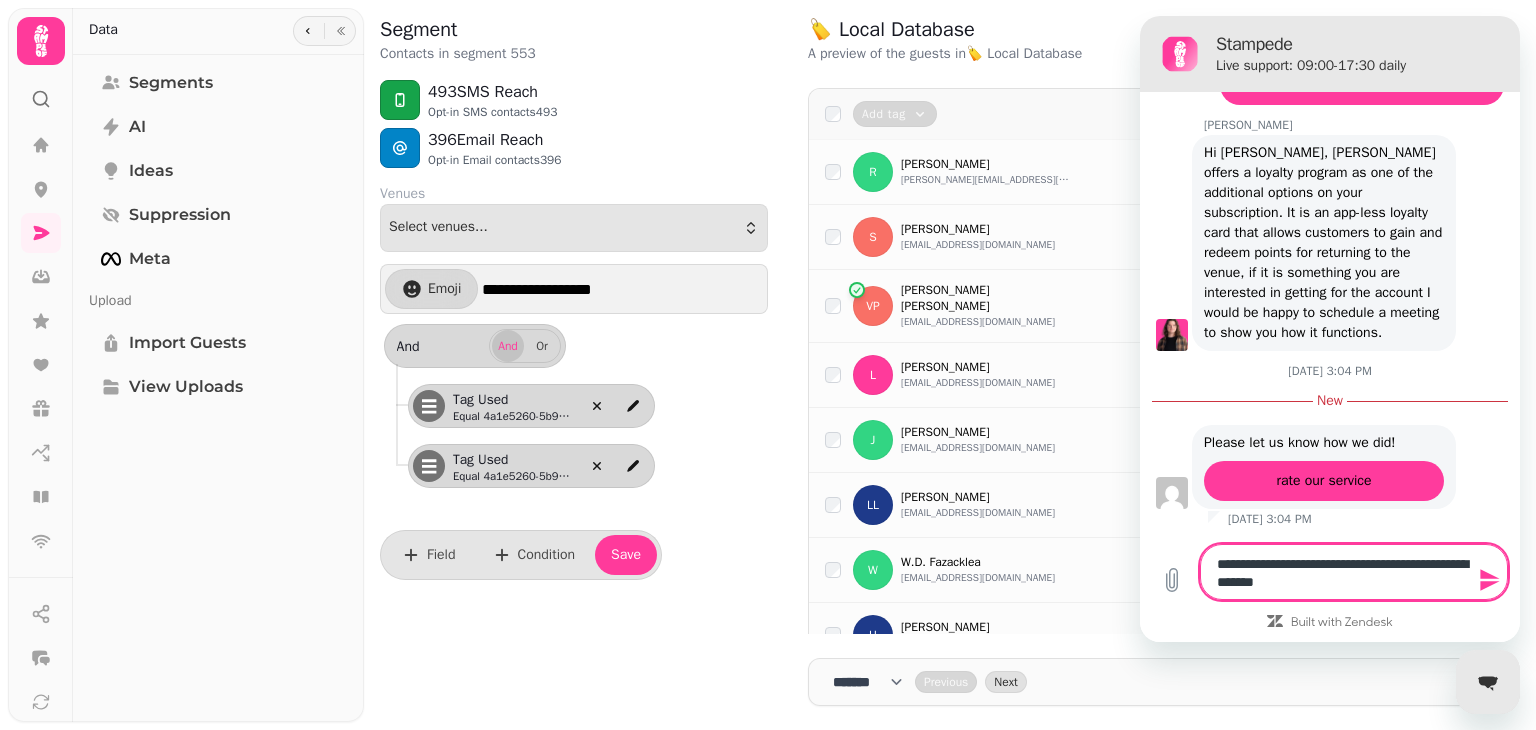 type on "**********" 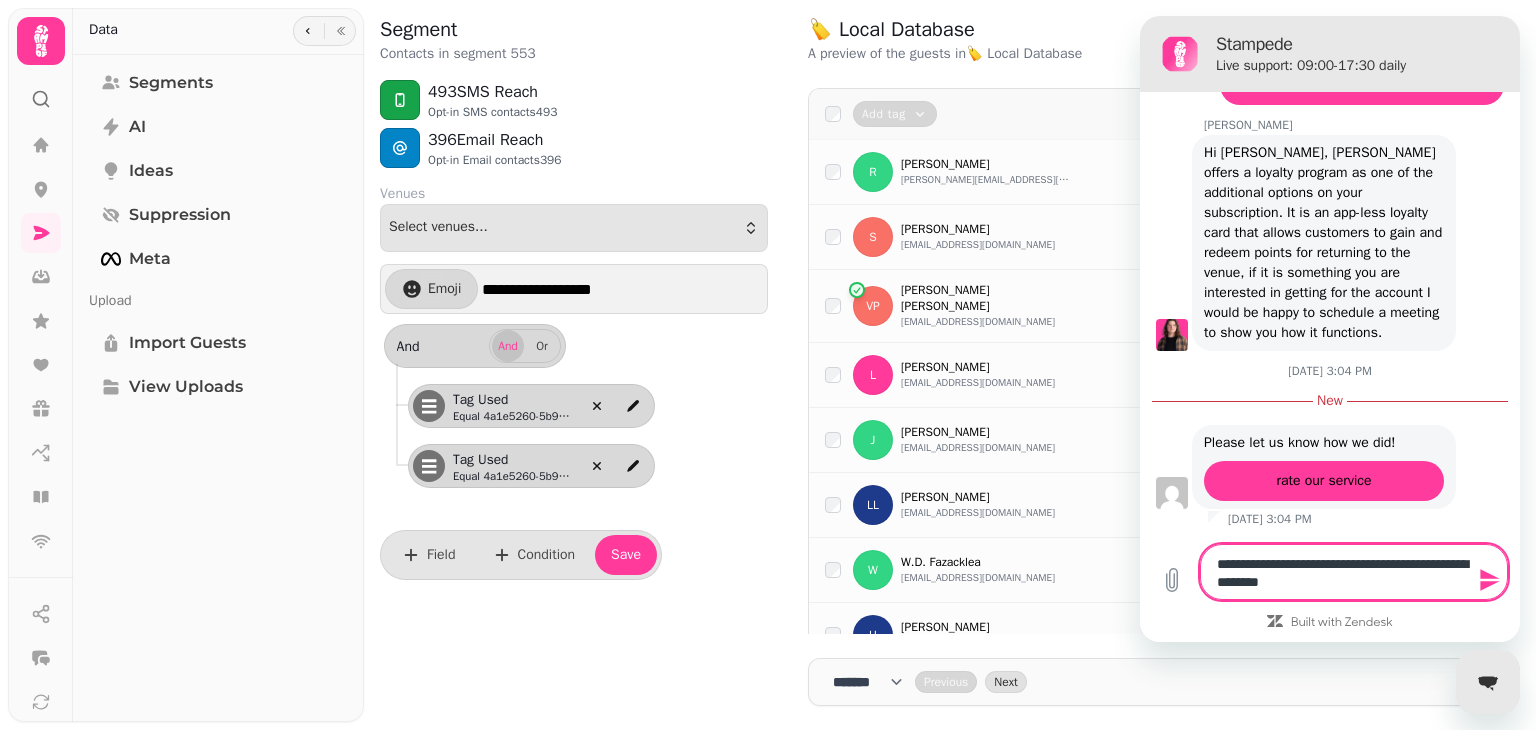 type on "**********" 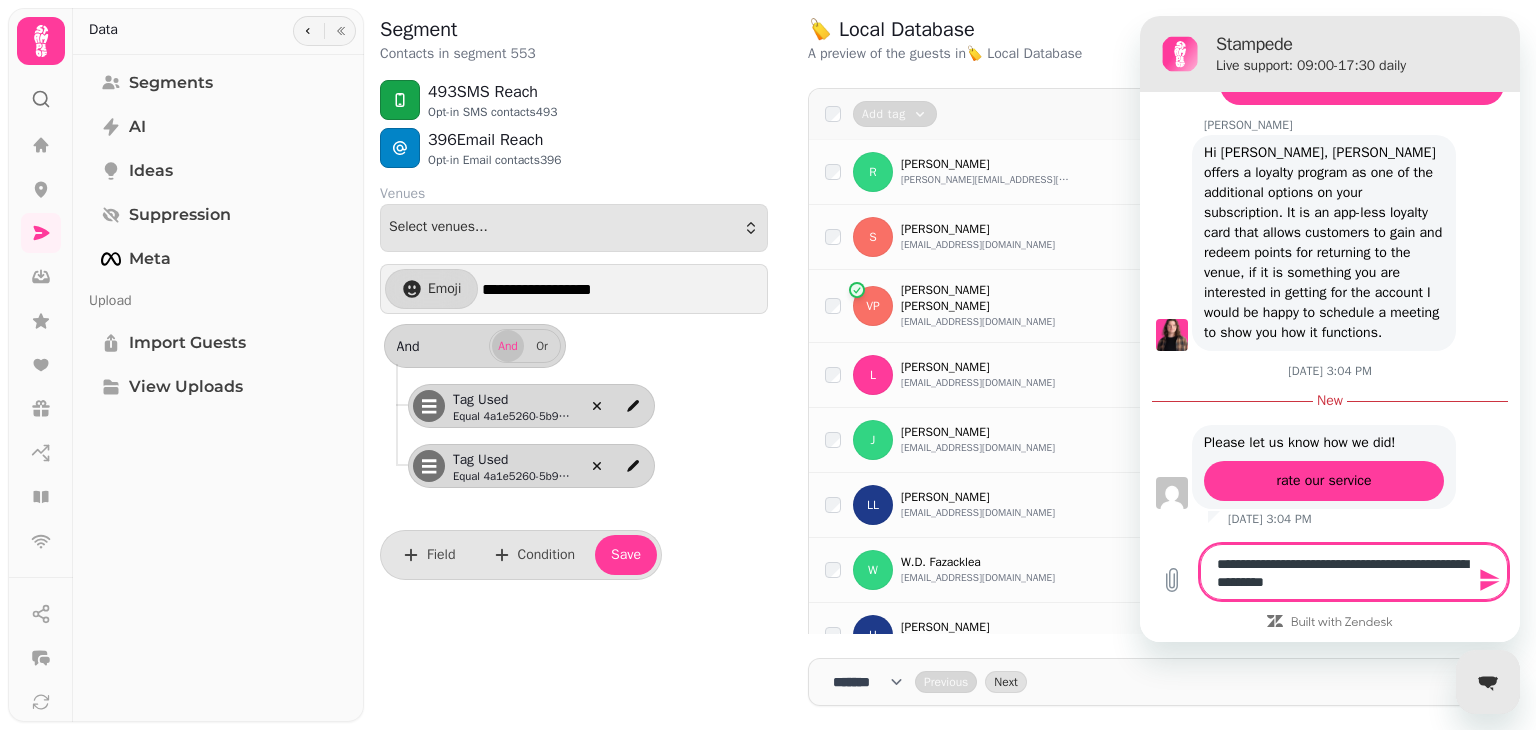 type on "**********" 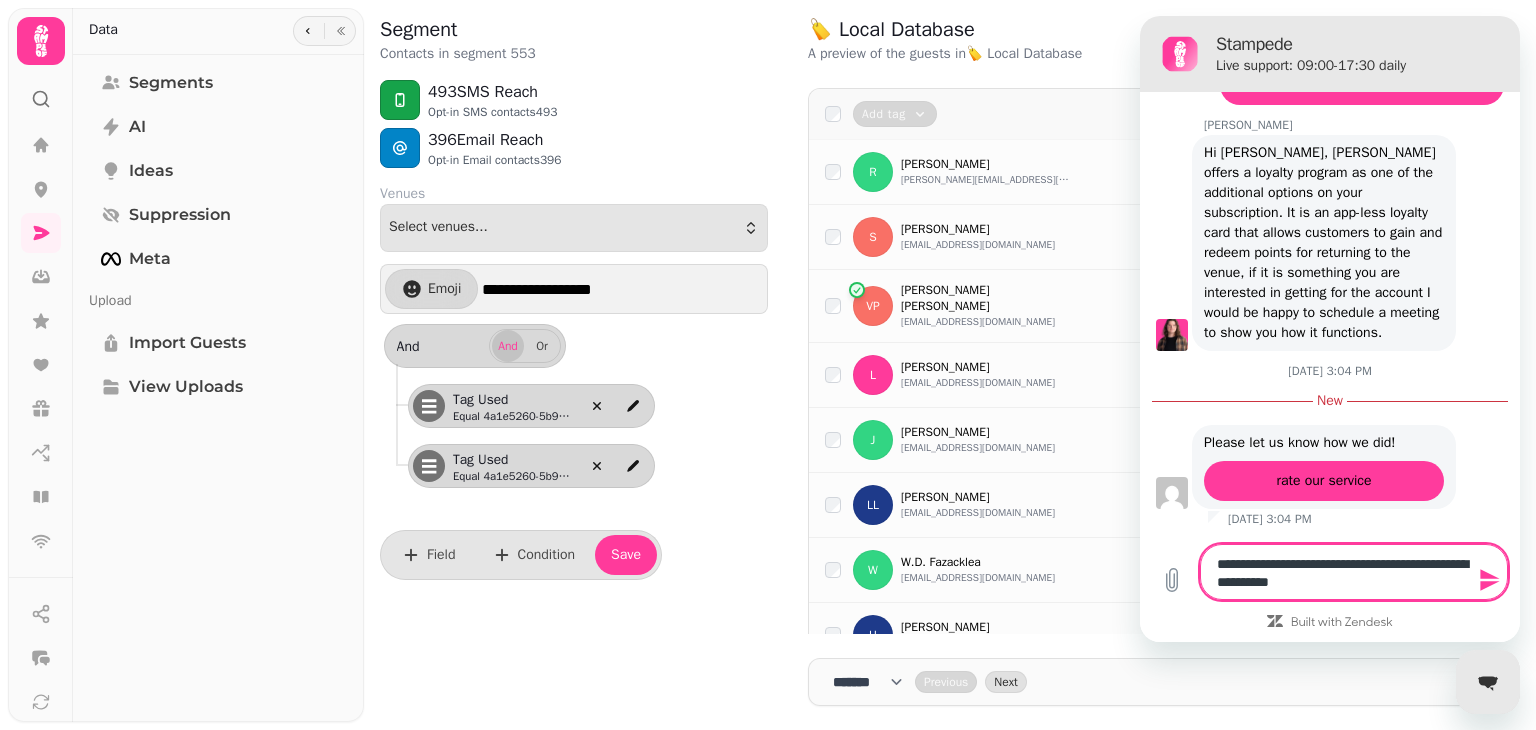 type on "**********" 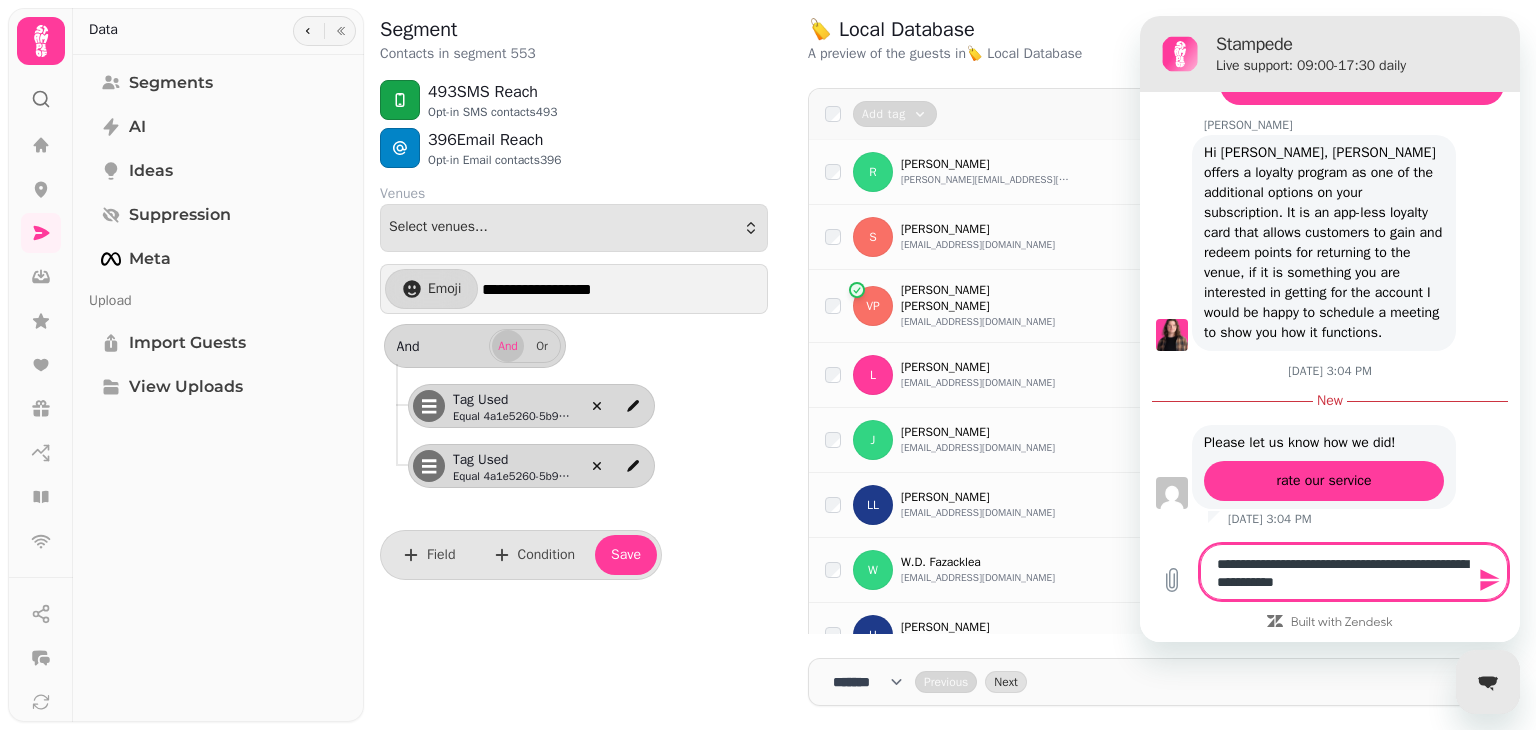 type on "**********" 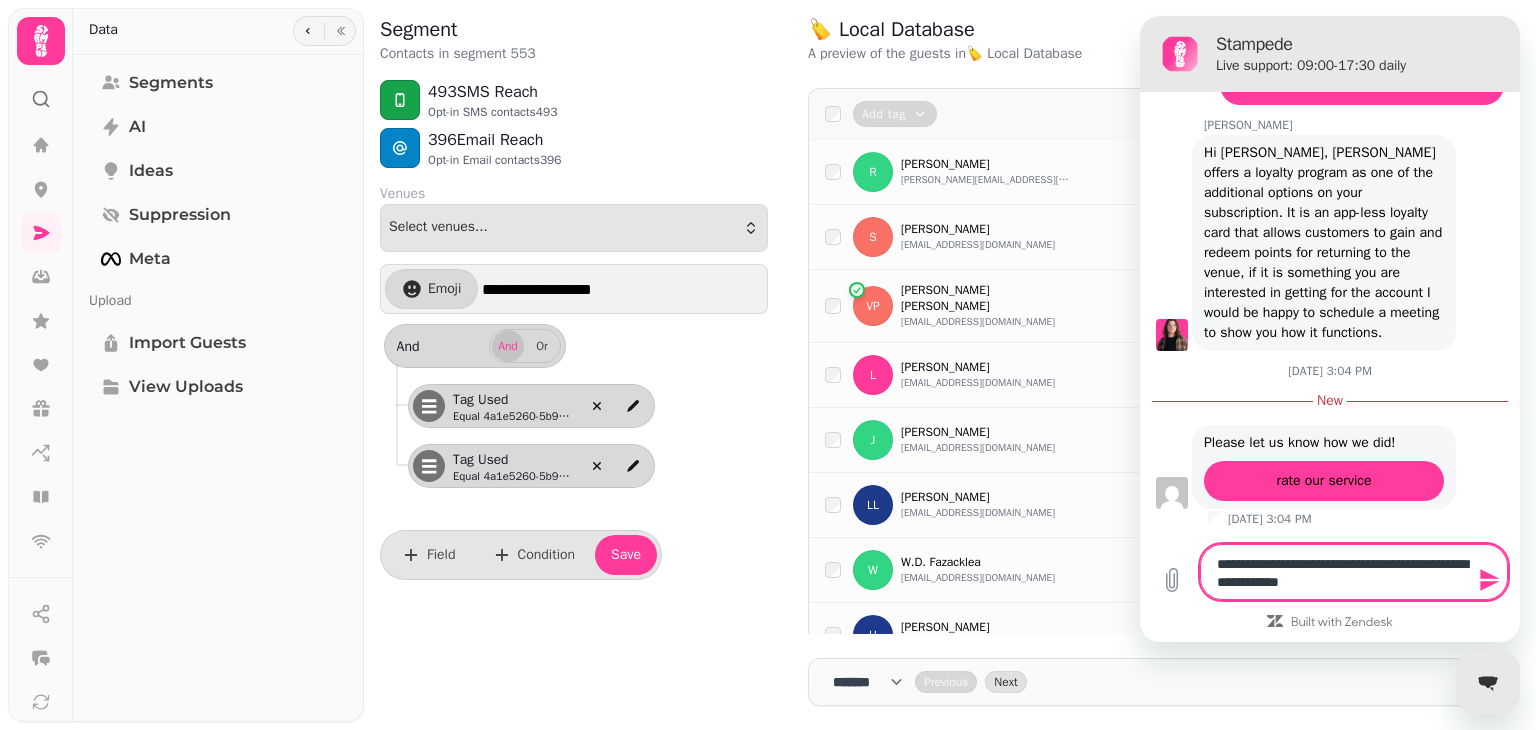 type on "**********" 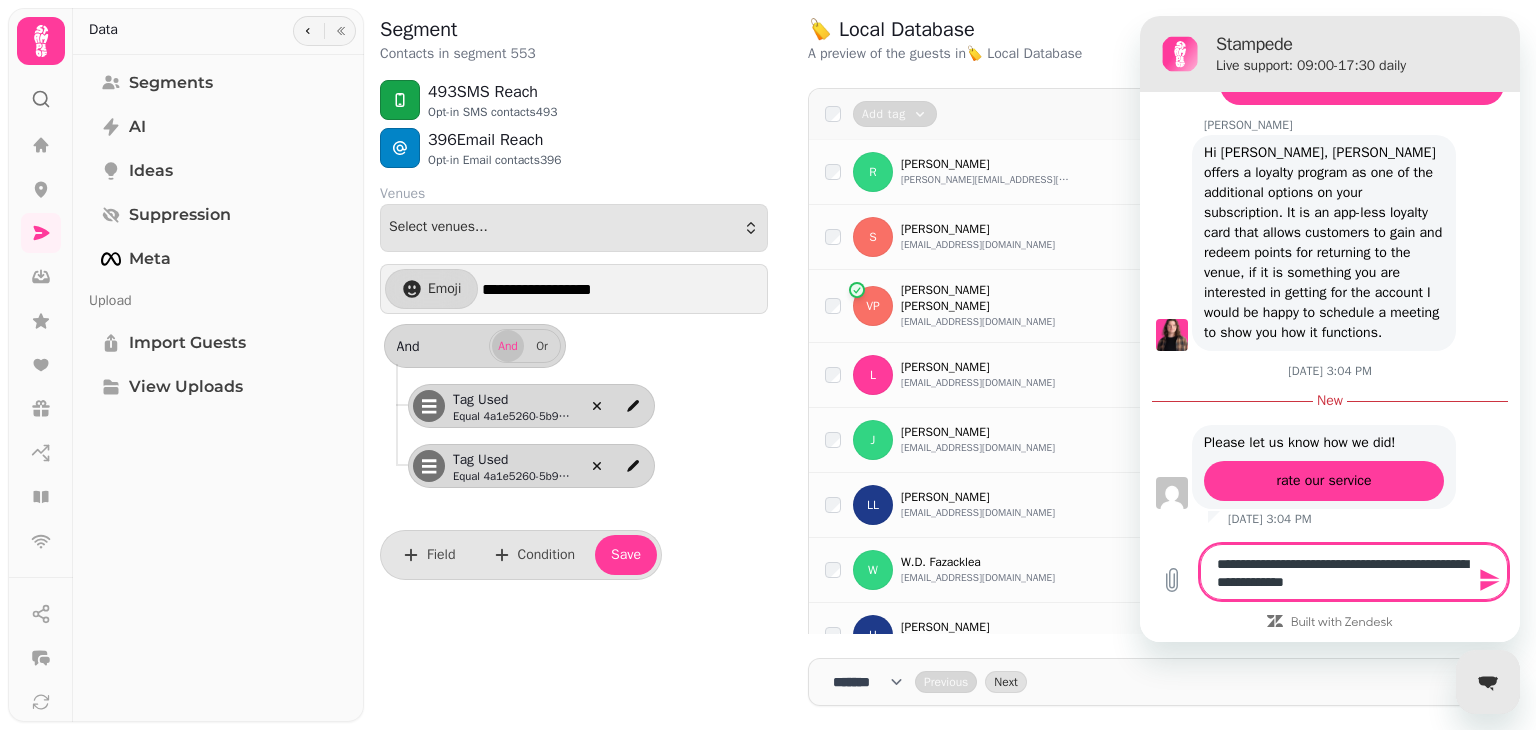 type on "**********" 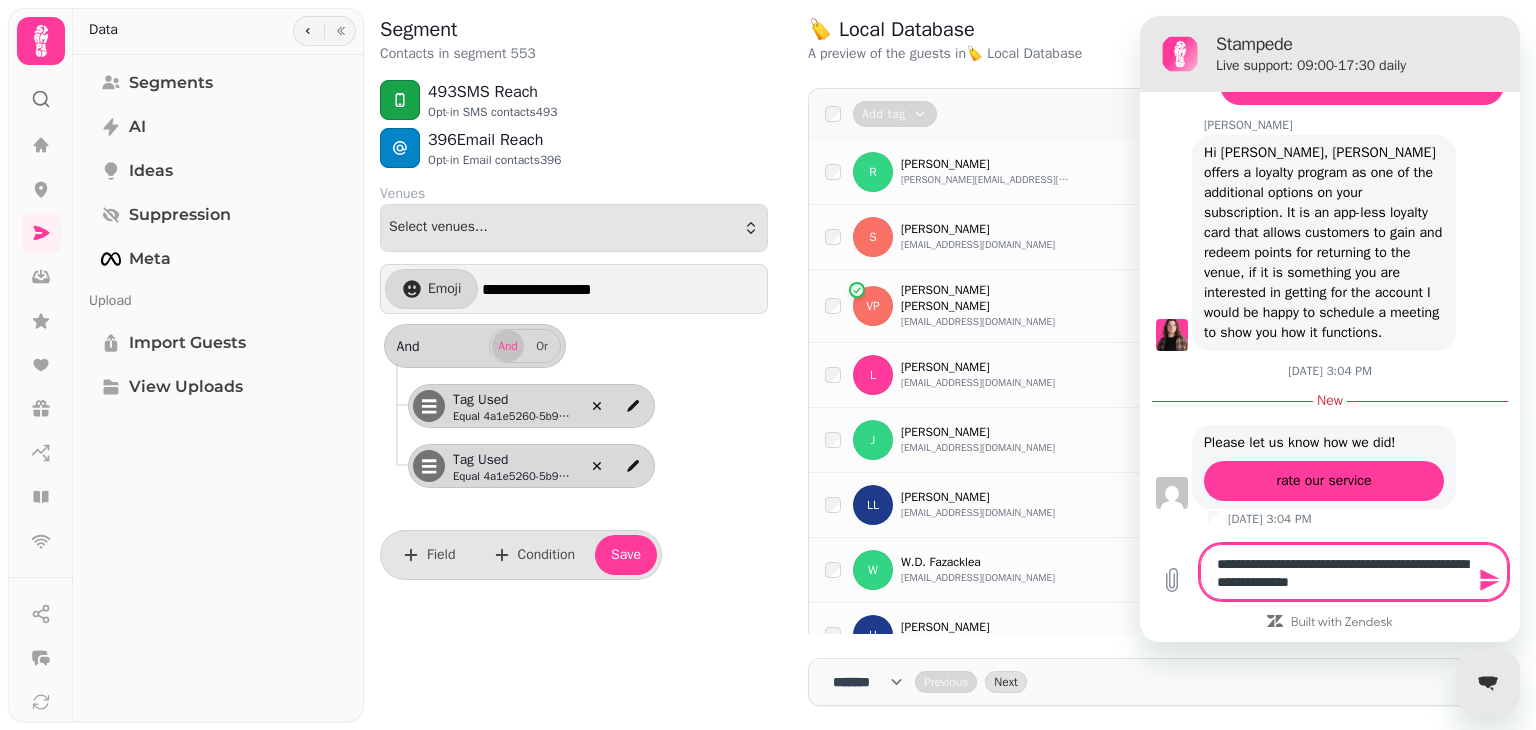 type 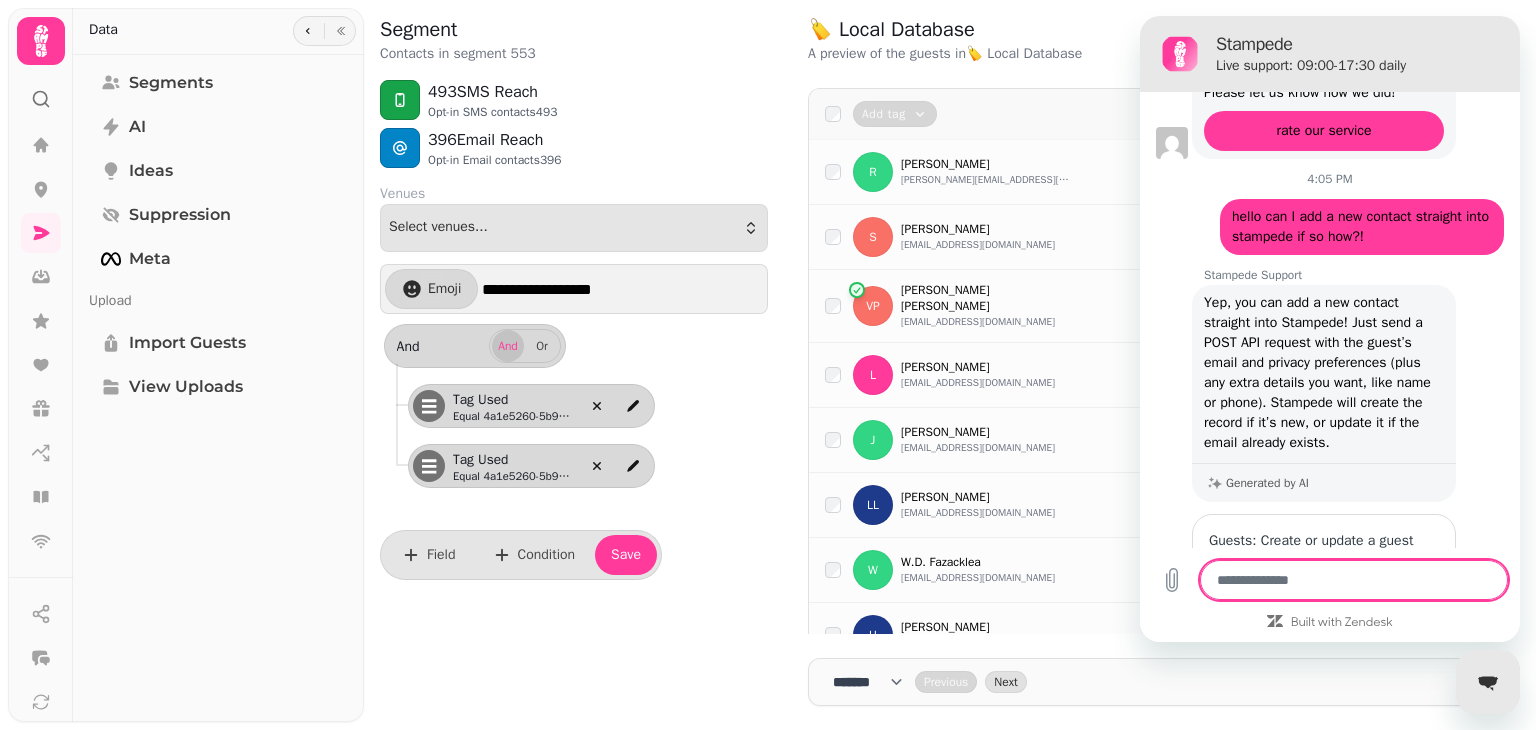scroll, scrollTop: 1701, scrollLeft: 0, axis: vertical 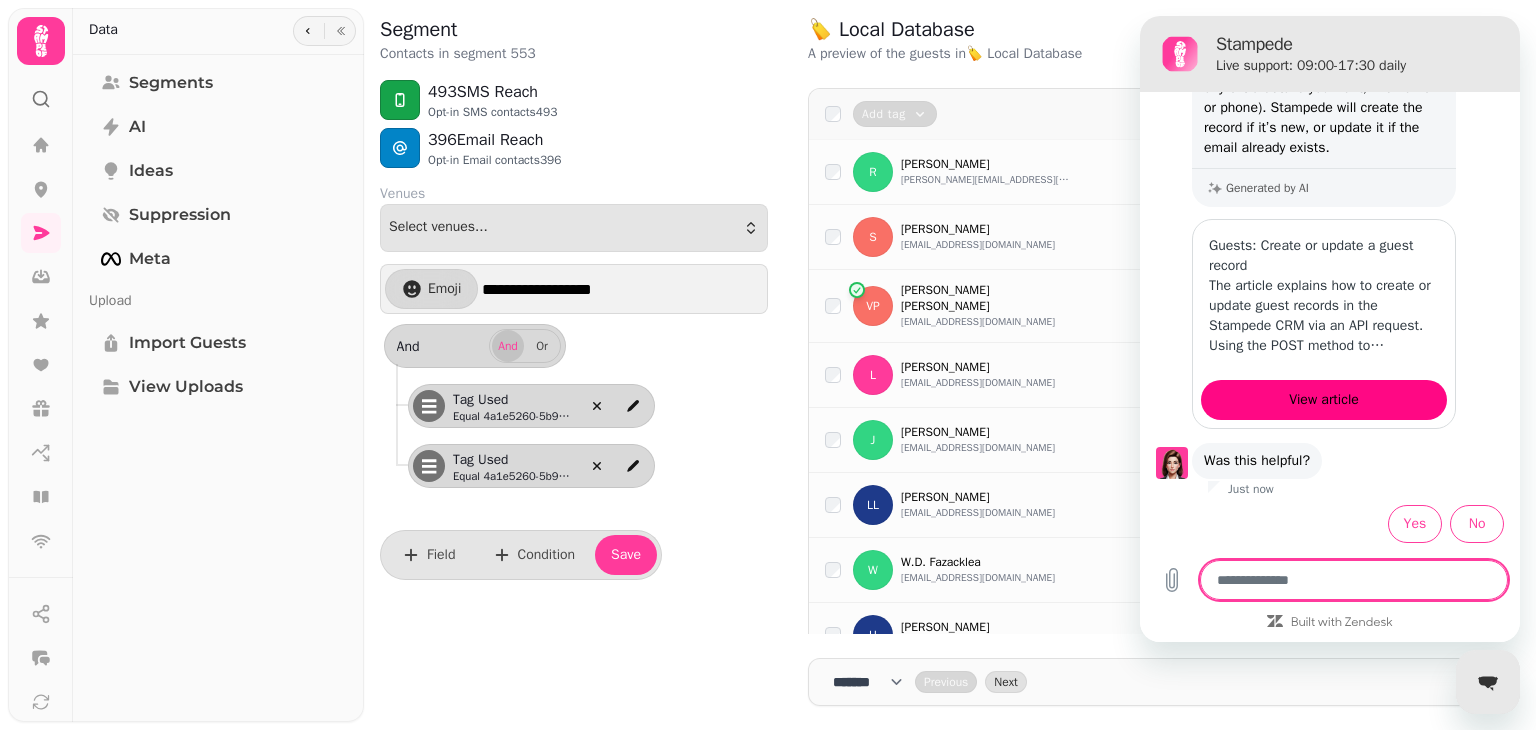 click on "View article" at bounding box center (1324, 400) 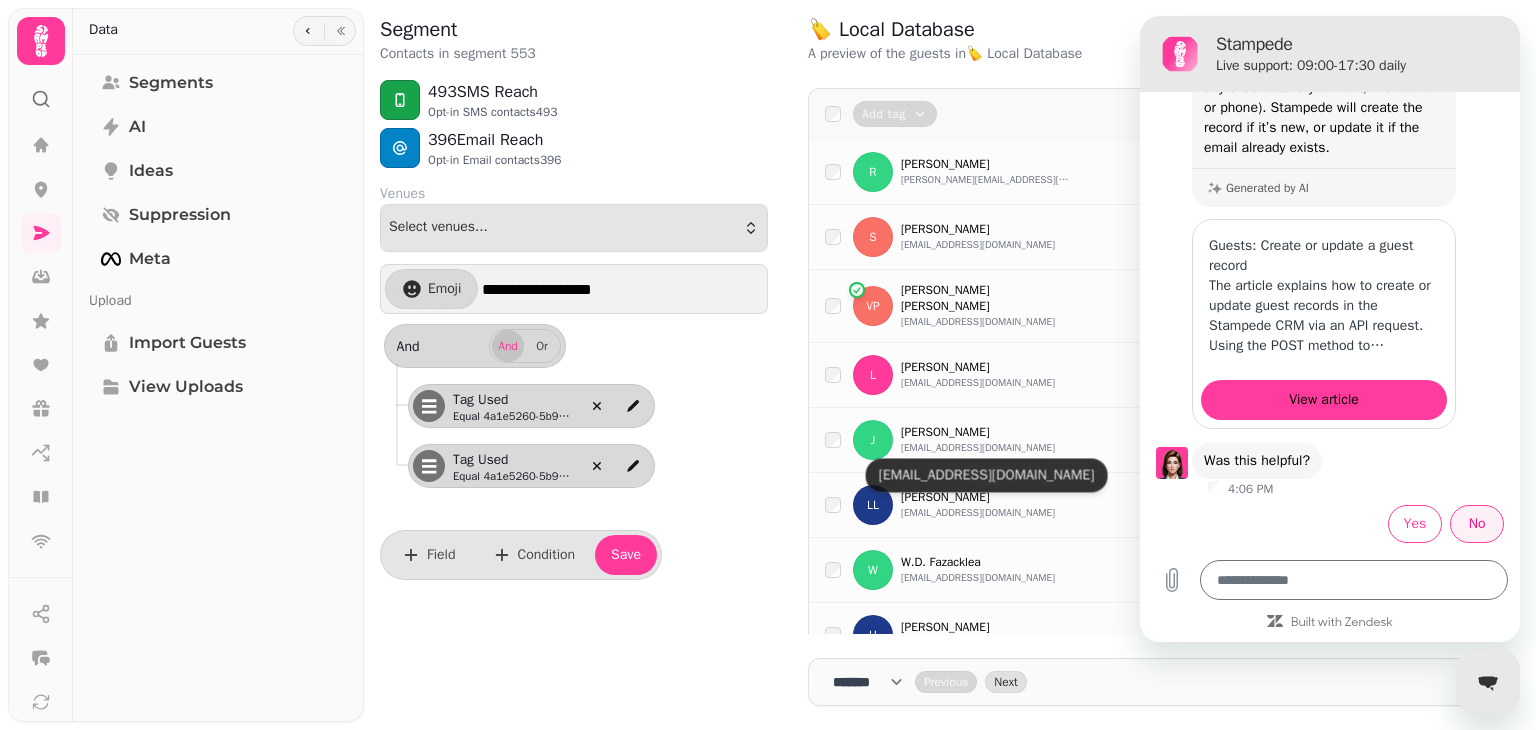 click on "No" at bounding box center (1477, 524) 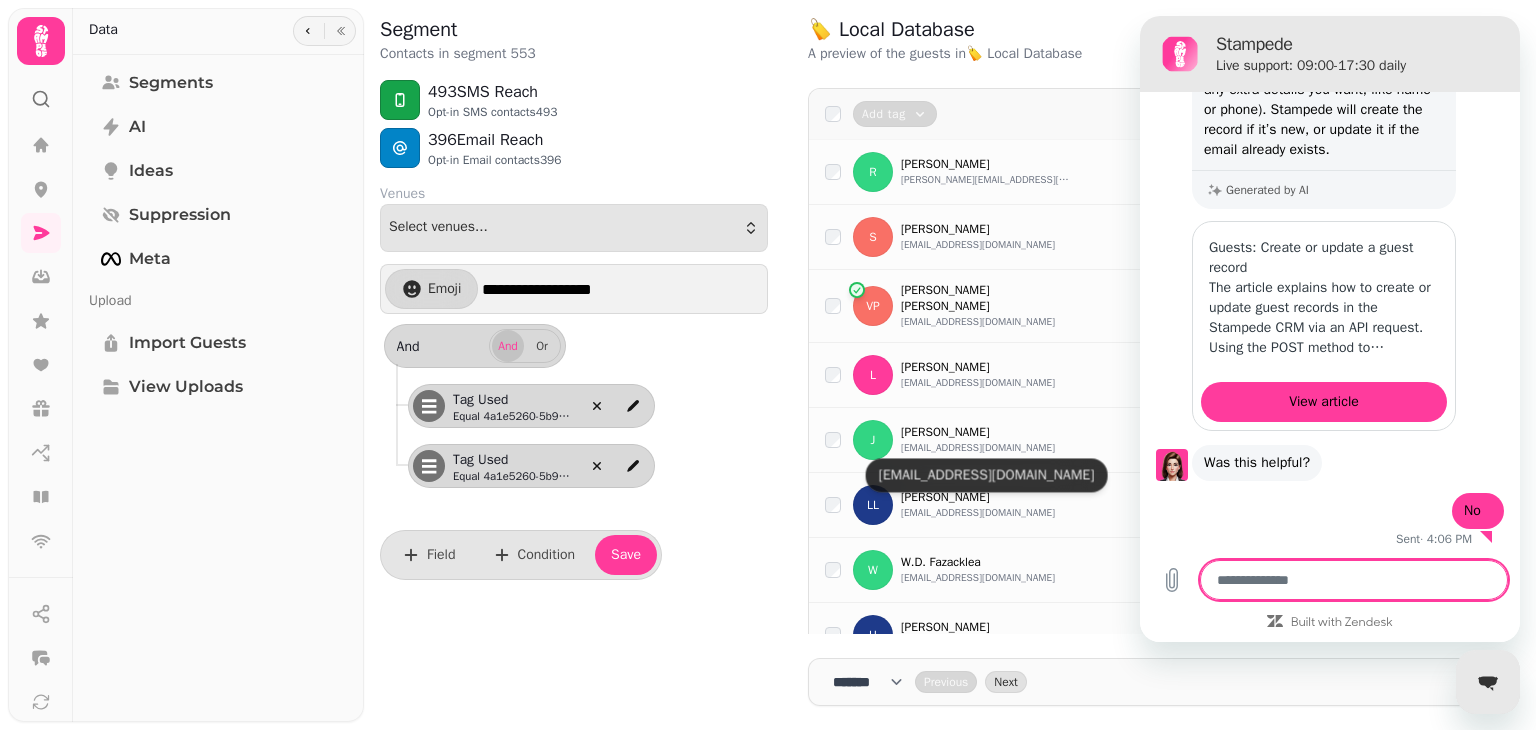 click 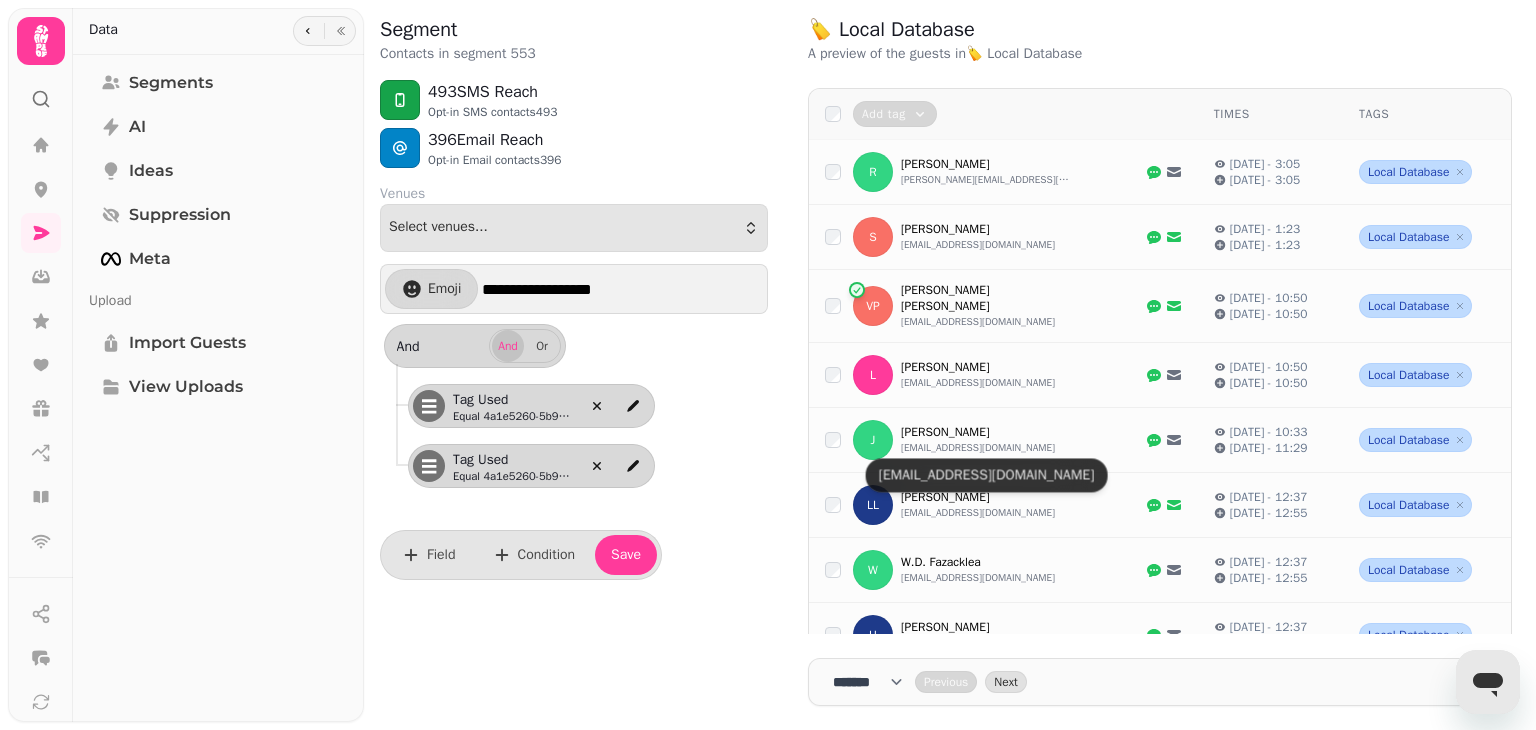 scroll, scrollTop: 1701, scrollLeft: 0, axis: vertical 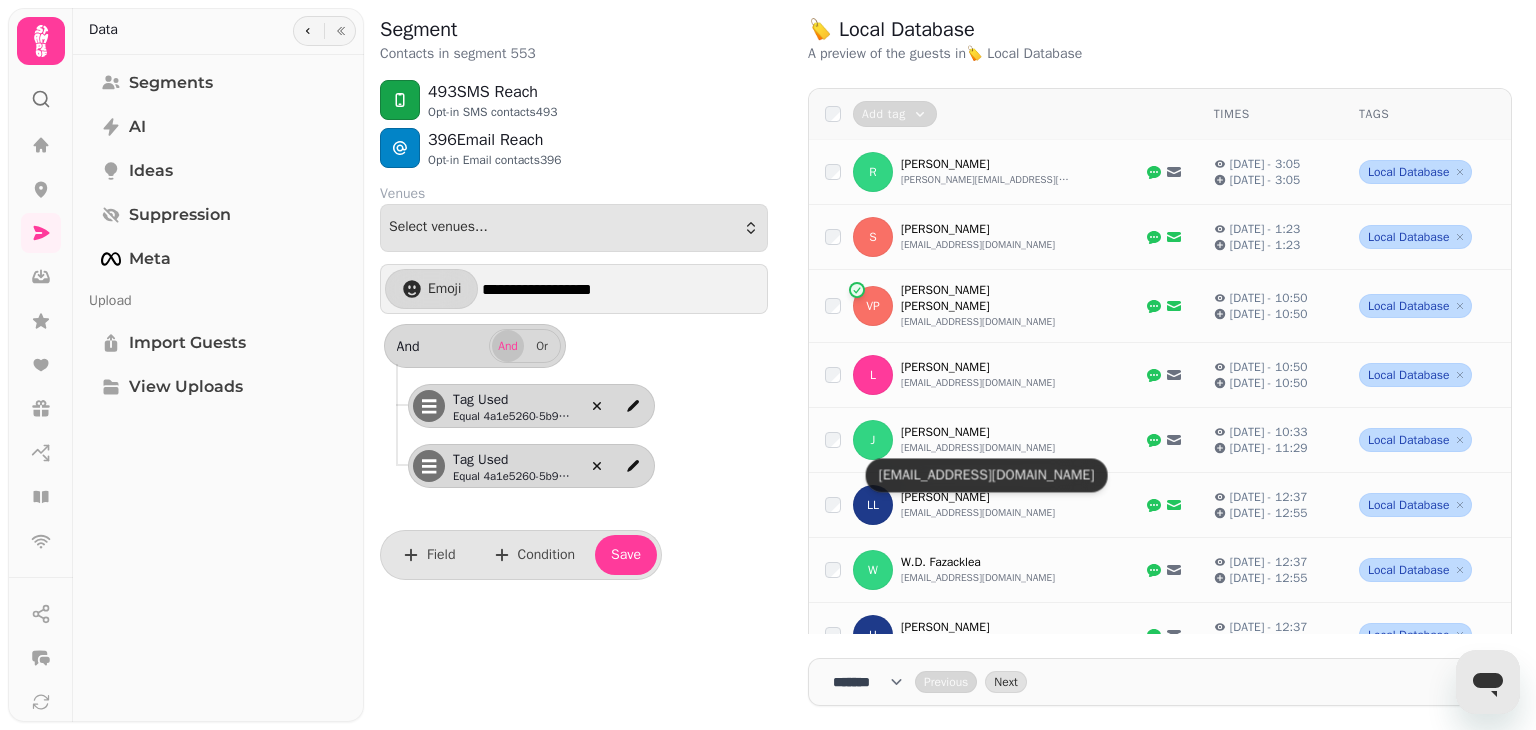 click 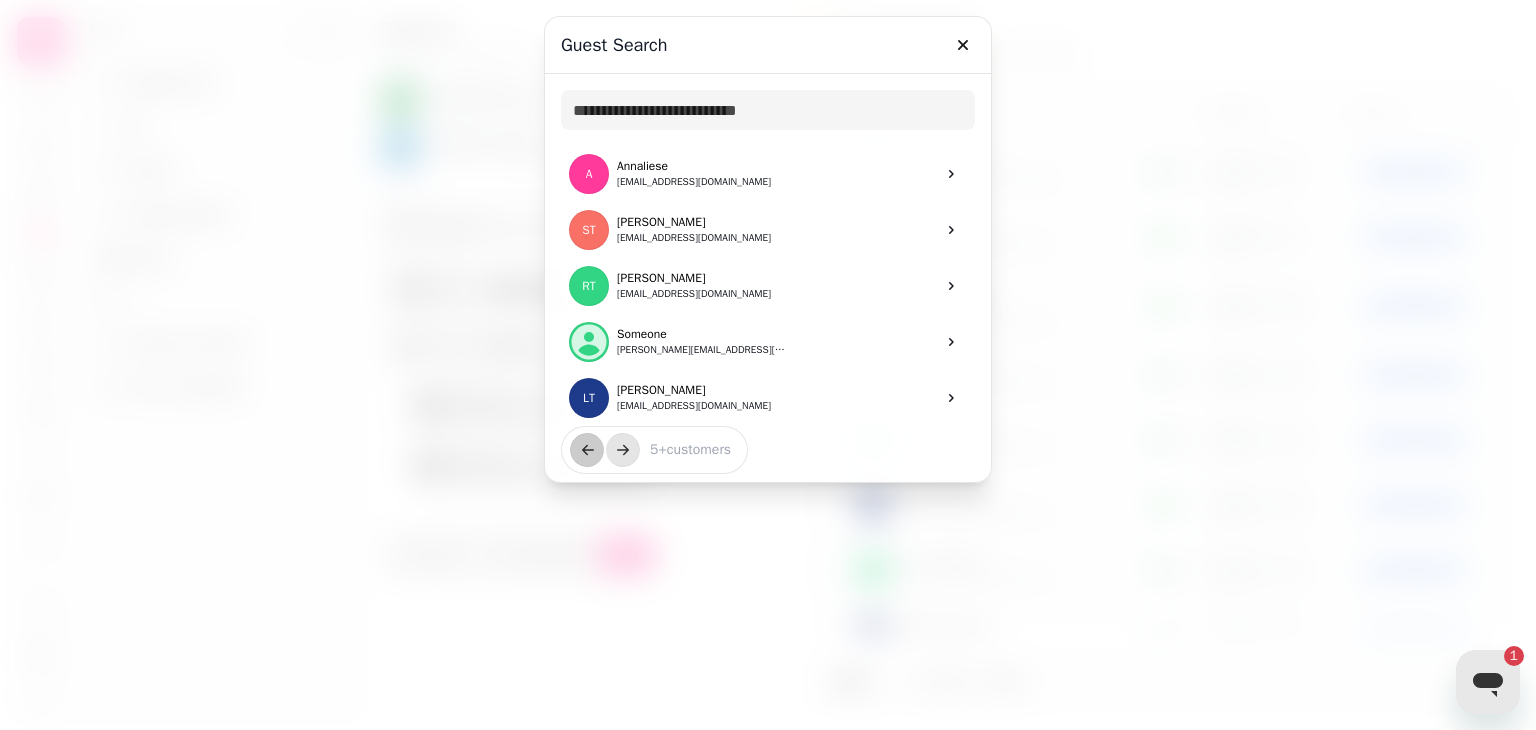 scroll, scrollTop: 0, scrollLeft: 0, axis: both 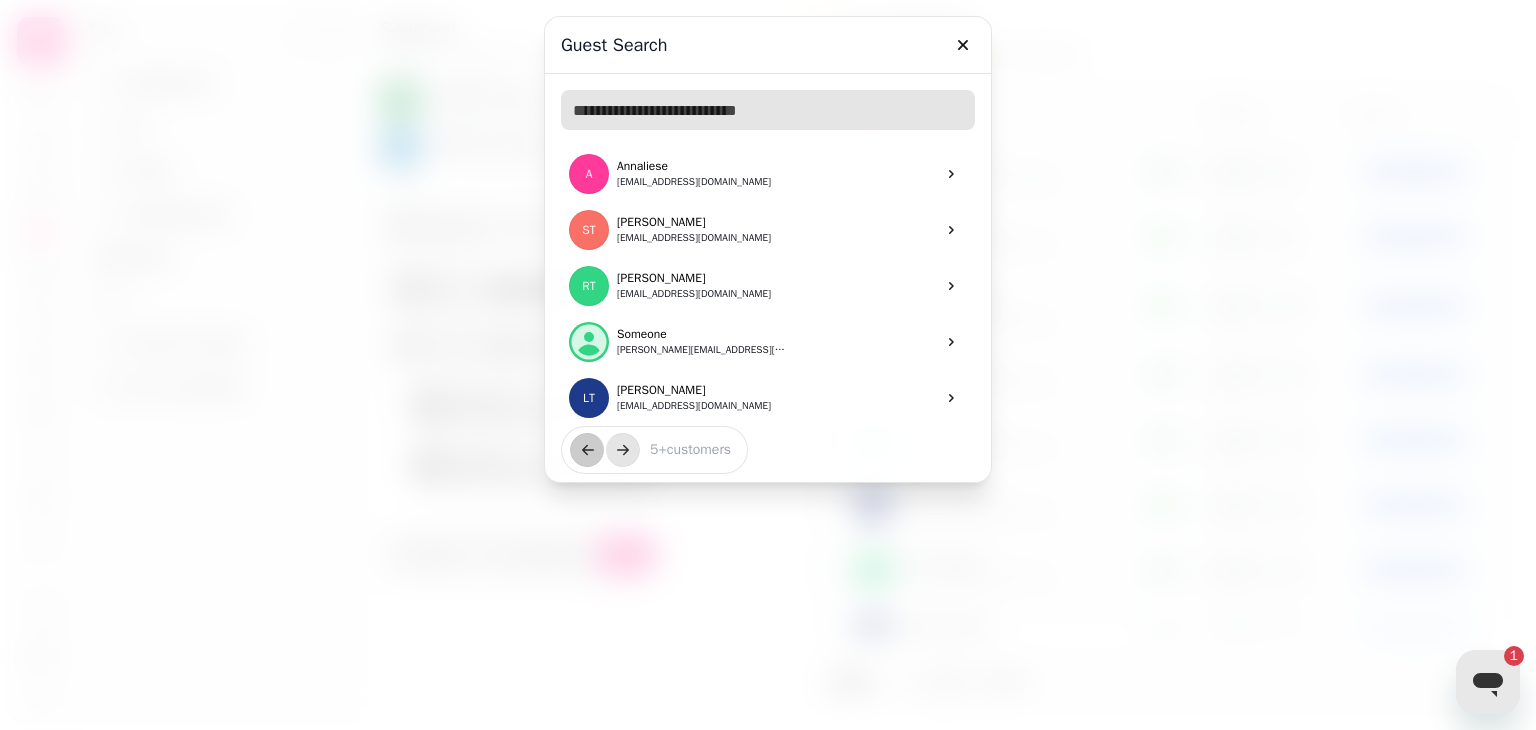 drag, startPoint x: 800, startPoint y: 114, endPoint x: 826, endPoint y: 137, distance: 34.713108 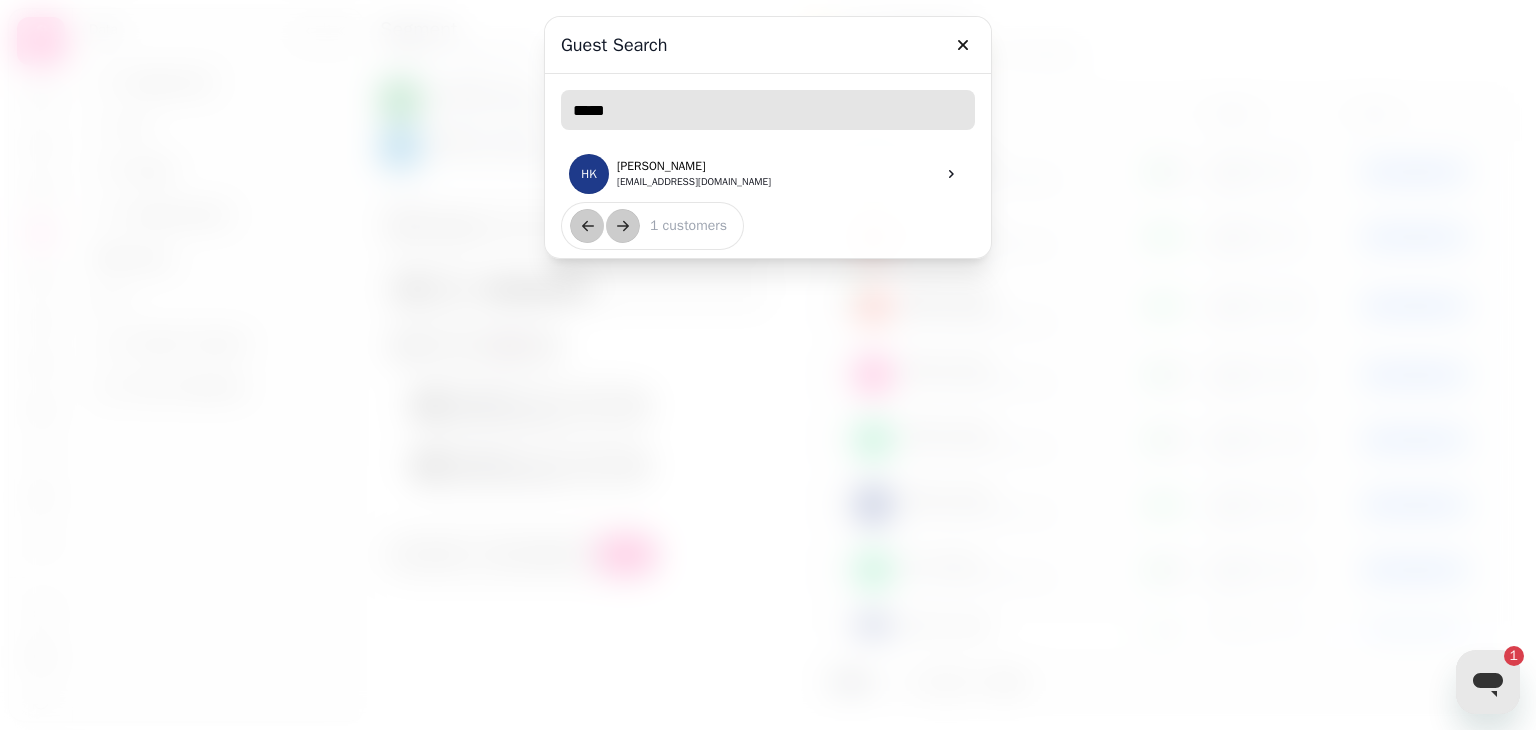 type on "*****" 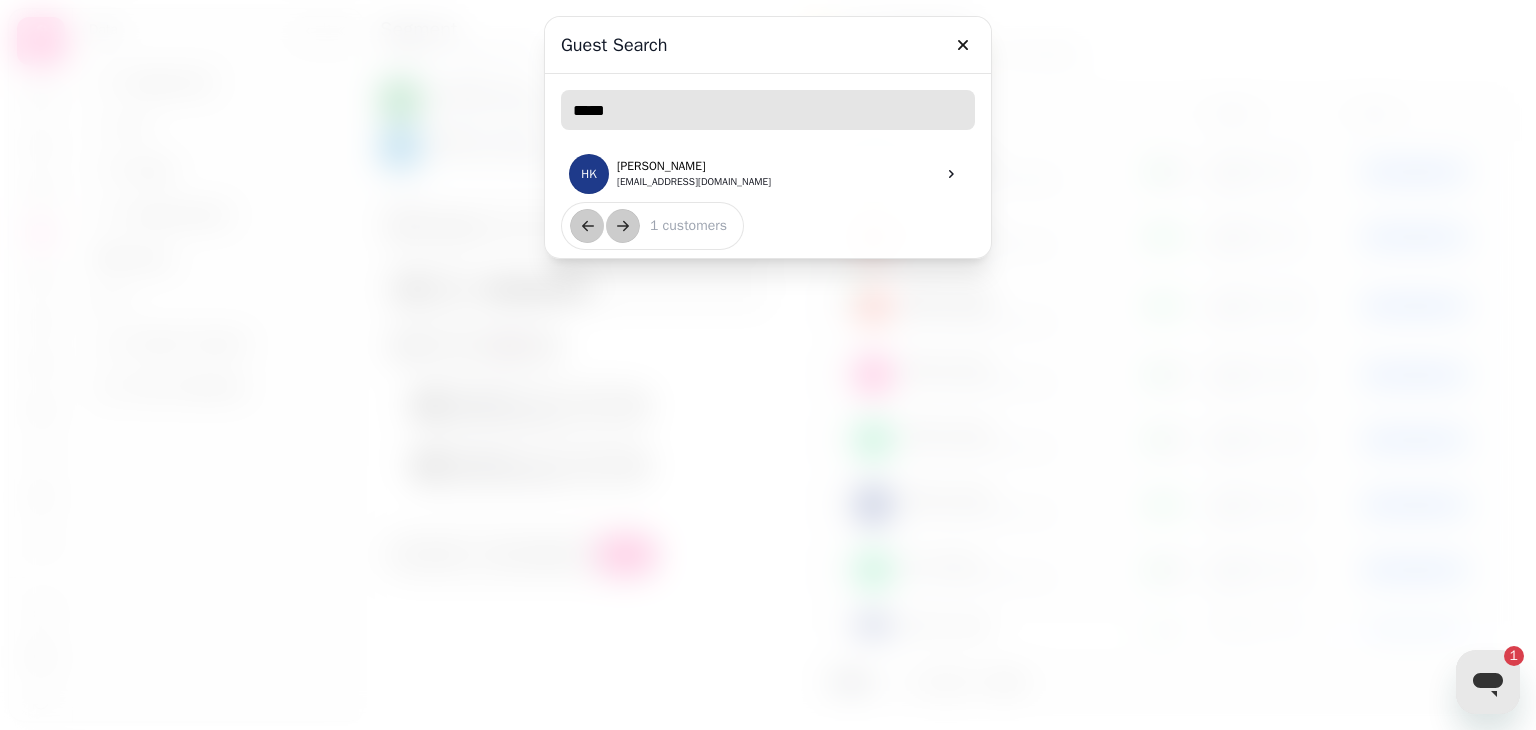 type on "*" 